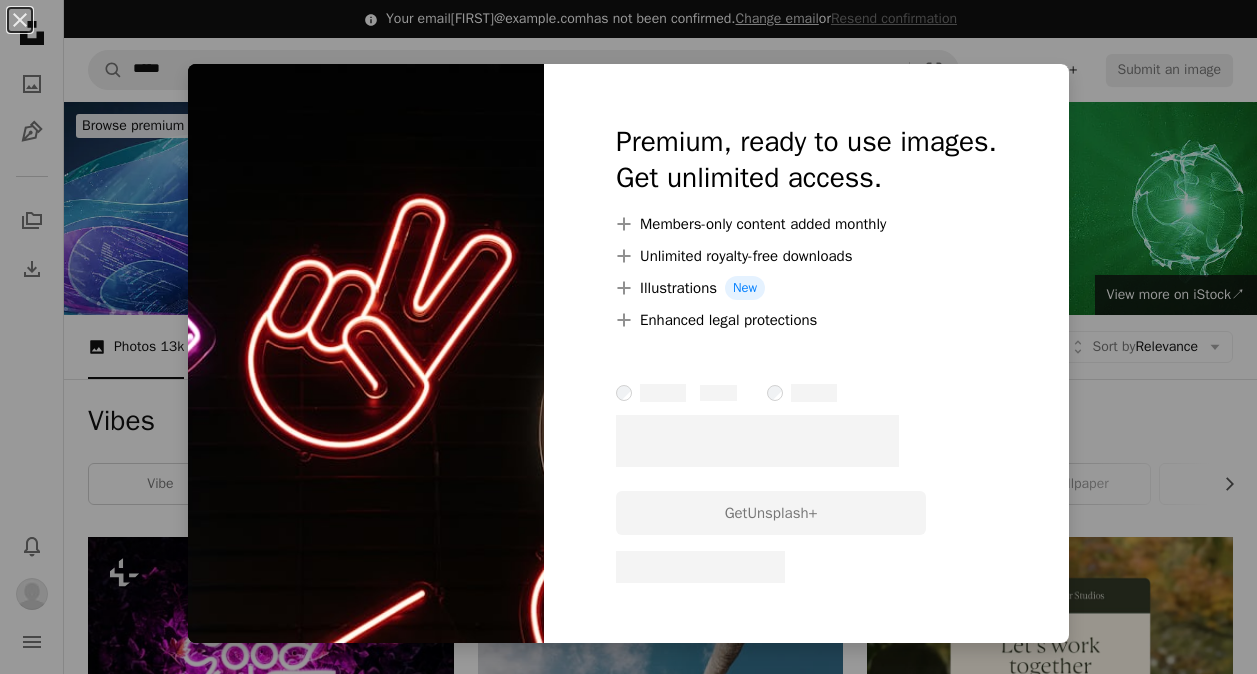 scroll, scrollTop: 1454, scrollLeft: 0, axis: vertical 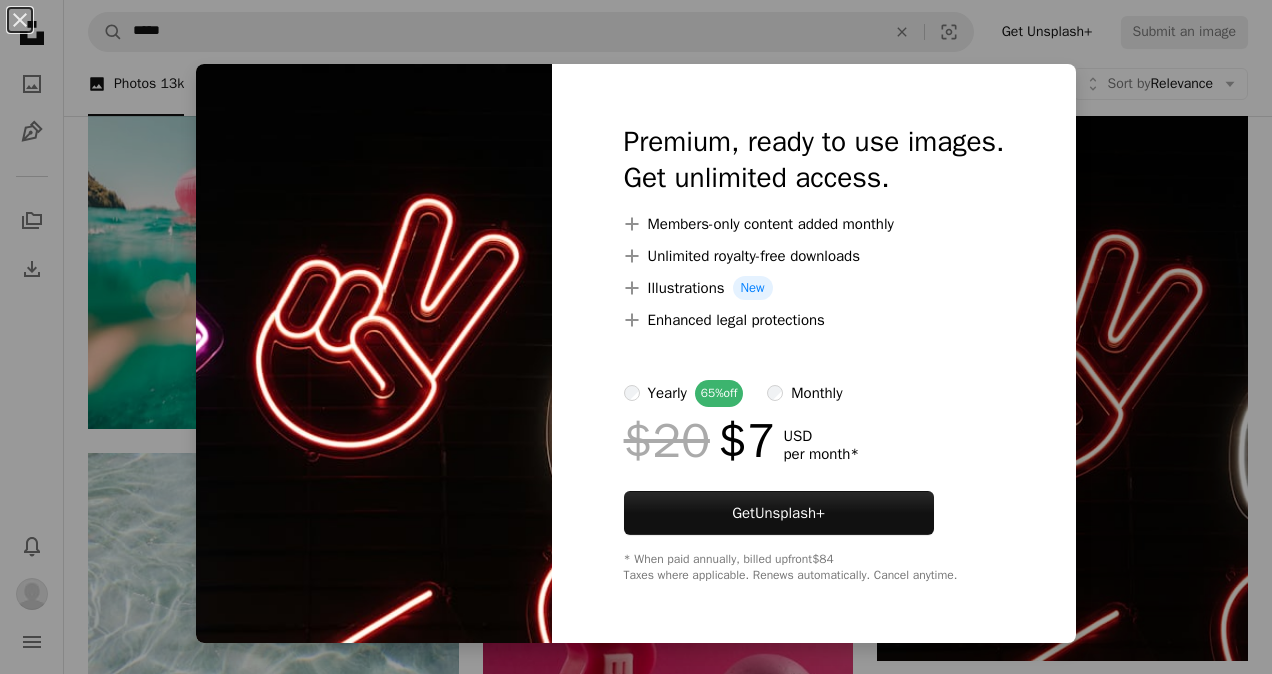 click on "Your email  [EMAIL]  has not been confirmed.  Change email  or  Resend confirmation ... [PERSON]  For  Unsplash+ ... [PERSON] ... [PERSON] ... [PERSON]" at bounding box center [636, 1187] 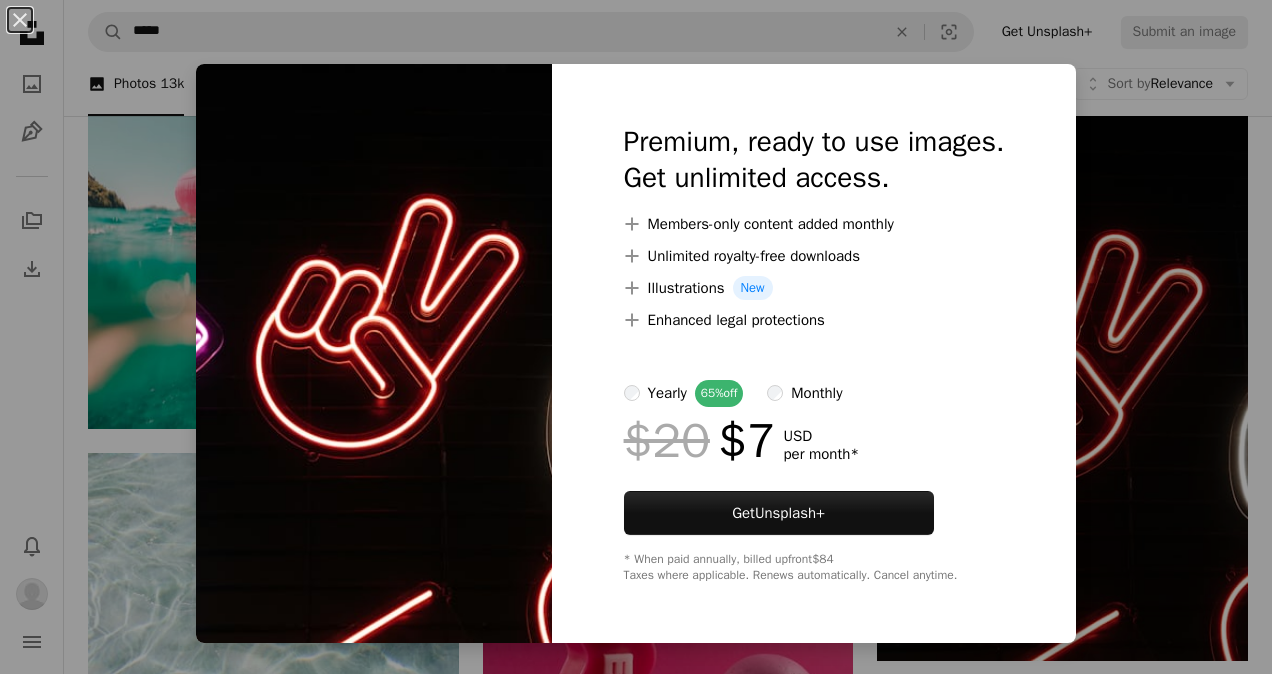 click on "A plus sign Enhanced legal protections" at bounding box center [814, 320] 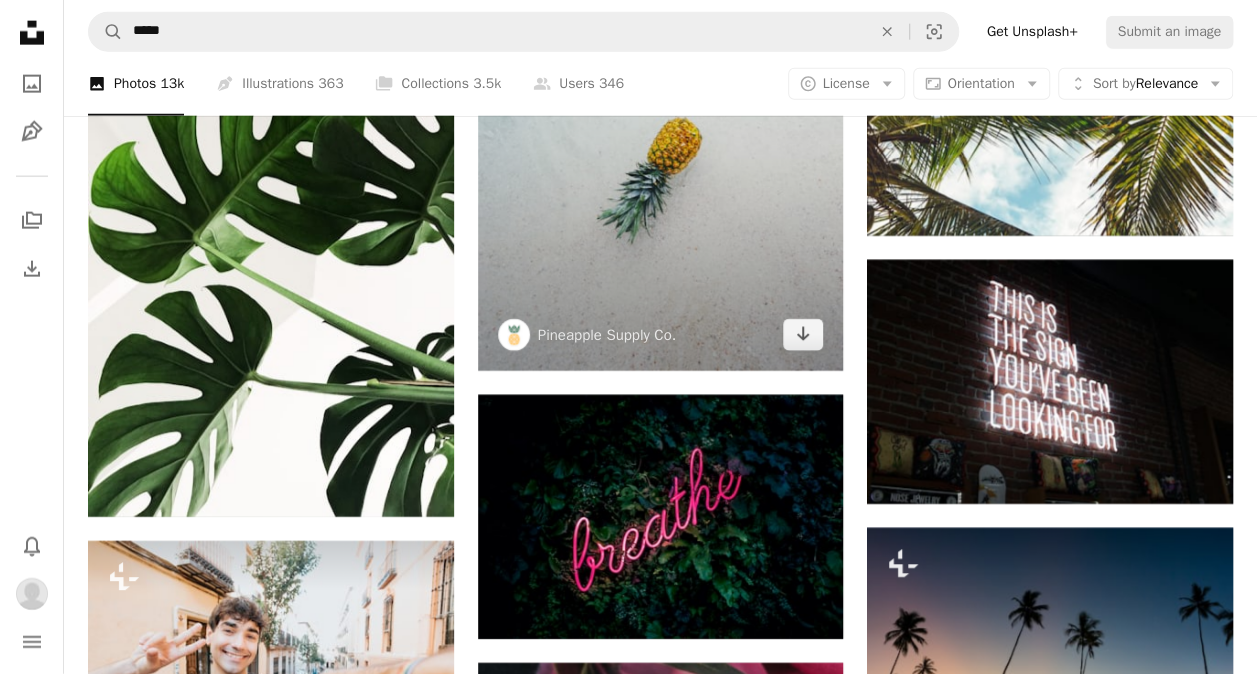 scroll, scrollTop: 2436, scrollLeft: 0, axis: vertical 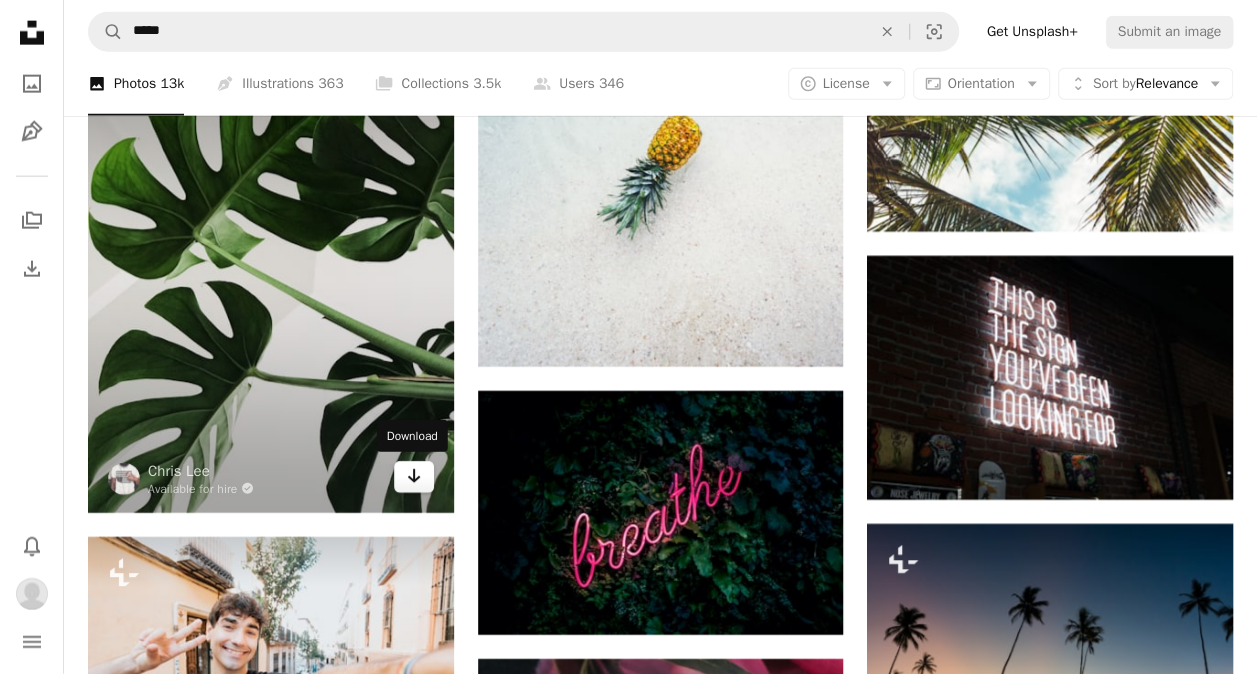 click on "Arrow pointing down" 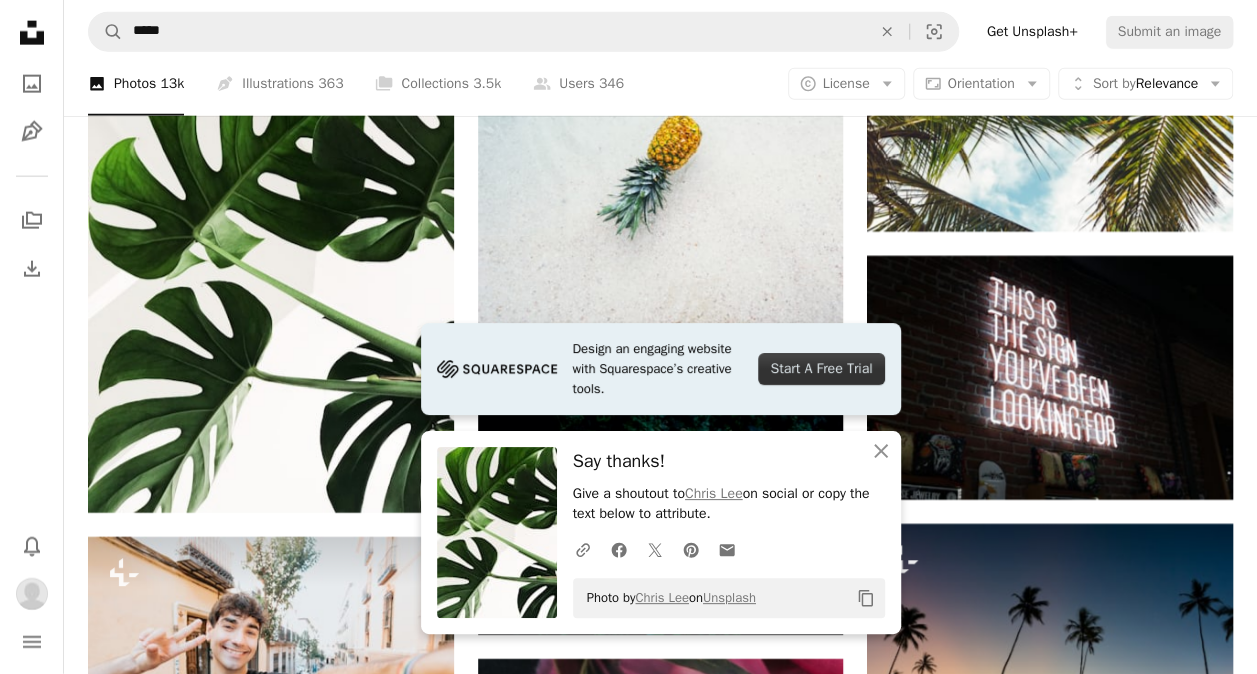 click on "[FIRST] [LAST] For Unsplash+ A lock Download A heart A plus sign [FIRST] [LAST] Arrow pointing down A heart A plus sign [FIRST] [LAST] Arrow pointing down A heart A plus sign [FIRST] [LAST] Available for hire A checkmark inside of a circle Arrow pointing down A heart A plus sign [FIRST] [LAST] Available for hire A checkmark inside of a circle Arrow pointing down Plus sign for Unsplash+ A heart A plus sign A. C. For Unsplash+ A lock Download A heart A plus sign [FIRST] [LAST] Arrow pointing down A heart A plus sign [FIRST] [LAST] Arrow pointing down A heart A plus sign [FIRST] [LAST] Arrow pointing down Plus sign for Unsplash+ A heart A plus sign [FIRST] [LAST] For Unsplash+ A lock Download A heart A plus sign [FIRST] [LAST] Arrow pointing down A heart A plus sign [FIRST] [LAST] Arrow pointing down A heart A plus sign Squarespace: get projects, get paid Get Started A heart A heart" at bounding box center [660, -4] 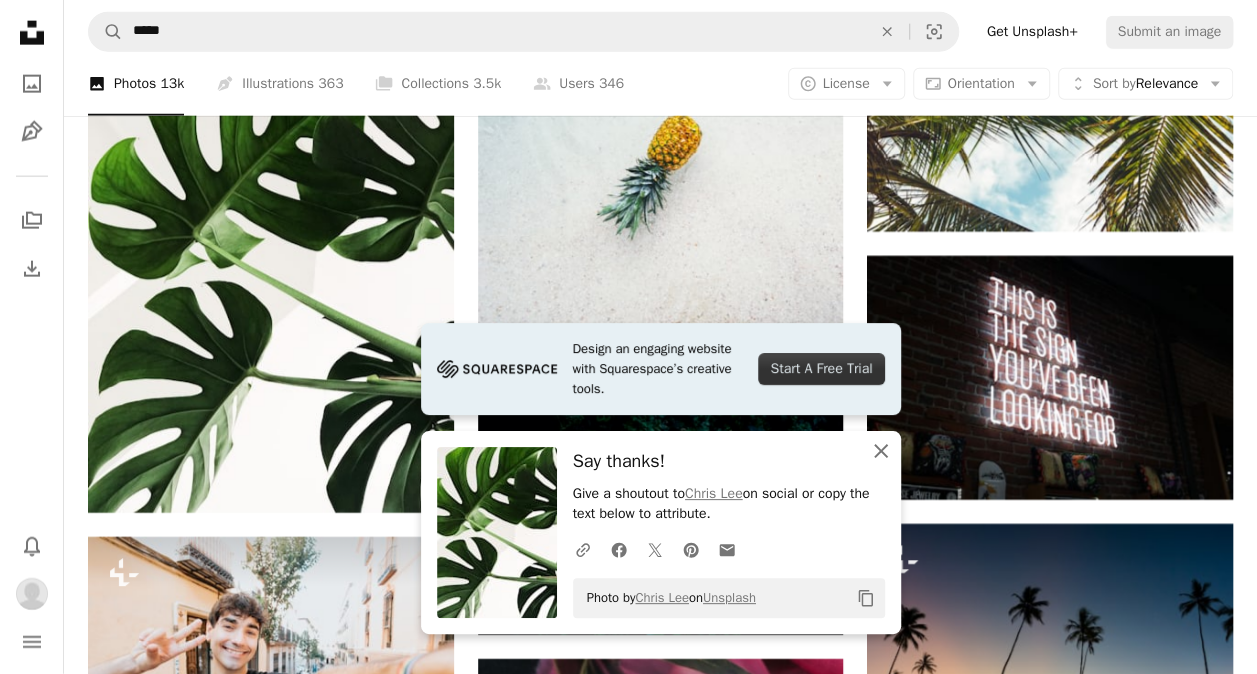 click on "An X shape" 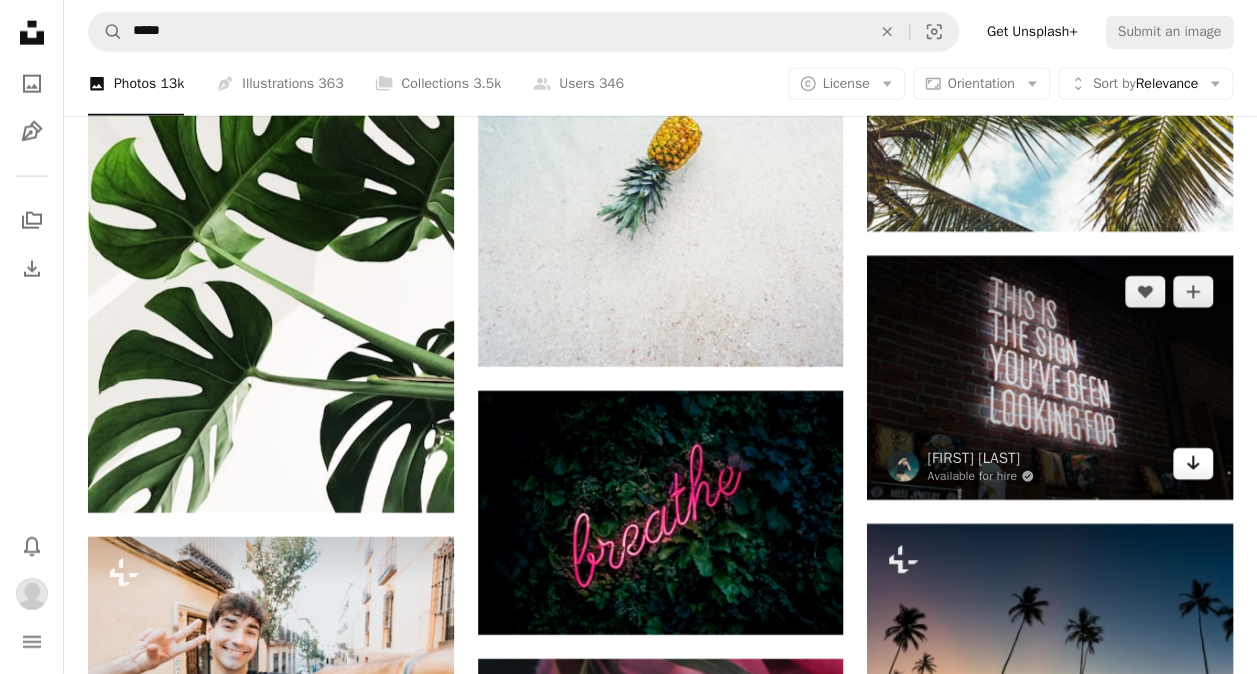 click 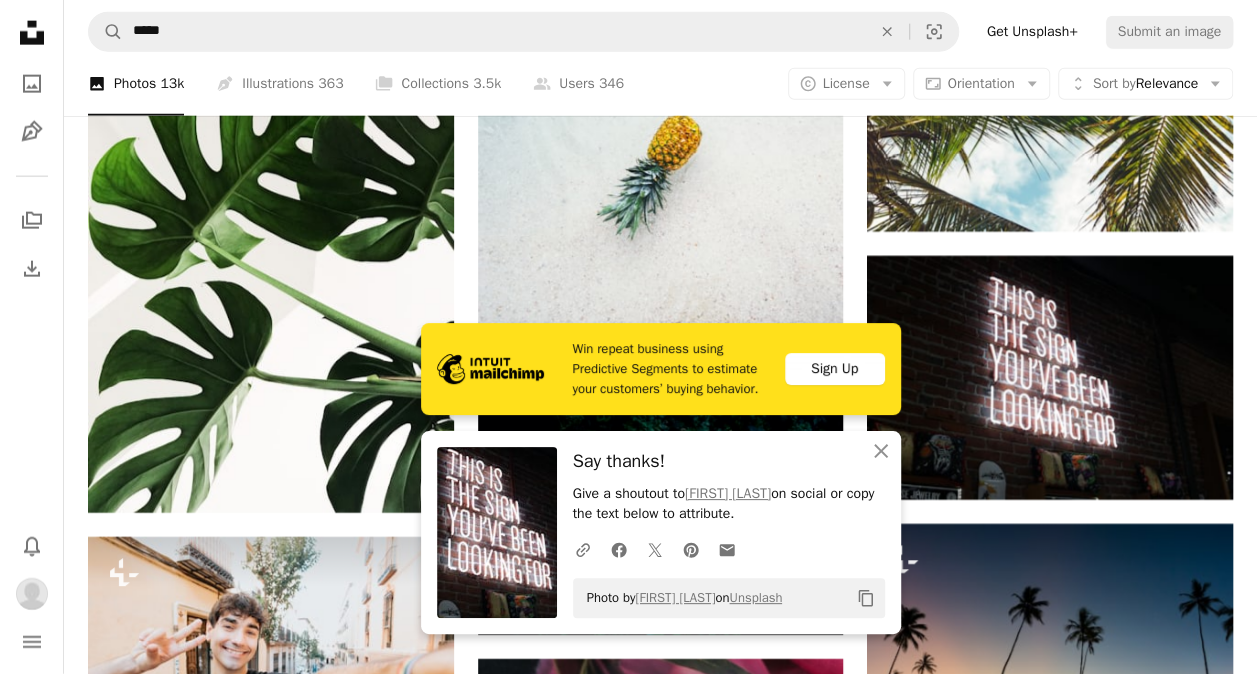 click on "Say thanks!" at bounding box center (729, 461) 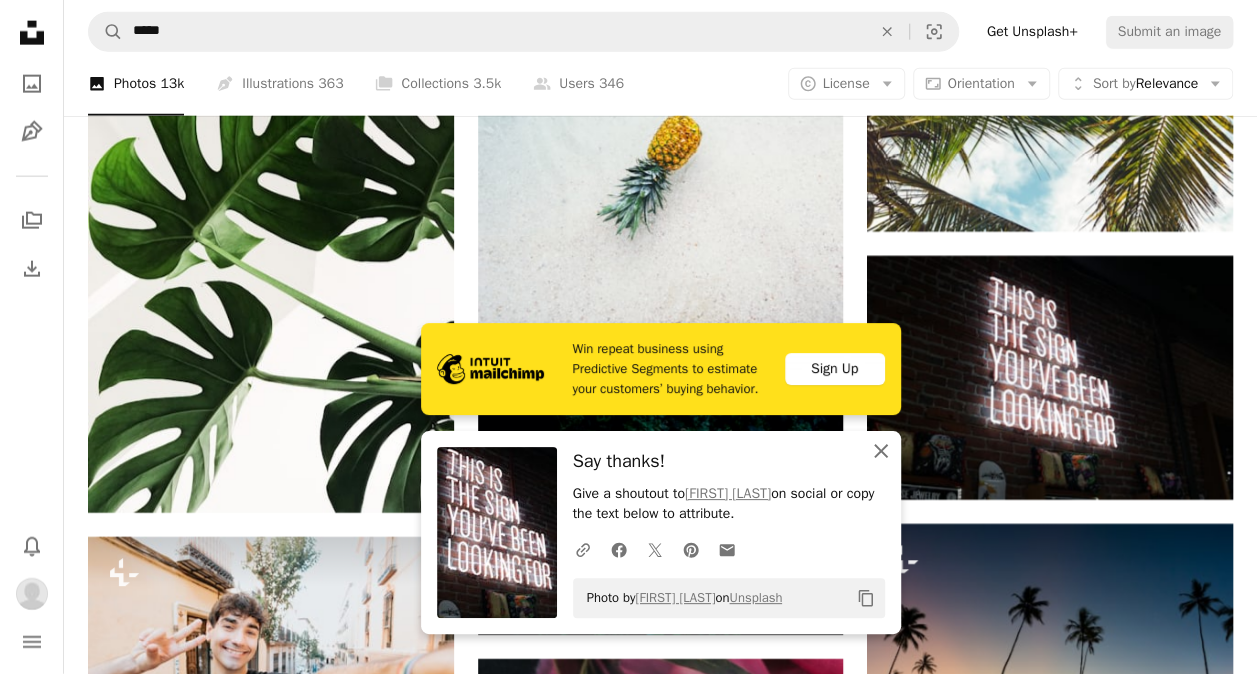 click on "An X shape" 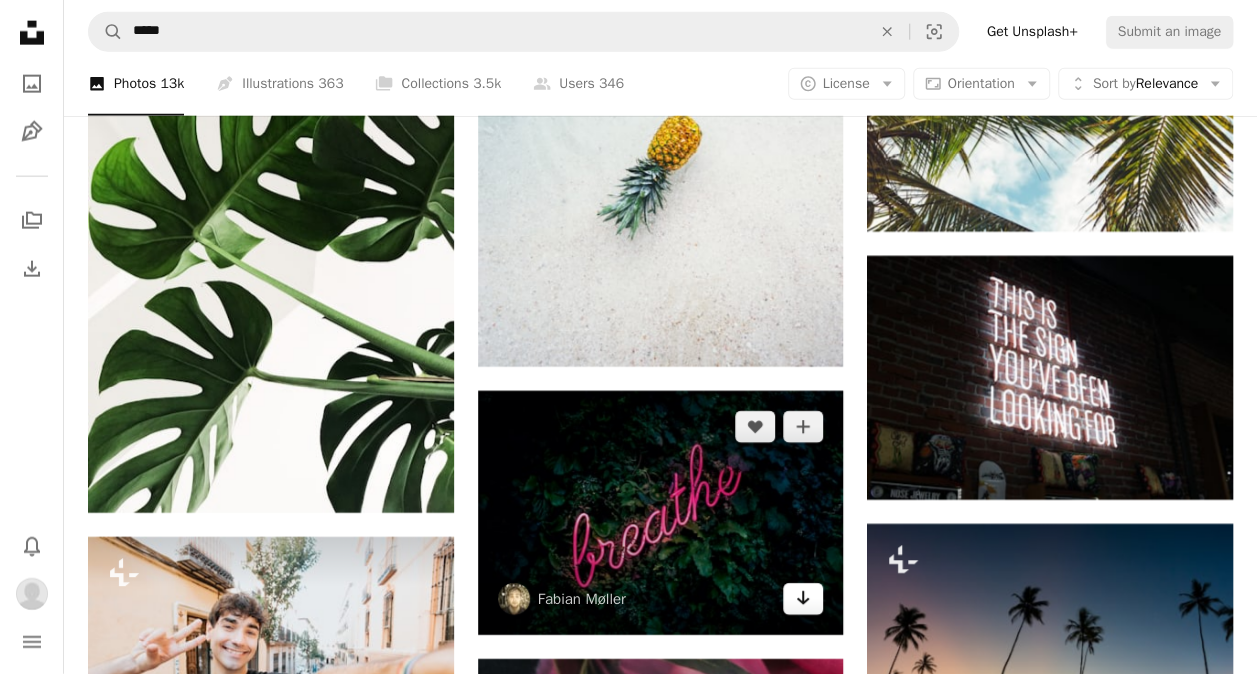 click 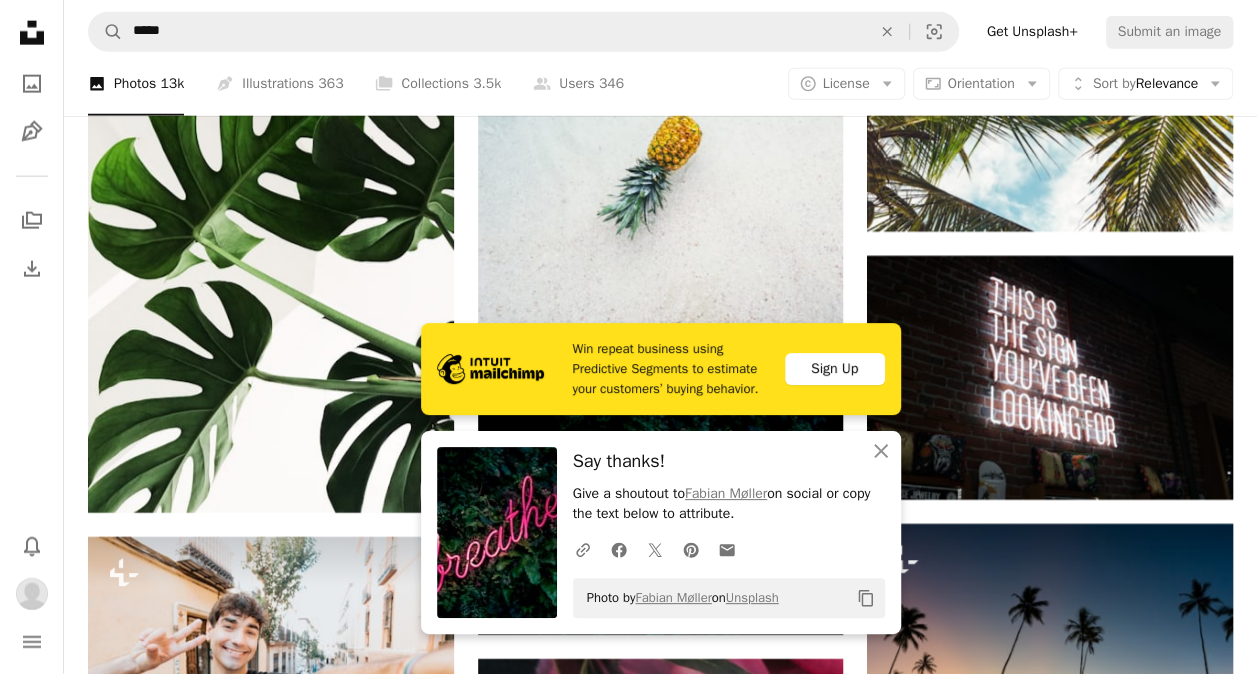 click on "Say thanks!" at bounding box center [729, 461] 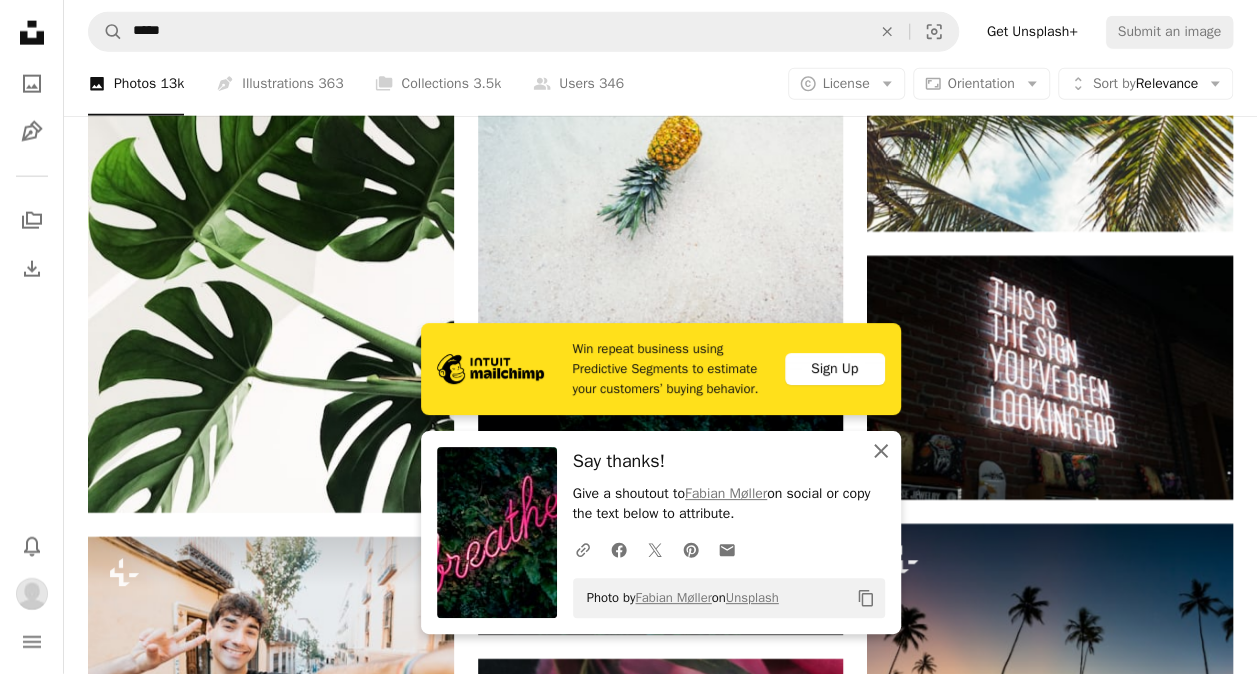 click on "An X shape" 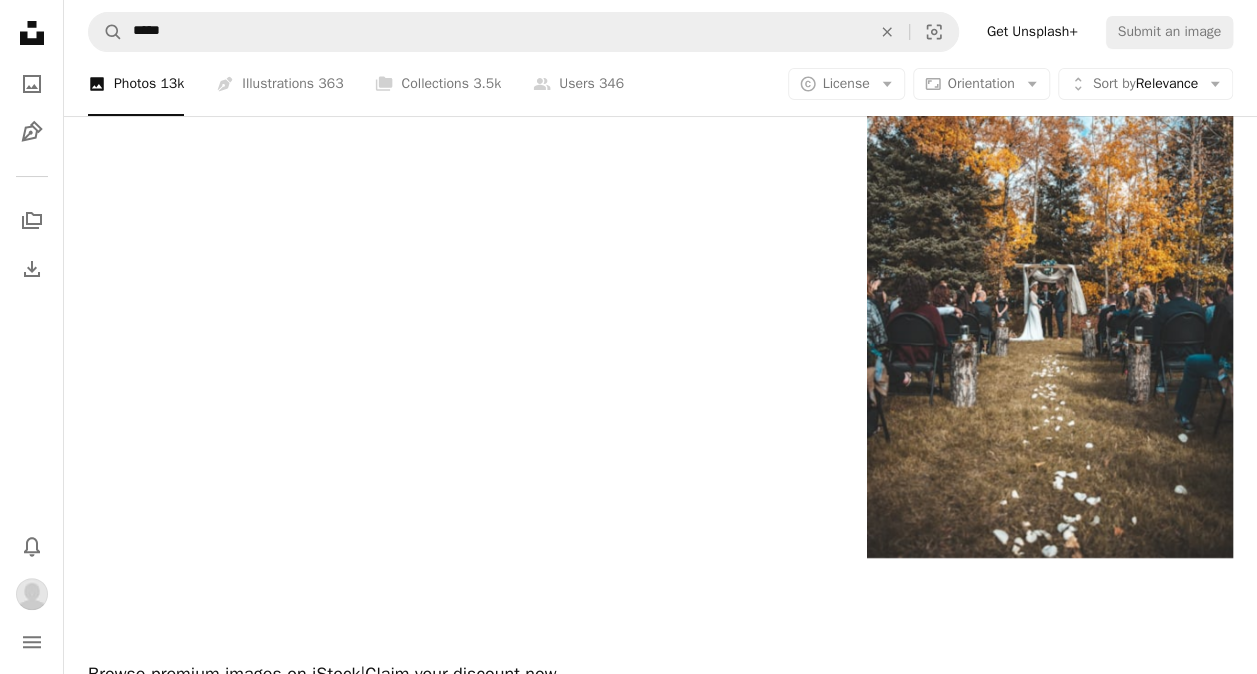 scroll, scrollTop: 3772, scrollLeft: 0, axis: vertical 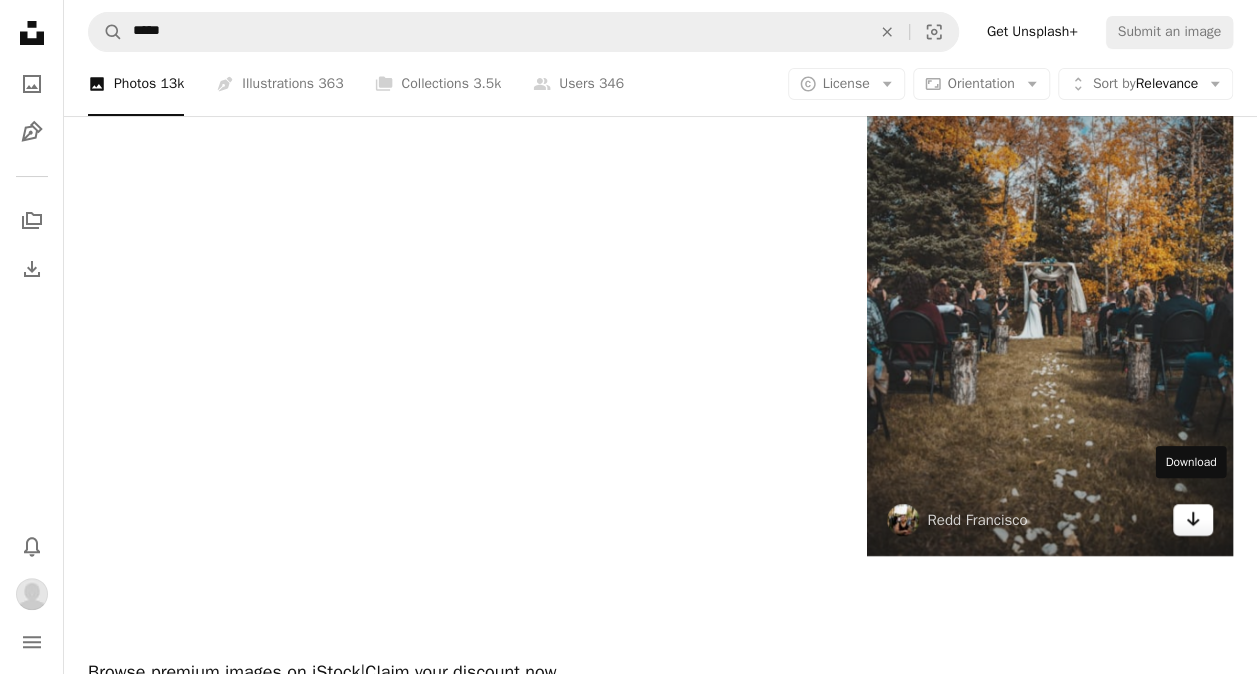 click on "Arrow pointing down" 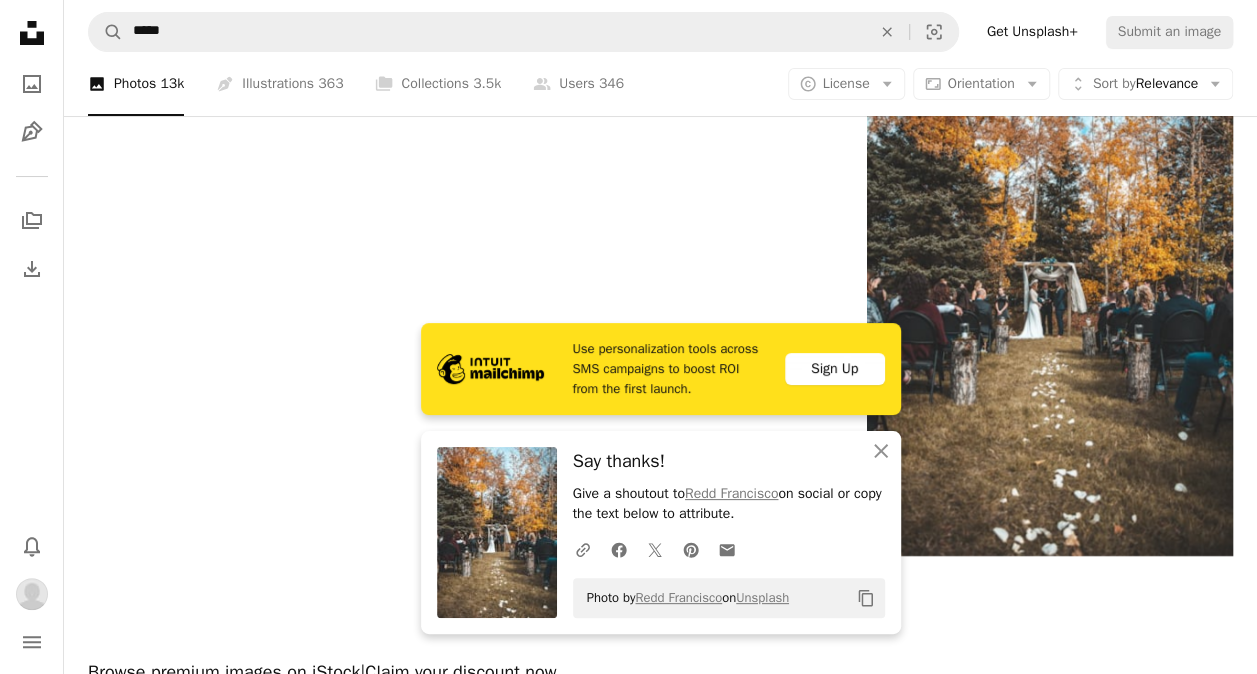 click on "An X shape Close Say thanks! Give a shoutout to [FIRST] [LAST] on social or copy the text below to attribute. A URL sharing icon (chains) Facebook icon X (formerly Twitter) icon Pinterest icon An envelope Photo by [FIRST] [LAST] on Unsplash
Copy content" at bounding box center (661, 532) 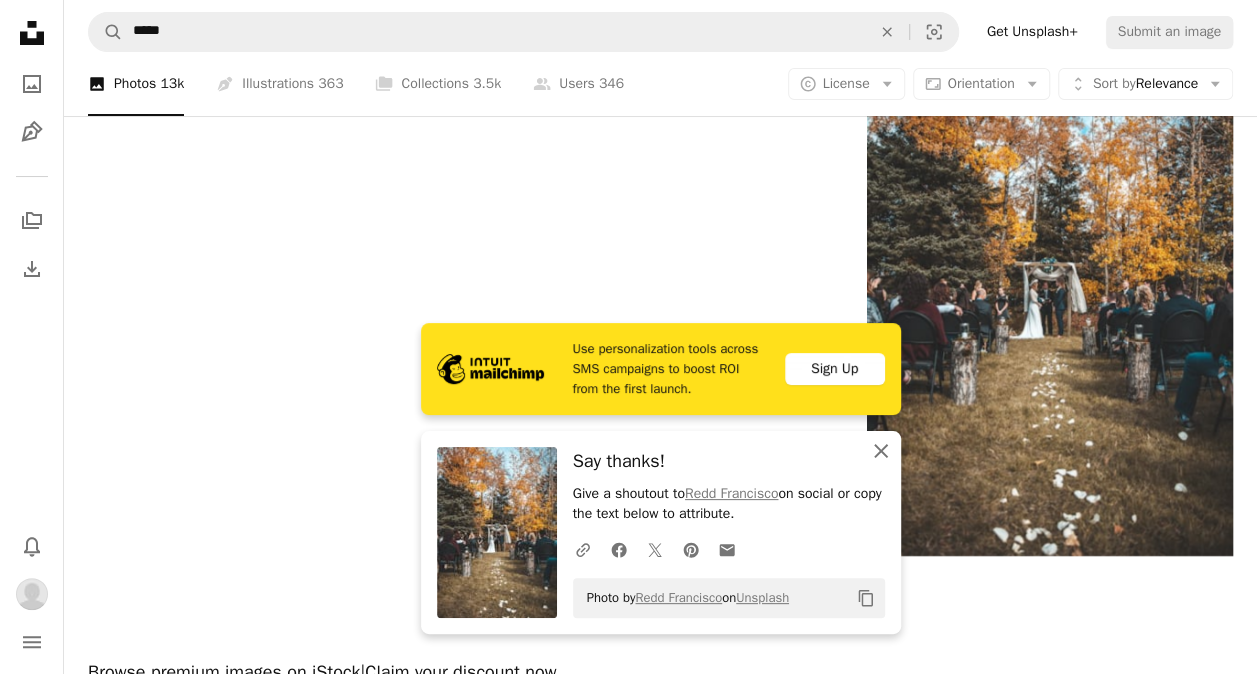 click 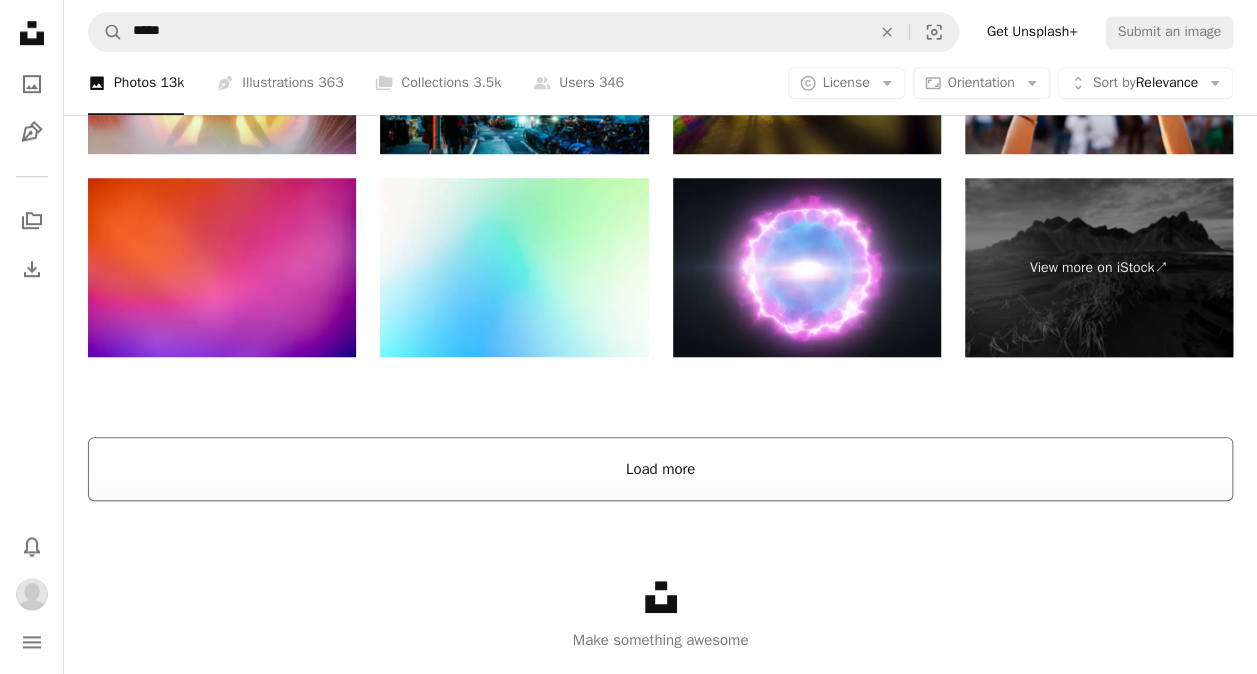 click on "Load more" at bounding box center [660, 469] 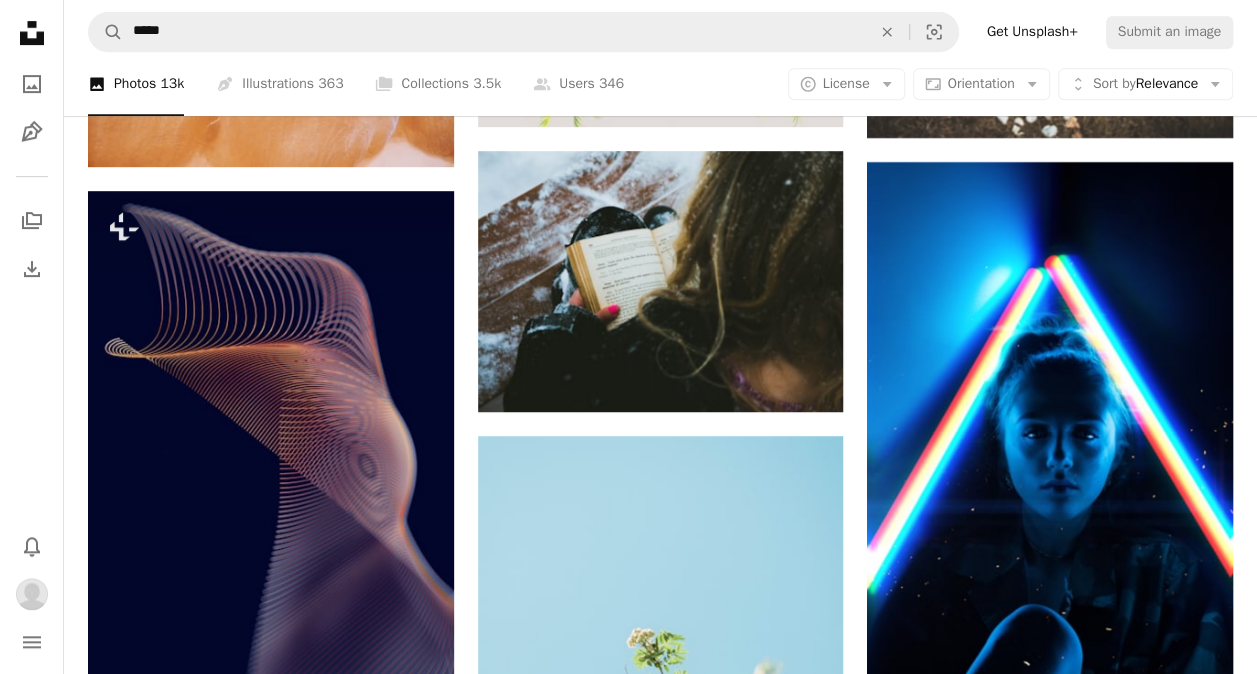 scroll, scrollTop: 4139, scrollLeft: 0, axis: vertical 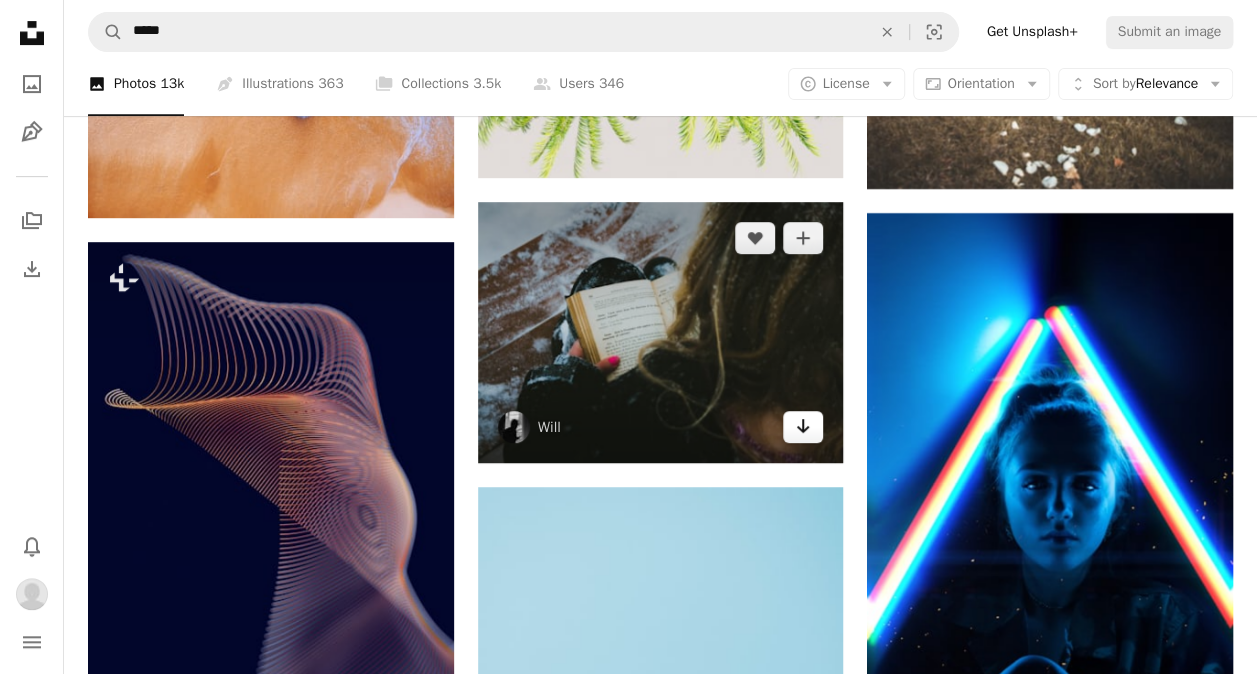 click on "Arrow pointing down" 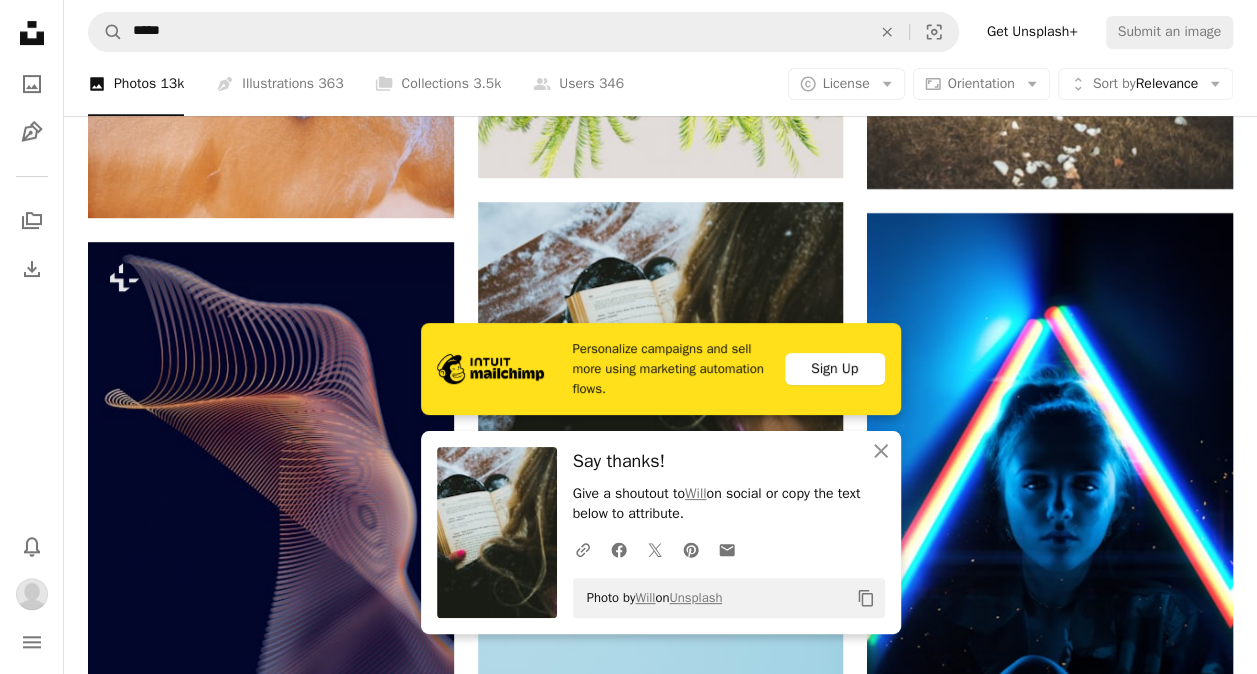 click on "Say thanks!" at bounding box center (729, 461) 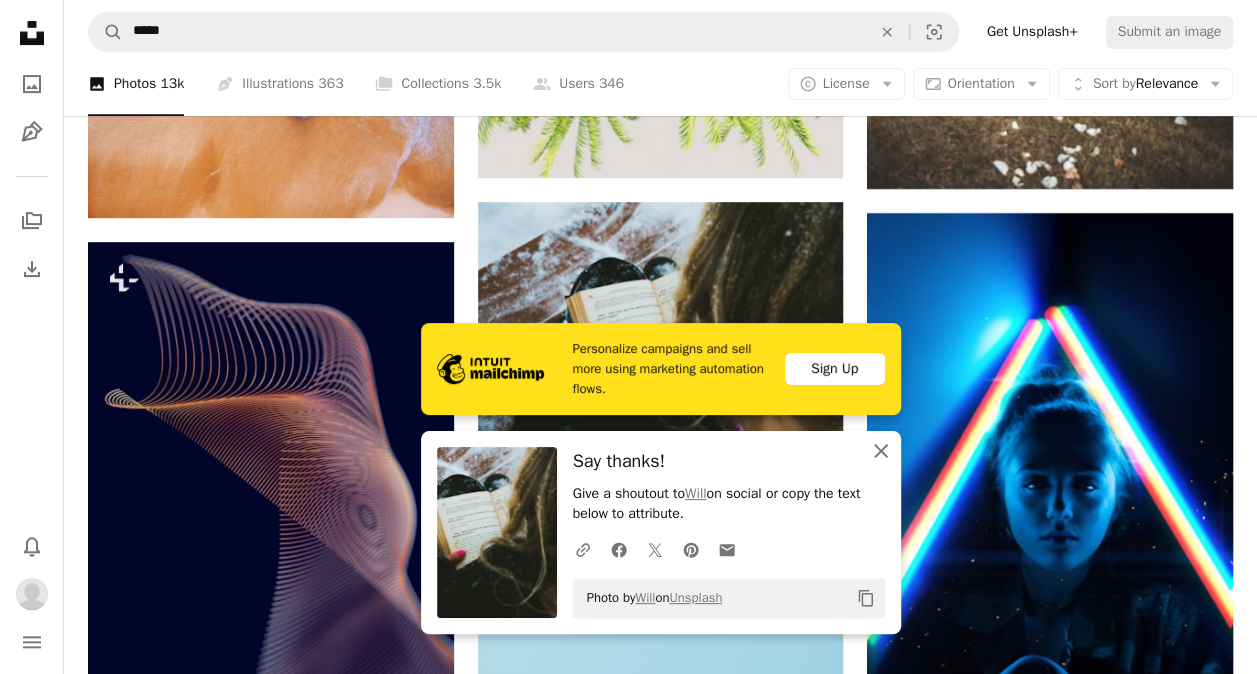 click on "An X shape" 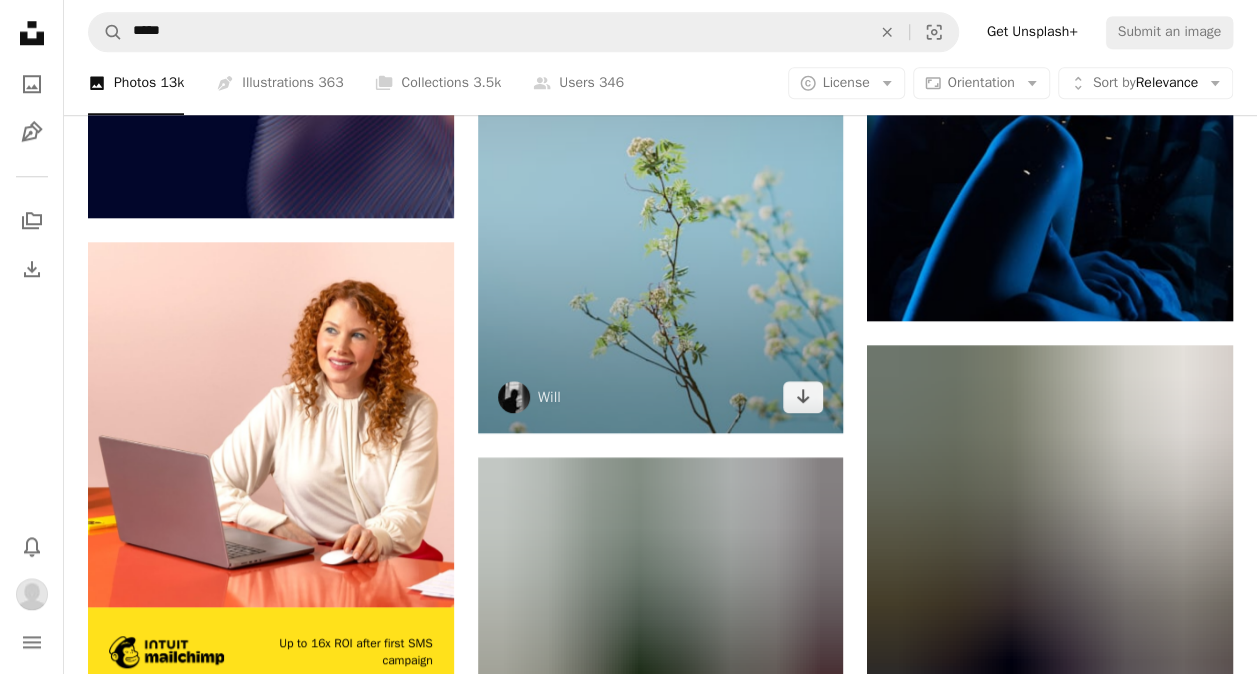 scroll, scrollTop: 4682, scrollLeft: 0, axis: vertical 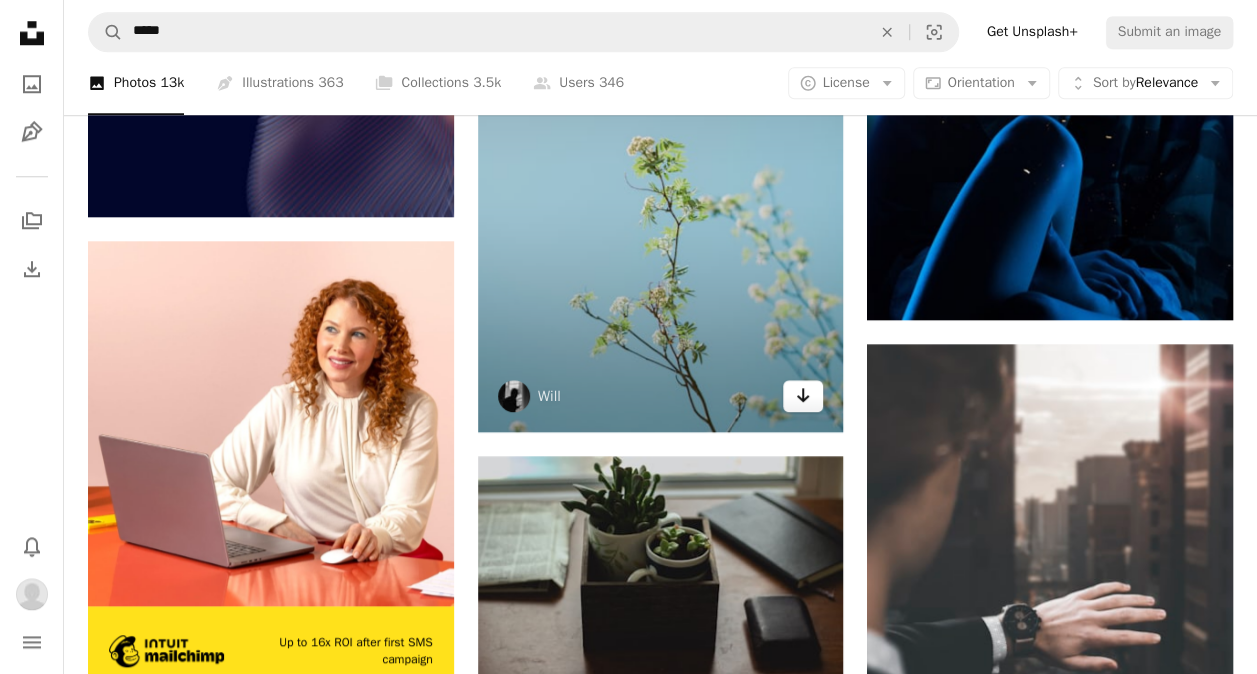 click on "Arrow pointing down" 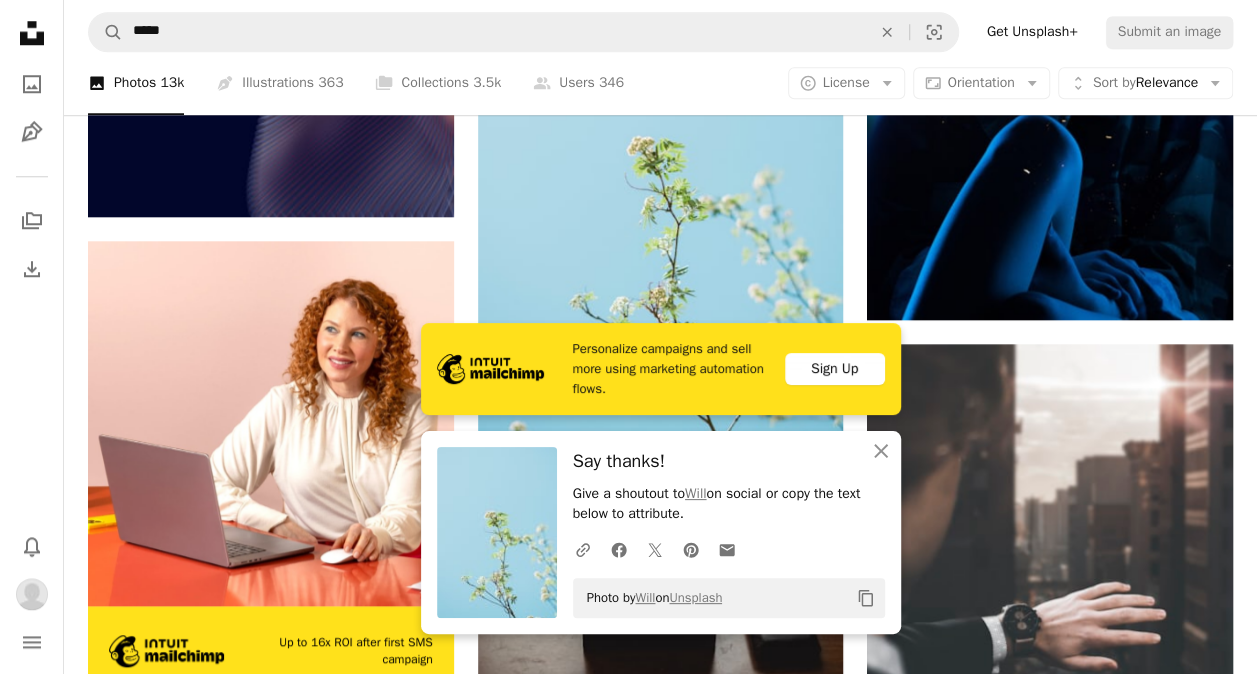 click on "Say thanks! Give a shoutout to  [PERSON]  on social or copy the text below to attribute. ... Photo by  [PERSON]  on  Unsplash" at bounding box center (729, 532) 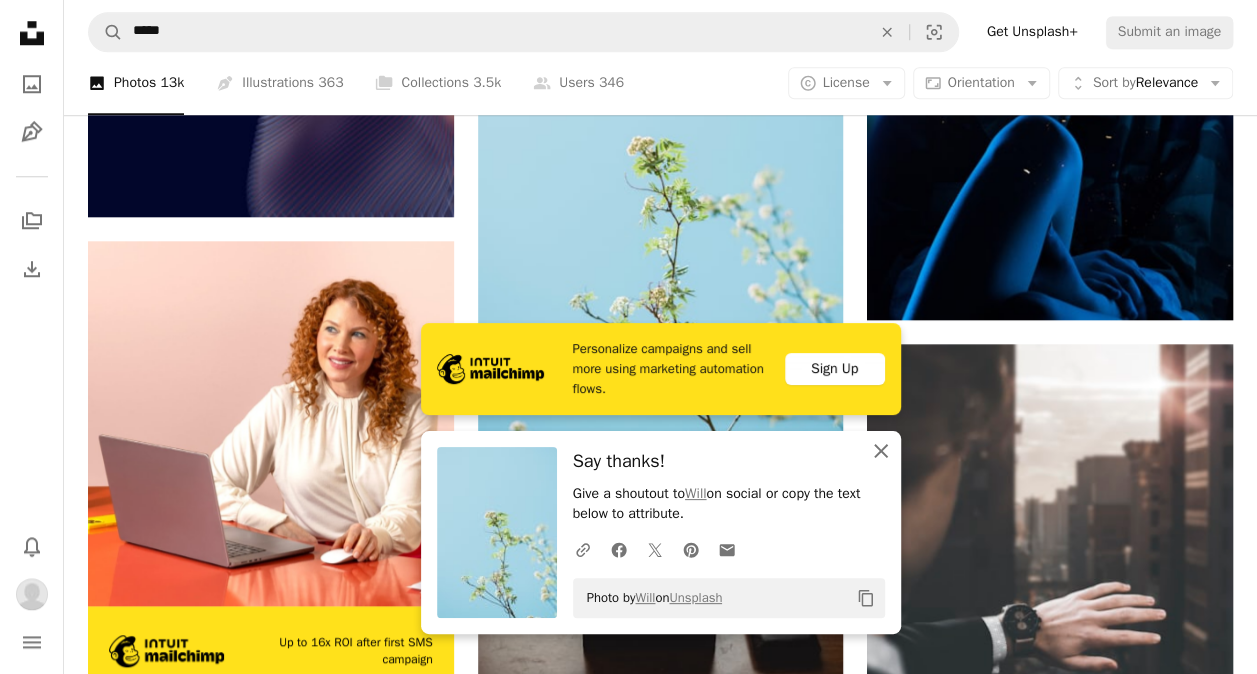 click on "An X shape" 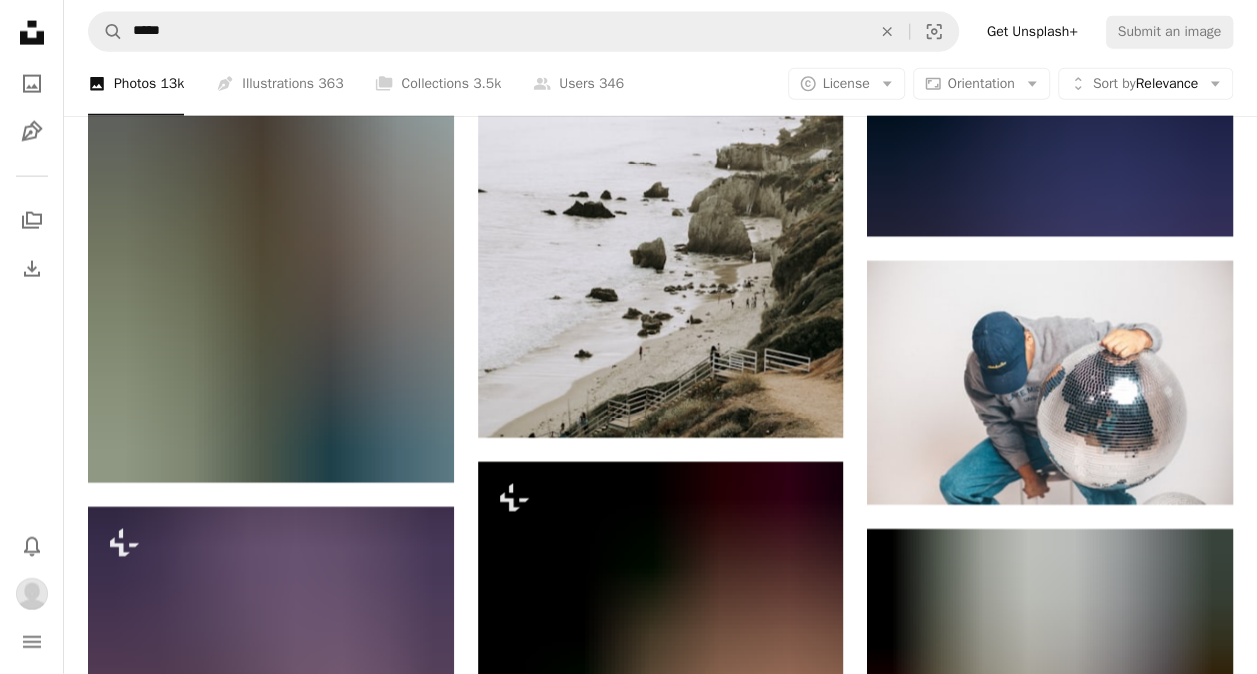 scroll, scrollTop: 6090, scrollLeft: 0, axis: vertical 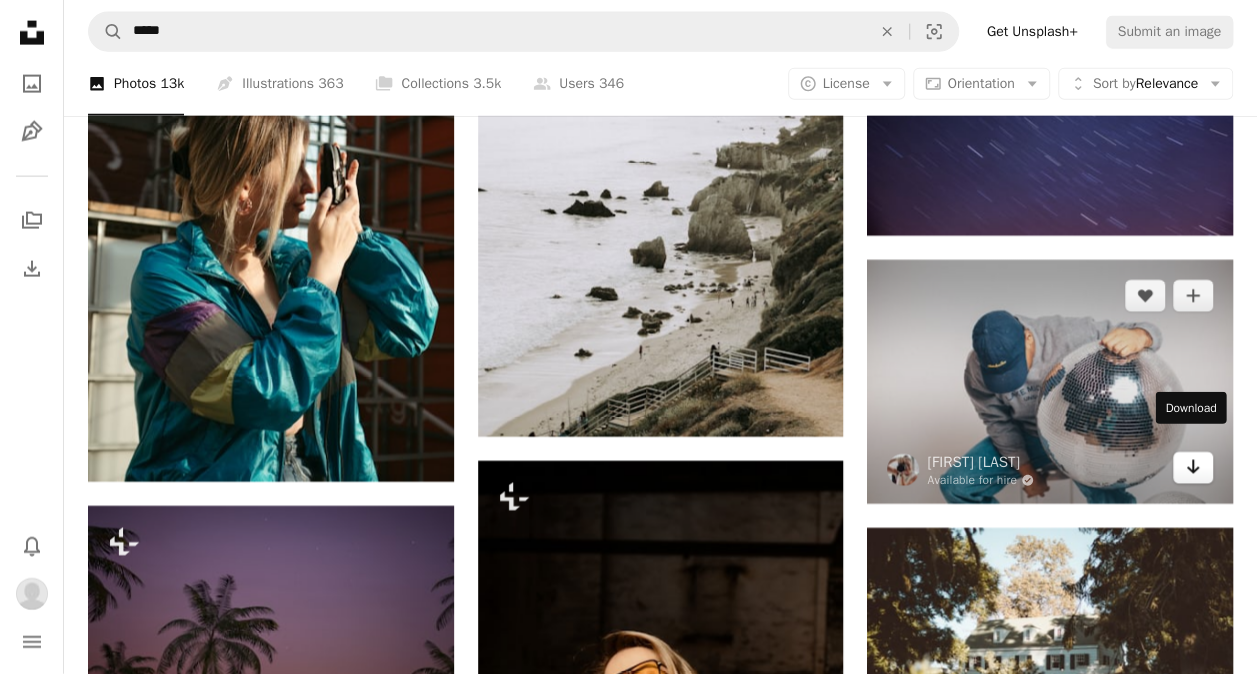 click on "Arrow pointing down" 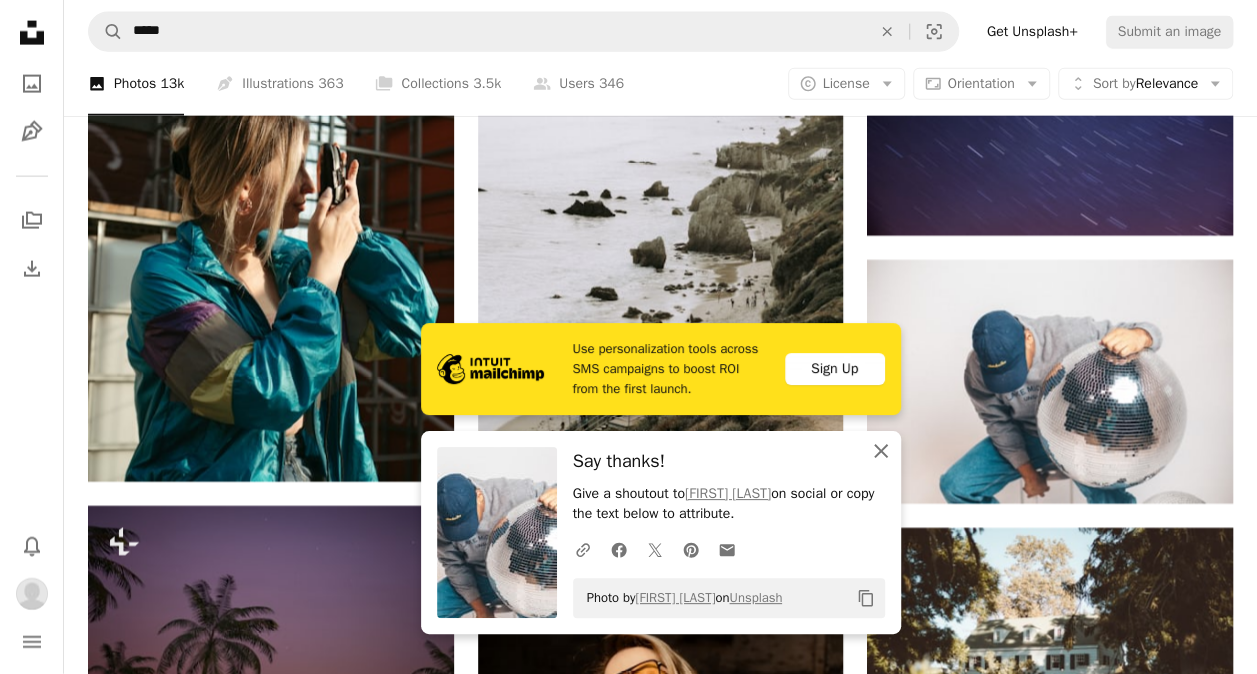 click on "An X shape" 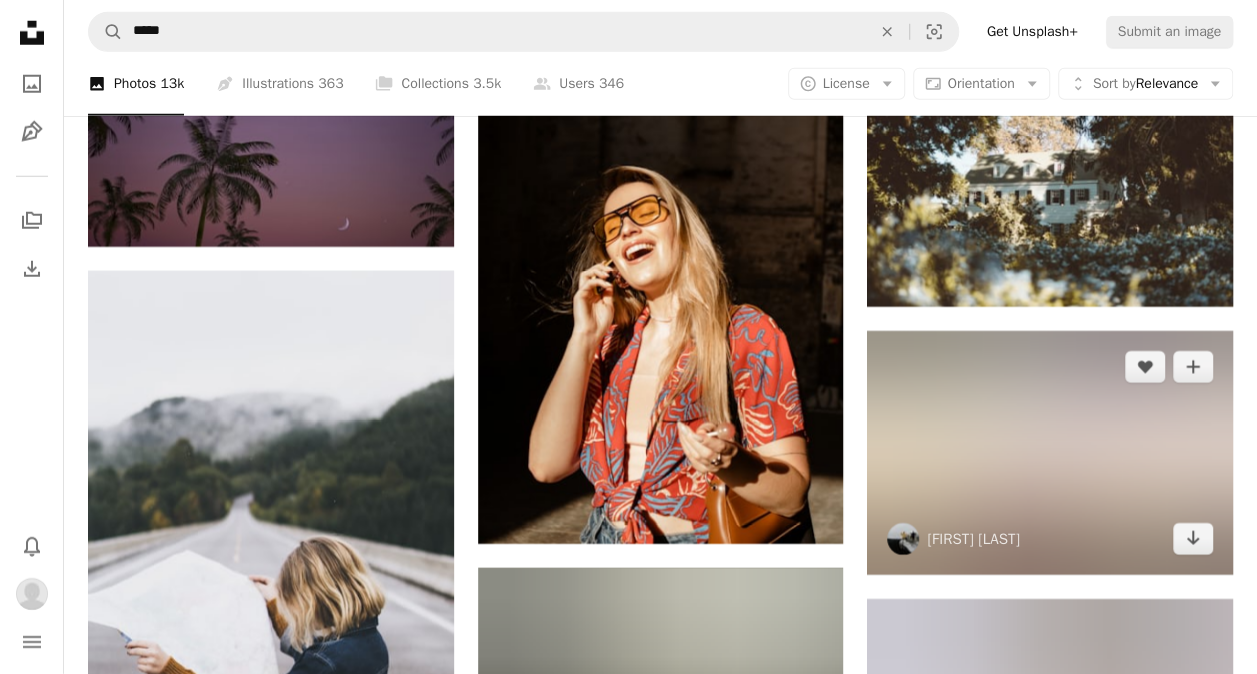 scroll, scrollTop: 6556, scrollLeft: 0, axis: vertical 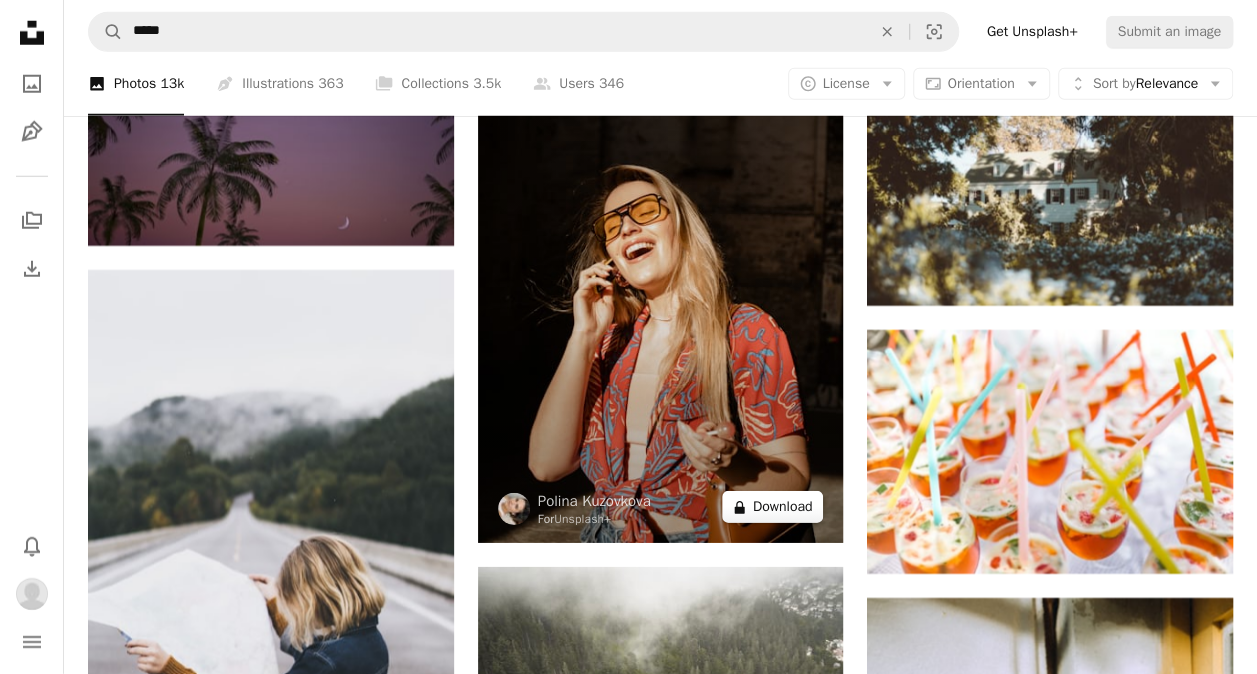 click on "A lock   Download" at bounding box center [773, 507] 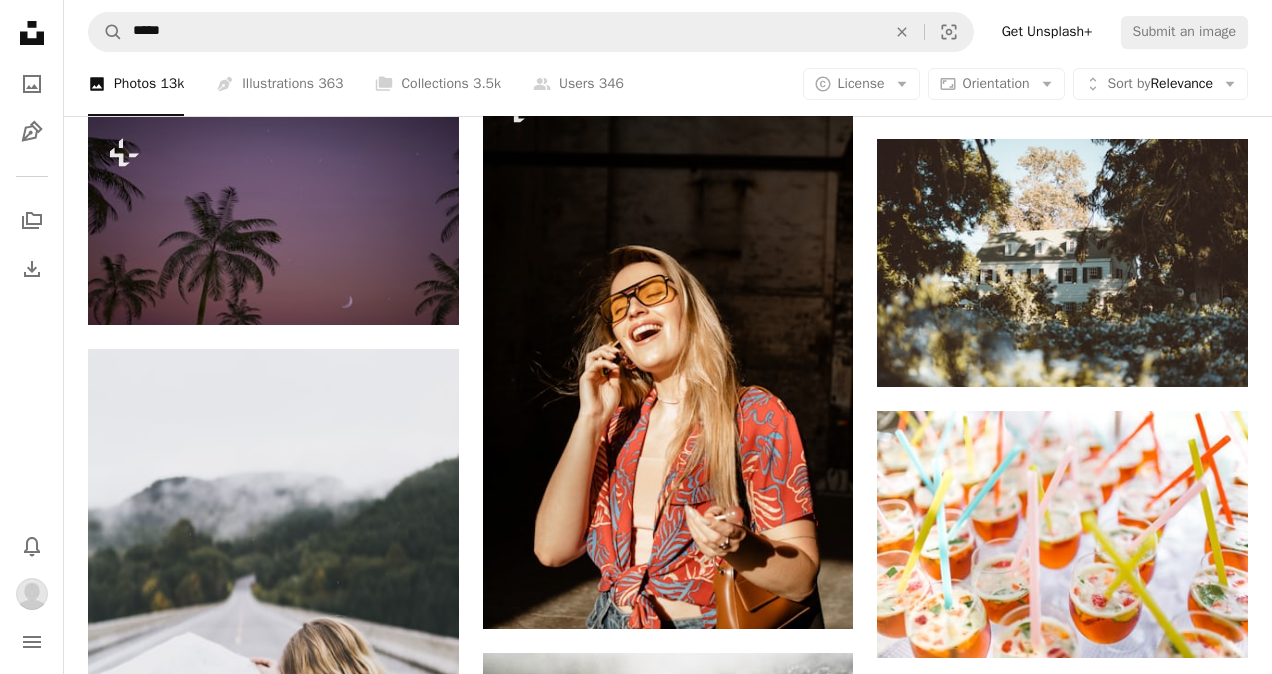 click on "Your email  [EMAIL]  has not been confirmed.  Change email  or  Resend confirmation ... [PERSON]  For  Unsplash+ ... [PERSON] ... [PERSON] ... [PERSON]" at bounding box center (636, -1017) 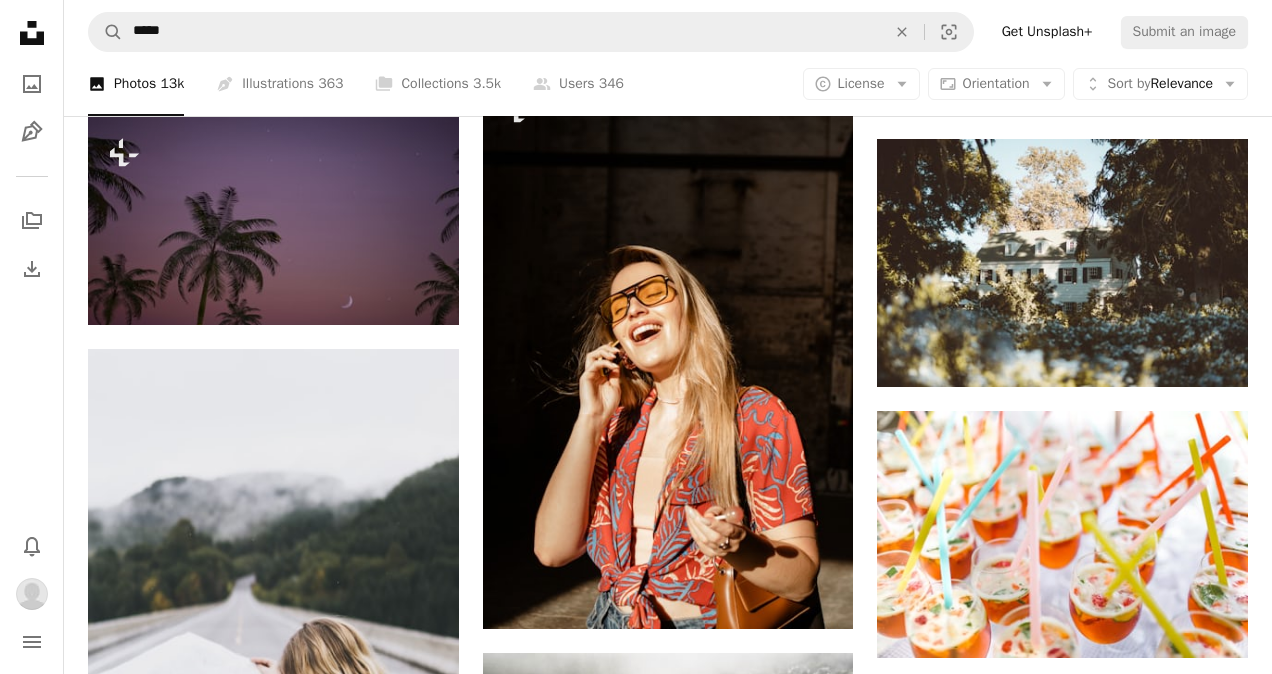 click on "An X shape Premium, ready to use images. Get unlimited access. A plus sign Members-only content added monthly A plus sign Unlimited royalty-free downloads A plus sign Illustrations  New A plus sign Enhanced legal protections yearly 65%  off monthly $20   $7 USD per month * Get  Unsplash+ * When paid annually, billed upfront  $84 Taxes where applicable. Renews automatically. Cancel anytime." at bounding box center (636, 4860) 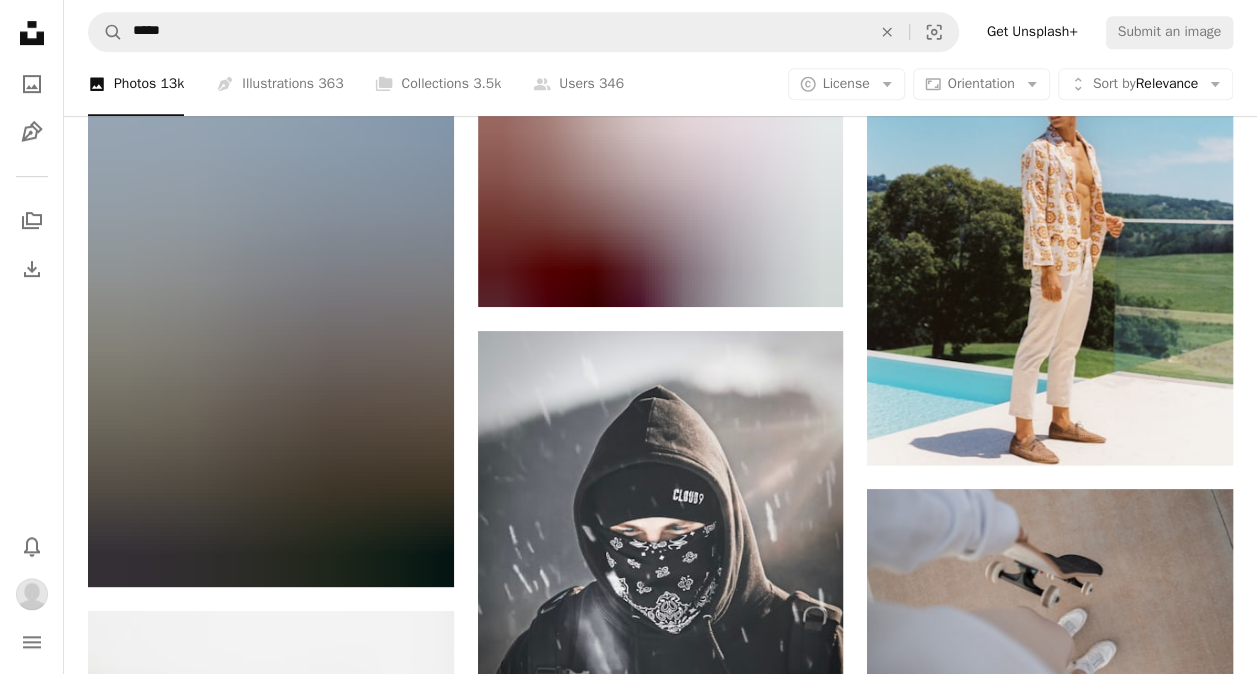 scroll, scrollTop: 15566, scrollLeft: 0, axis: vertical 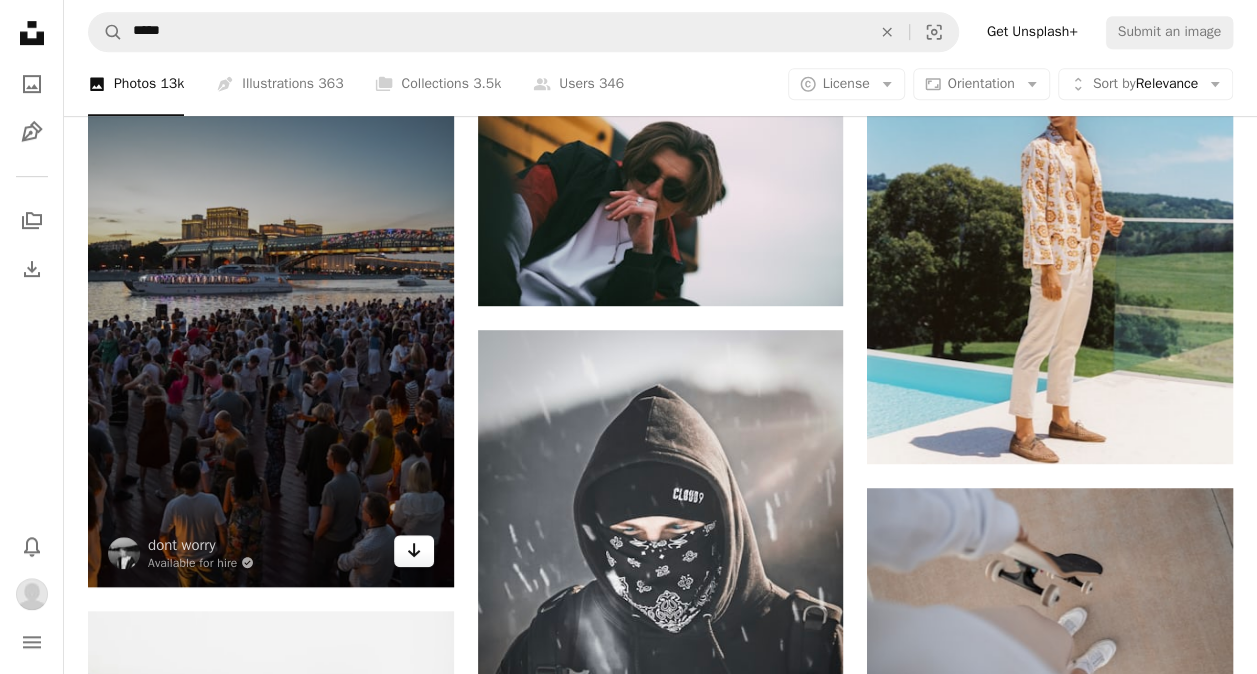 click 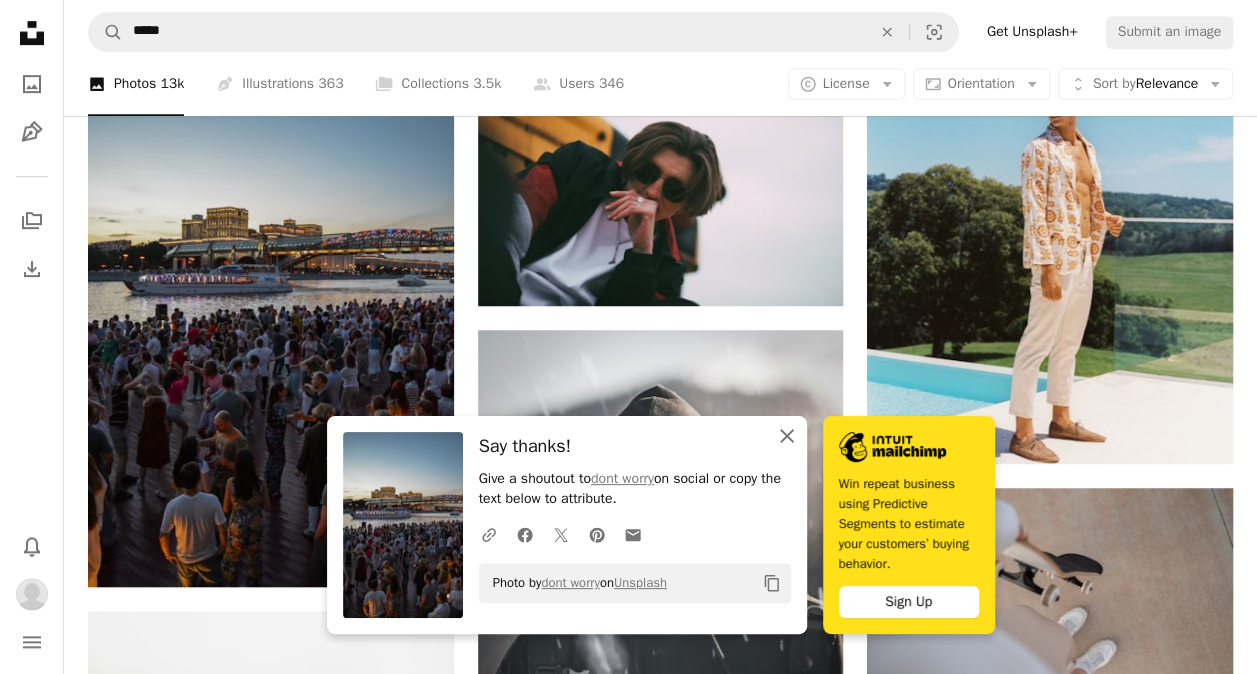 click on "An X shape" 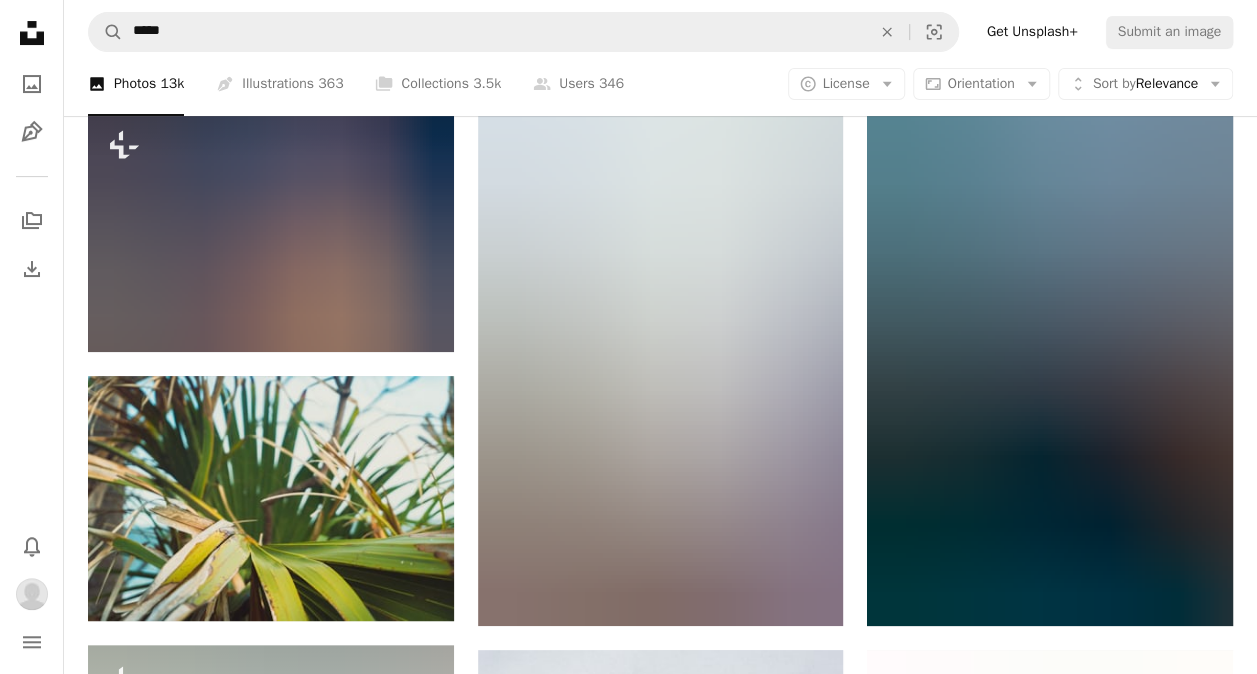 scroll, scrollTop: 19083, scrollLeft: 0, axis: vertical 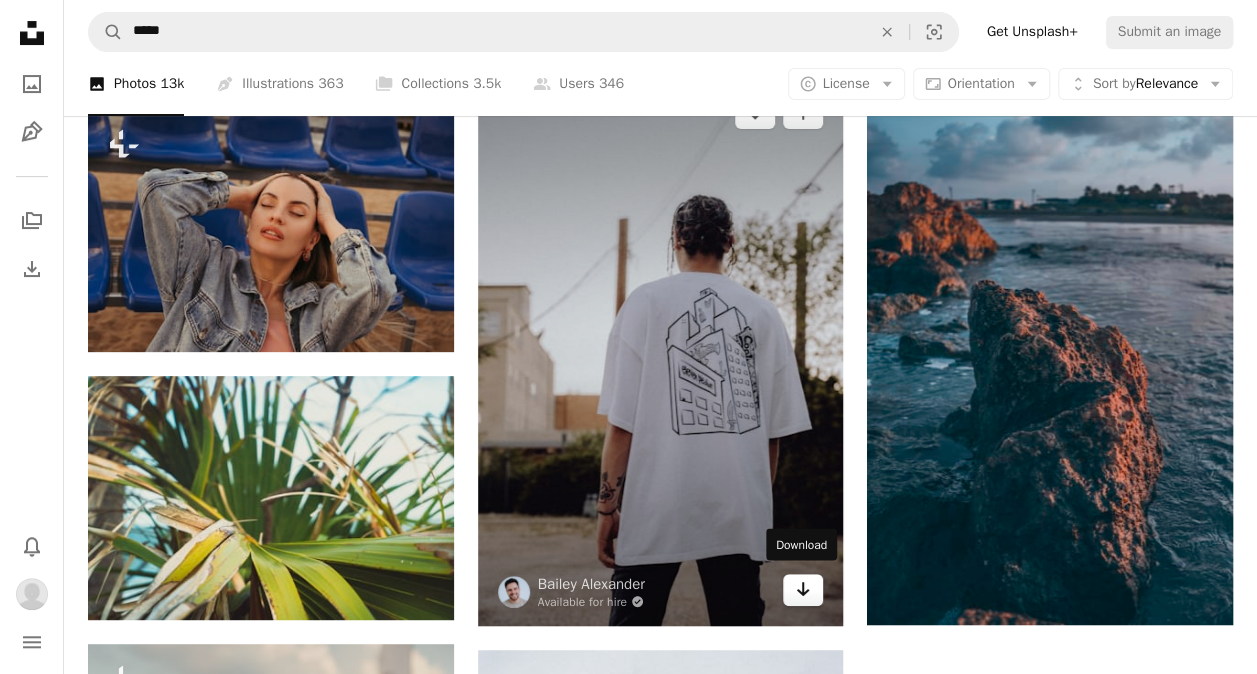 click on "Arrow pointing down" 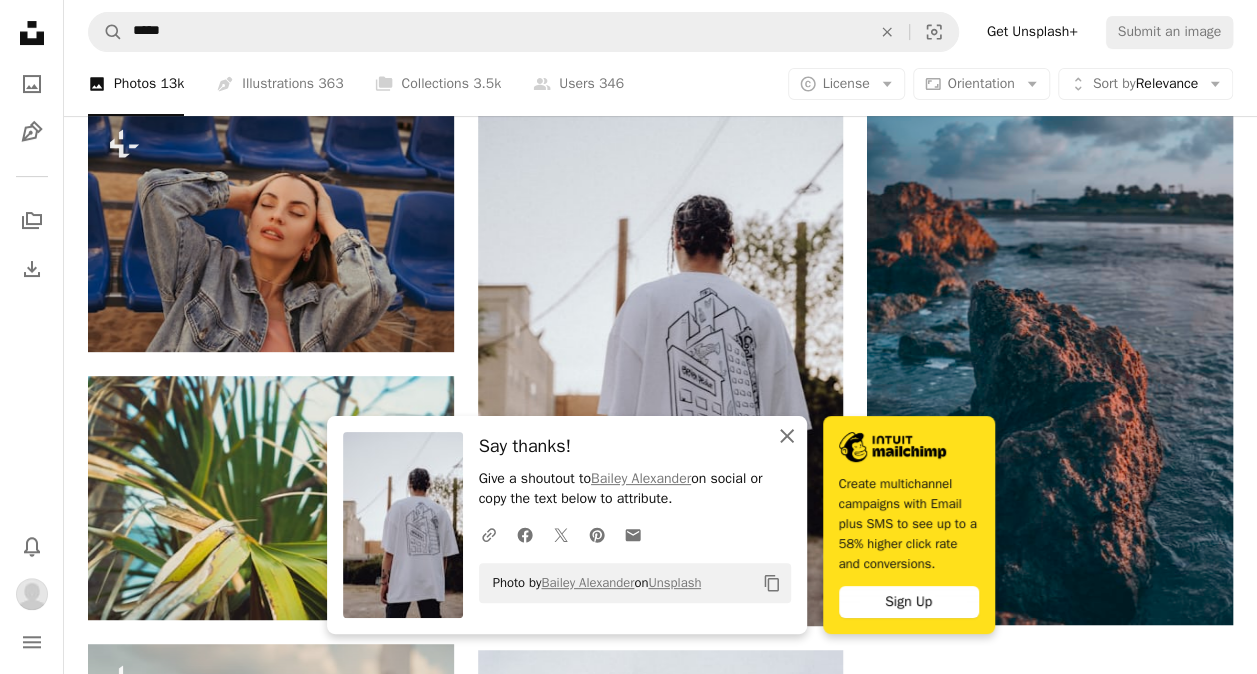 click on "An X shape" 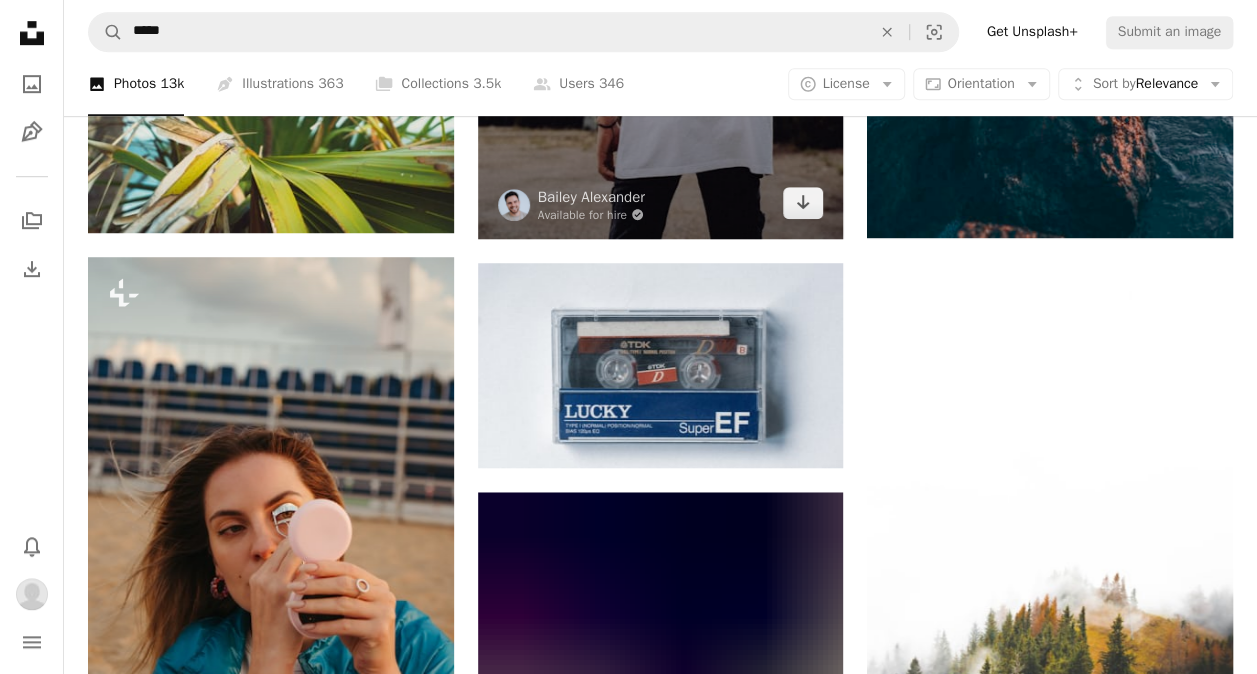scroll, scrollTop: 19475, scrollLeft: 0, axis: vertical 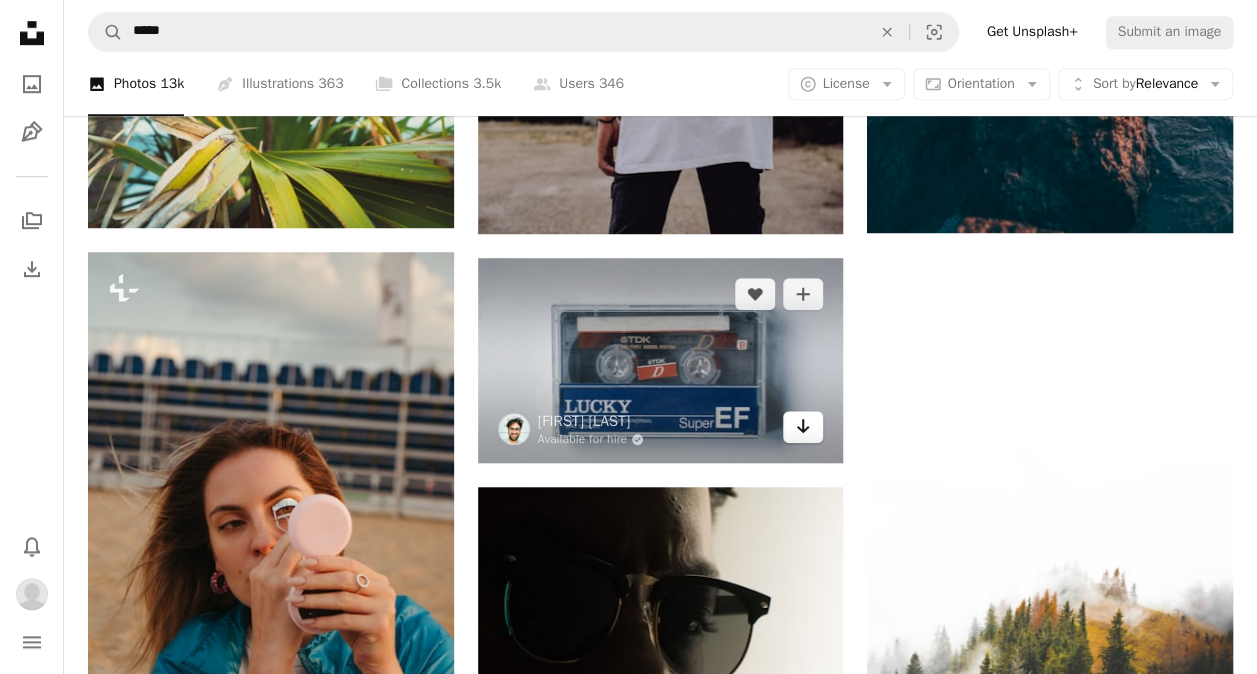 click on "Arrow pointing down" 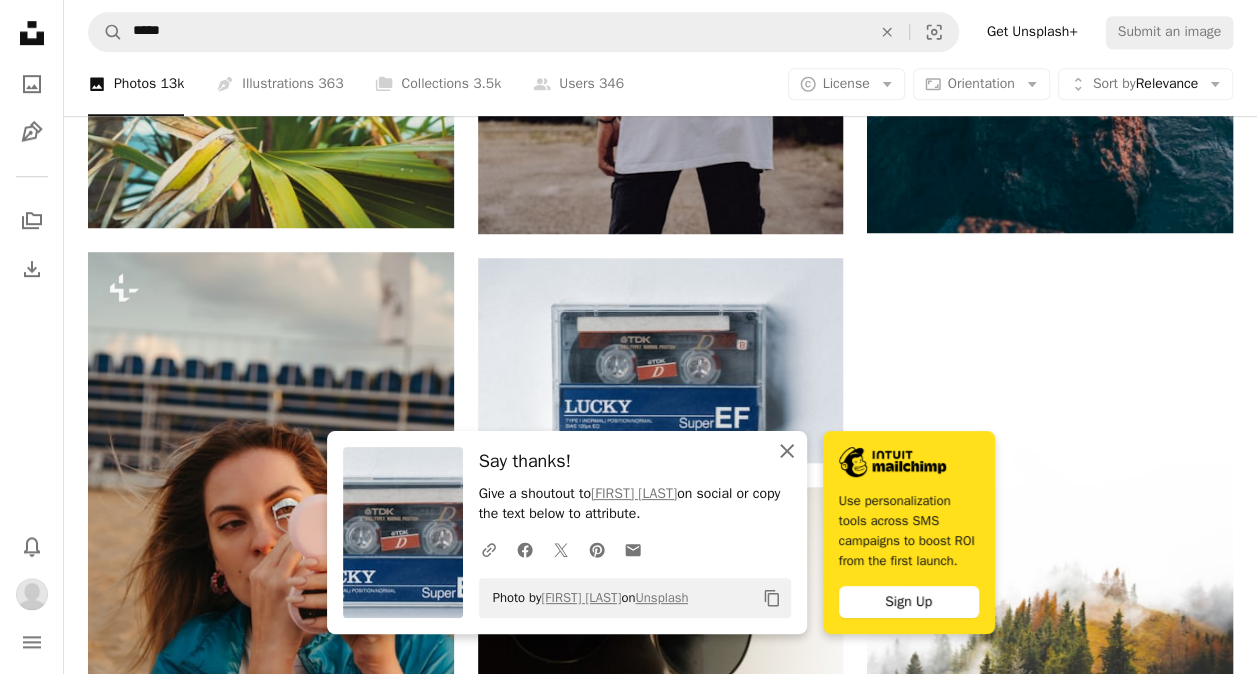click 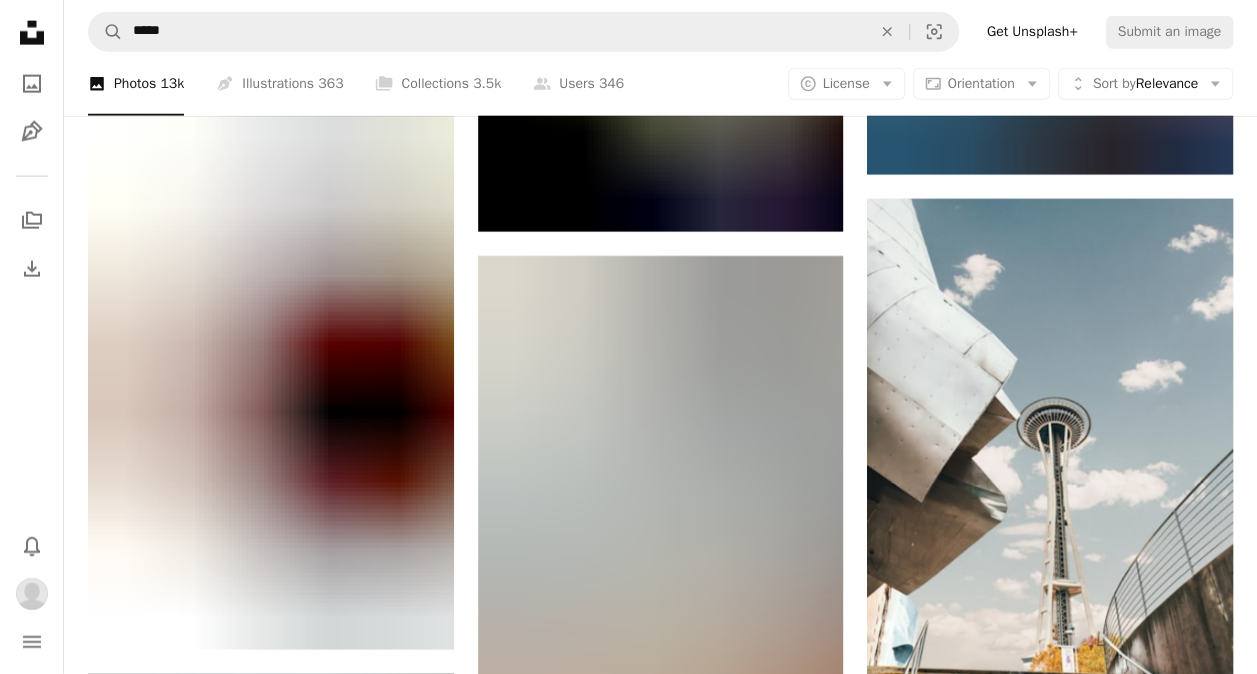 scroll, scrollTop: 21254, scrollLeft: 0, axis: vertical 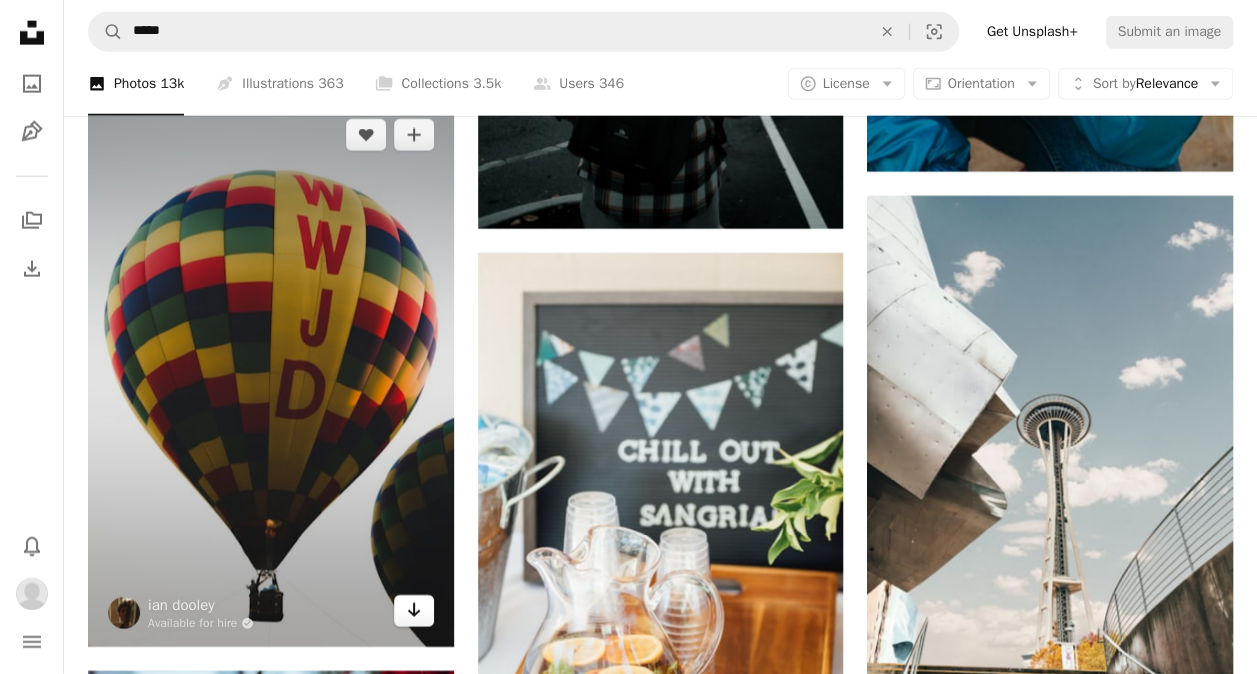 click on "Arrow pointing down" 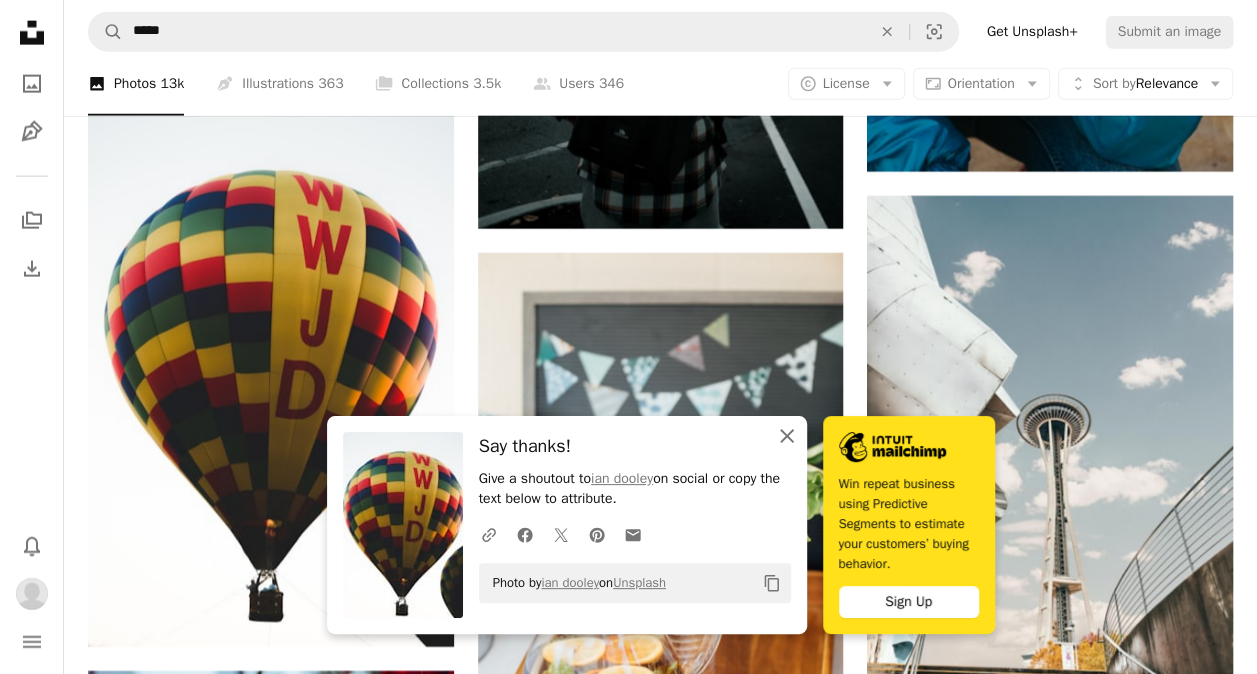 click on "An X shape" 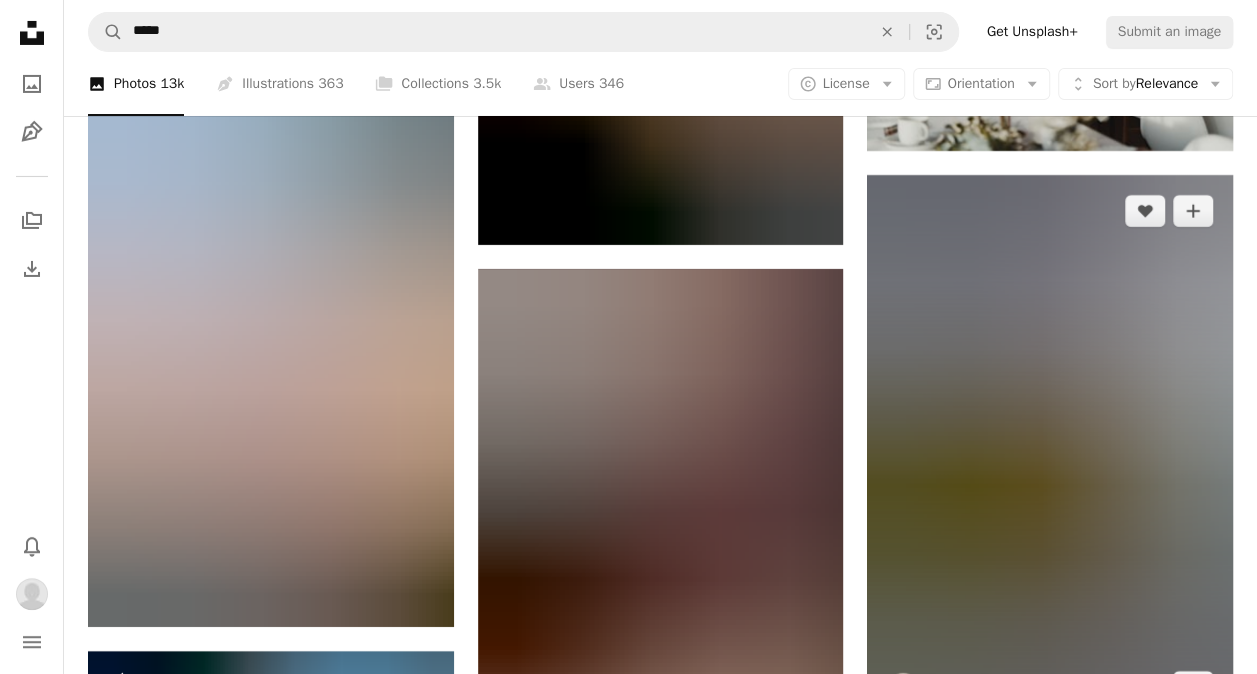 scroll, scrollTop: 22384, scrollLeft: 0, axis: vertical 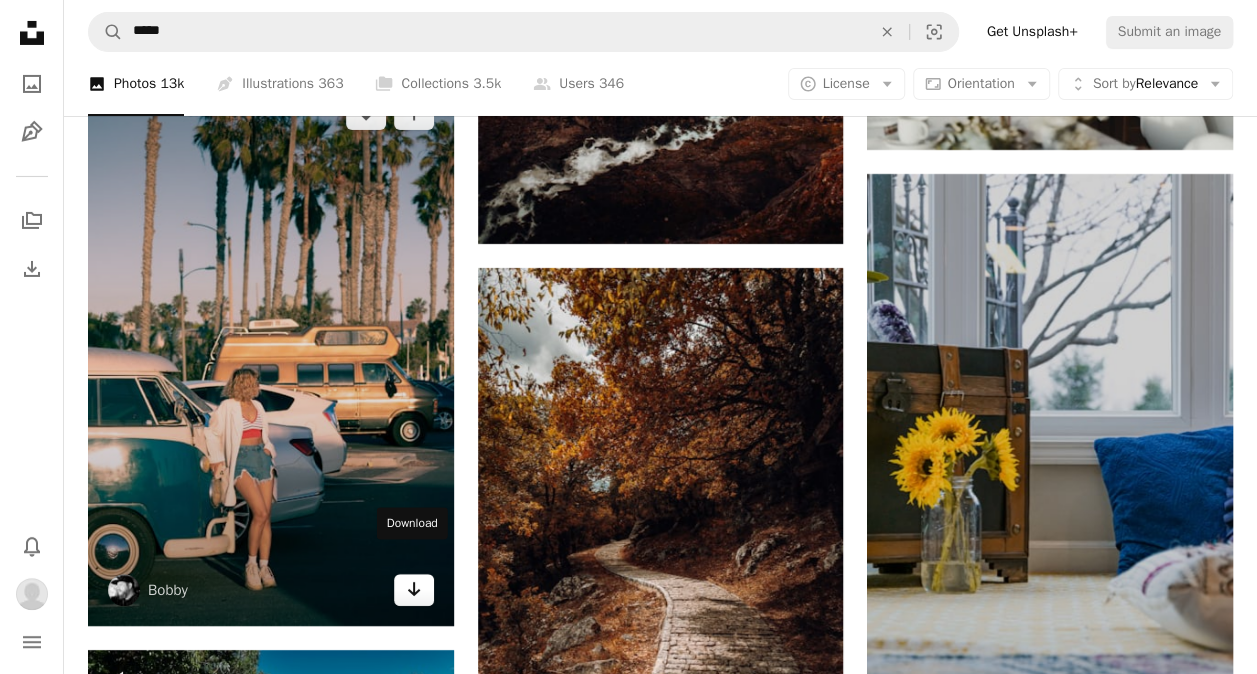 click on "Arrow pointing down" 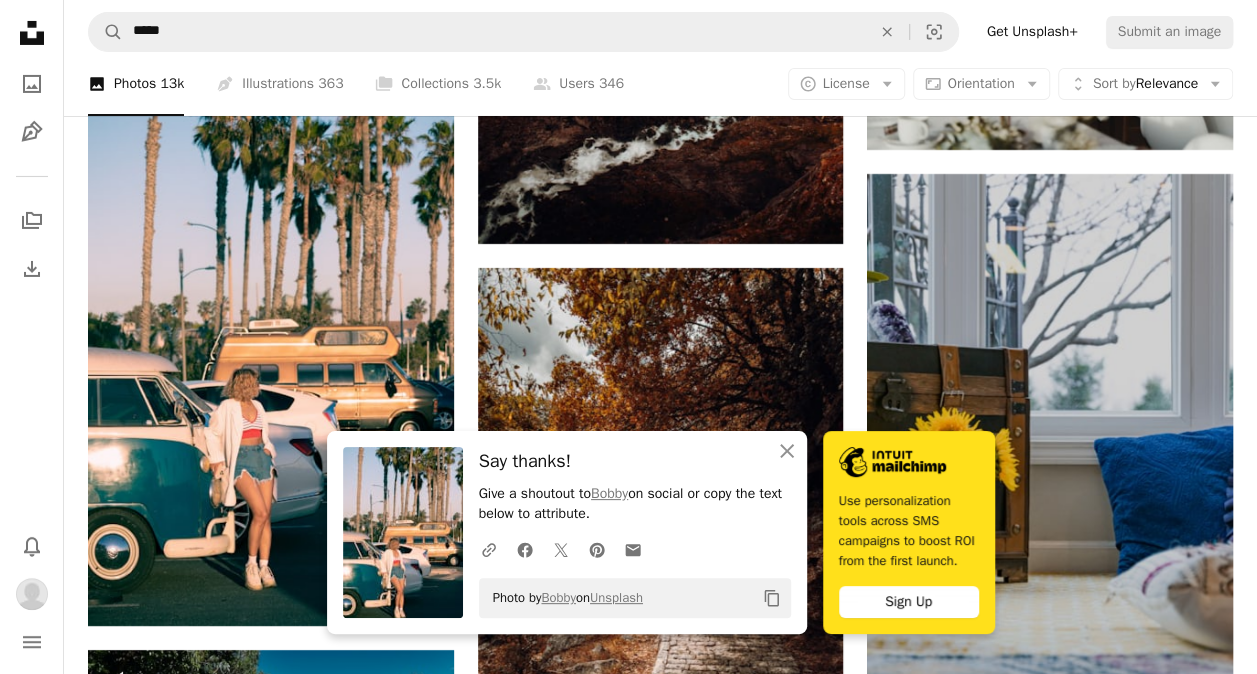 click on "[FIRST] [LAST] For Unsplash+ A lock Download A heart A plus sign [FIRST] [LAST] Arrow pointing down A heart A plus sign [FIRST] [LAST] Available for hire A checkmark inside of a circle Arrow pointing down A heart A plus sign [FIRST] [LAST] Available for hire A checkmark inside of a circle Arrow pointing down Plus sign for Unsplash+ A heart A plus sign A. C. For Unsplash+ A lock Download A heart A plus sign [FIRST] [LAST] Arrow pointing down A heart A plus sign [FIRST] [LAST] Arrow pointing down A heart A plus sign [FIRST] [LAST] Available for hire A checkmark inside of a circle Arrow pointing down Plus sign for Unsplash+ A heart A plus sign and machines For Unsplash+ A lock Download –– ––– ––– –– ––– – –– ––– – ––– –– –– –––– –– Up to 16x ROI after first SMS campaign Sign Up A heart A plus sign" at bounding box center (660, -9443) 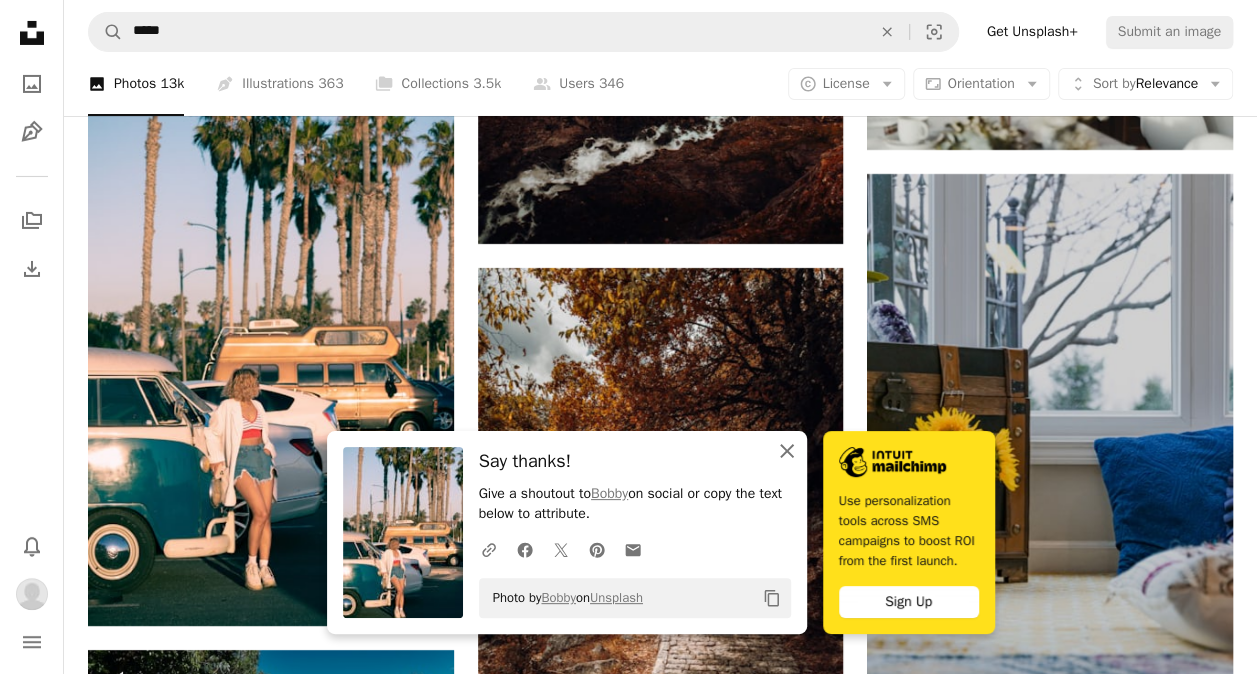 click 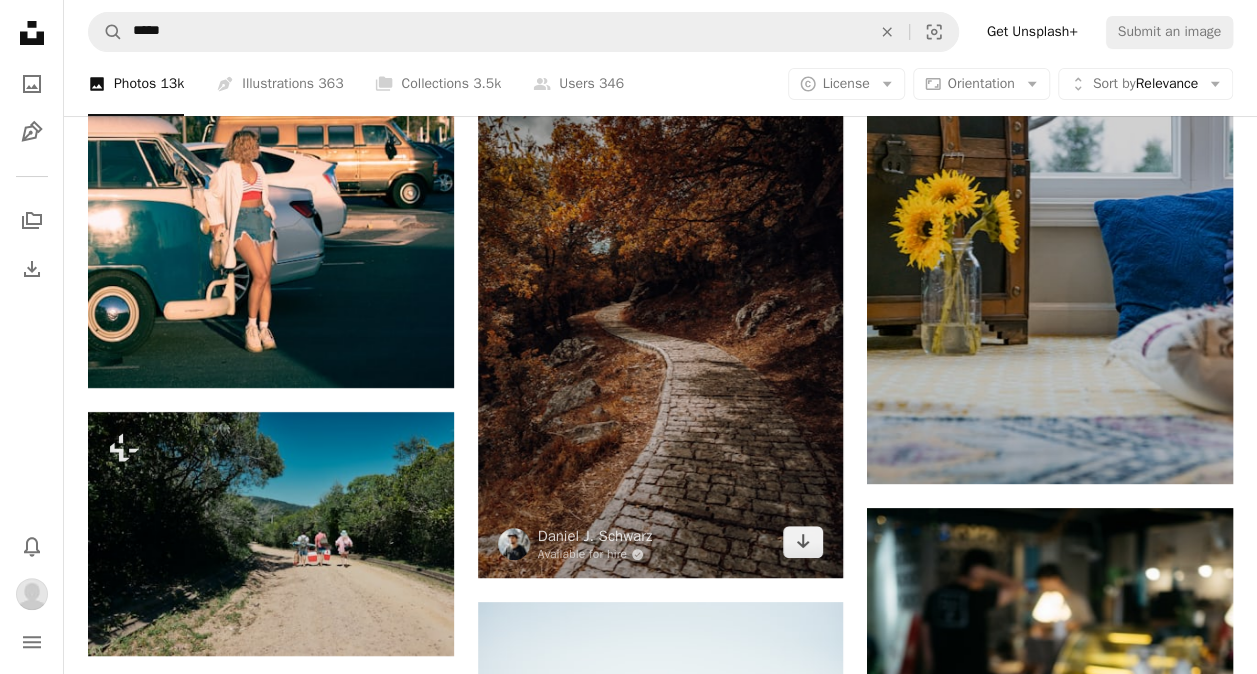 scroll, scrollTop: 22623, scrollLeft: 0, axis: vertical 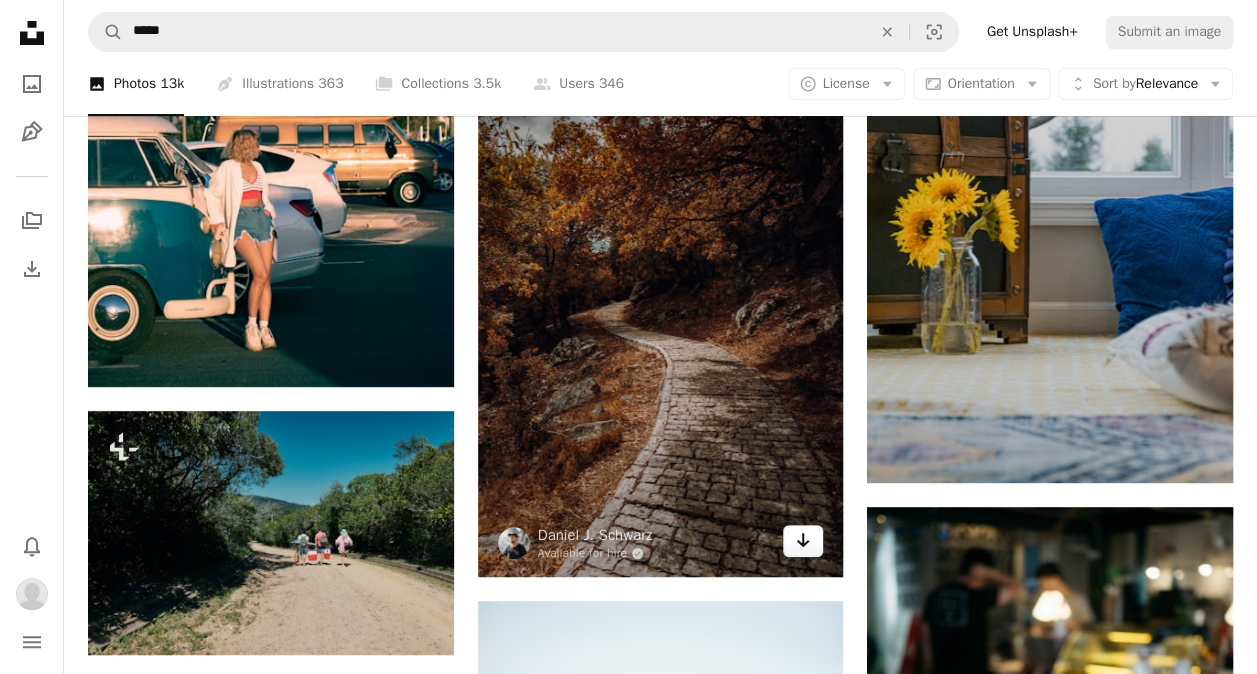 click on "Arrow pointing down" 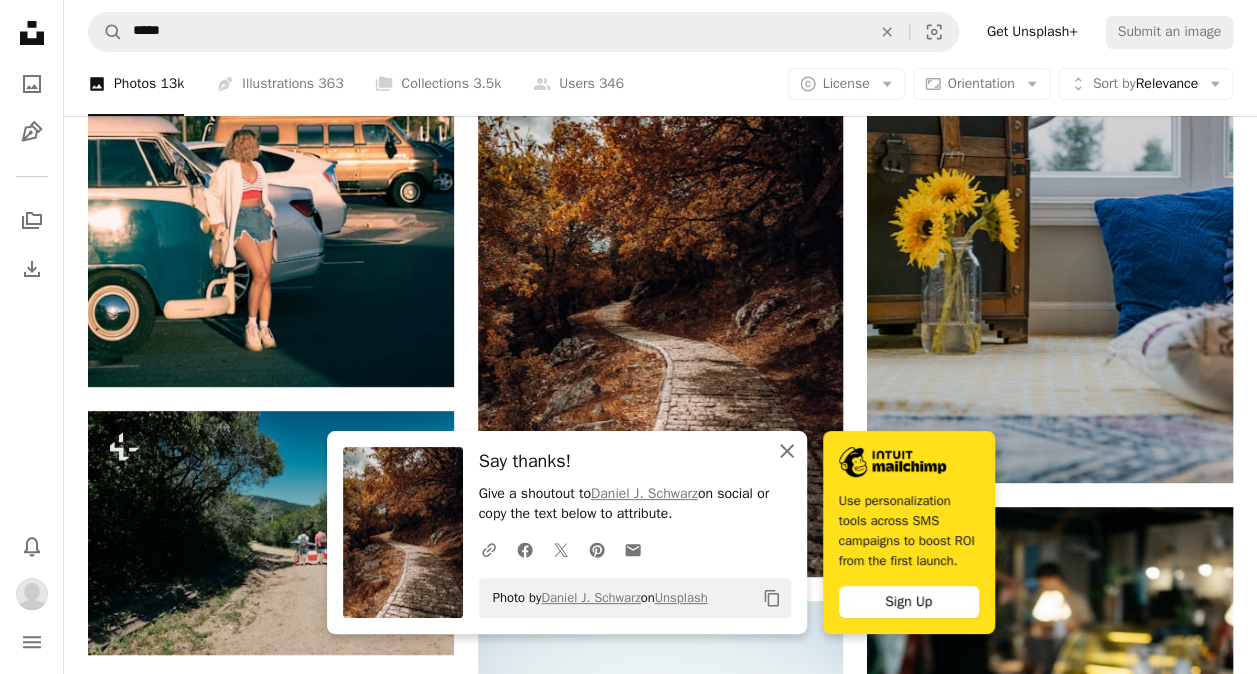 click on "An X shape" 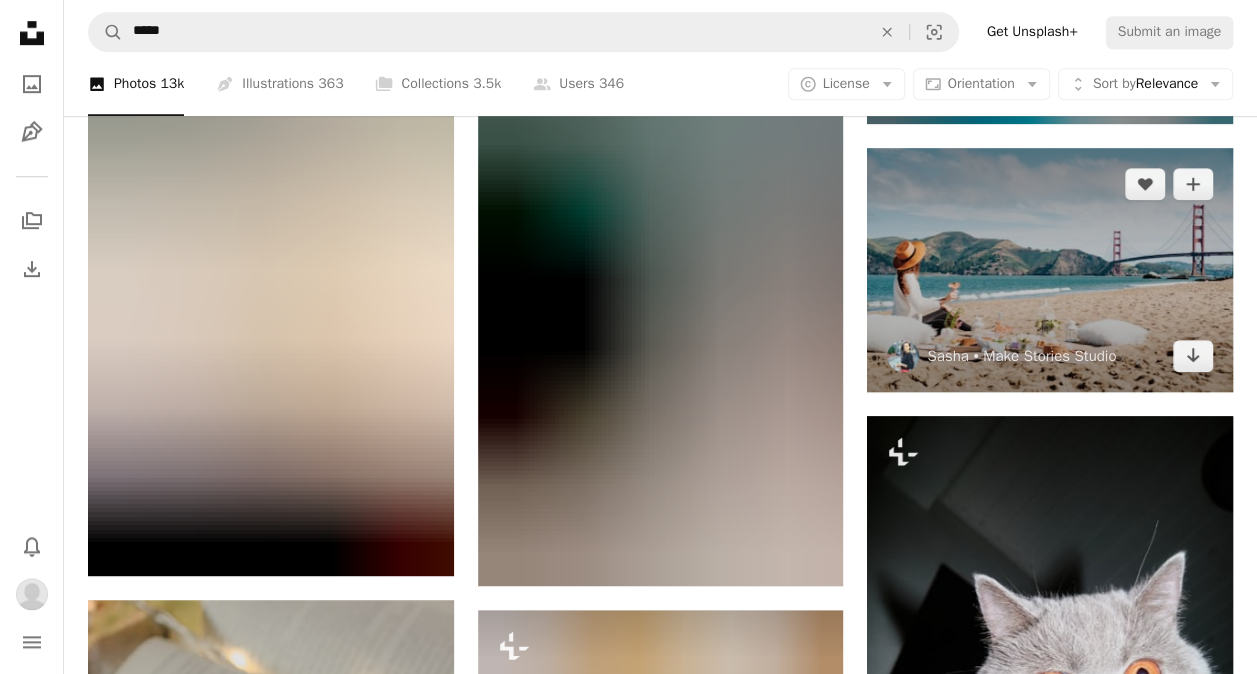scroll, scrollTop: 30768, scrollLeft: 0, axis: vertical 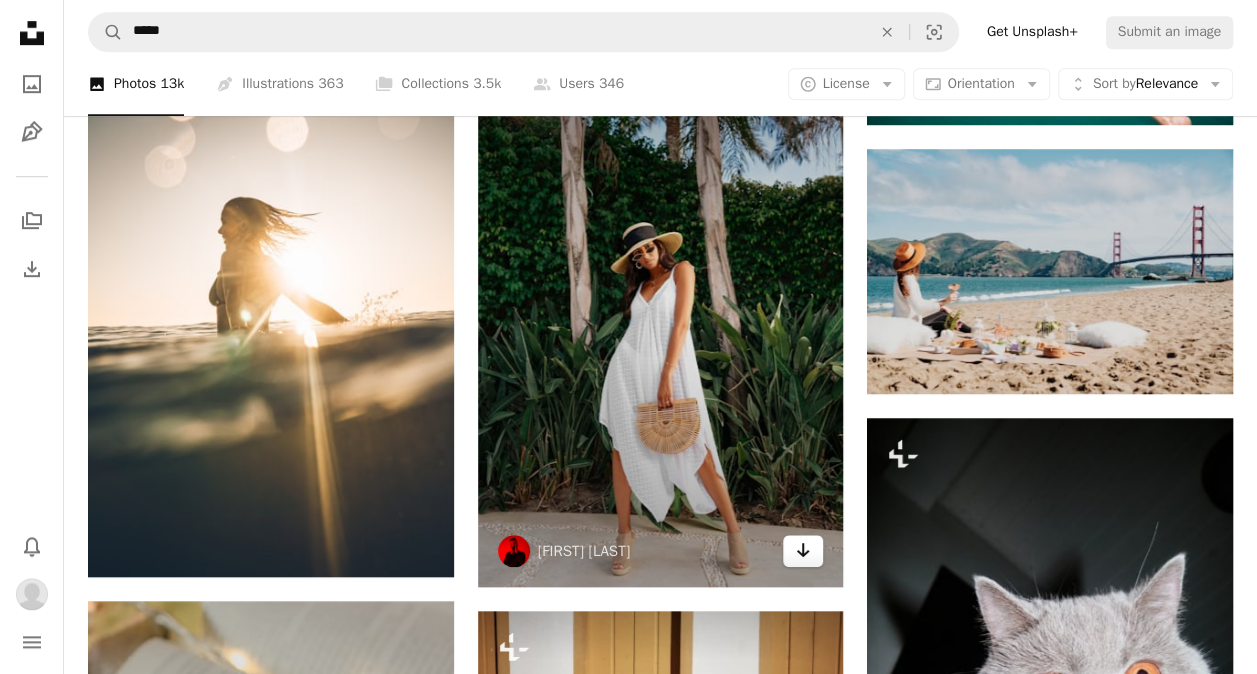click on "Arrow pointing down" 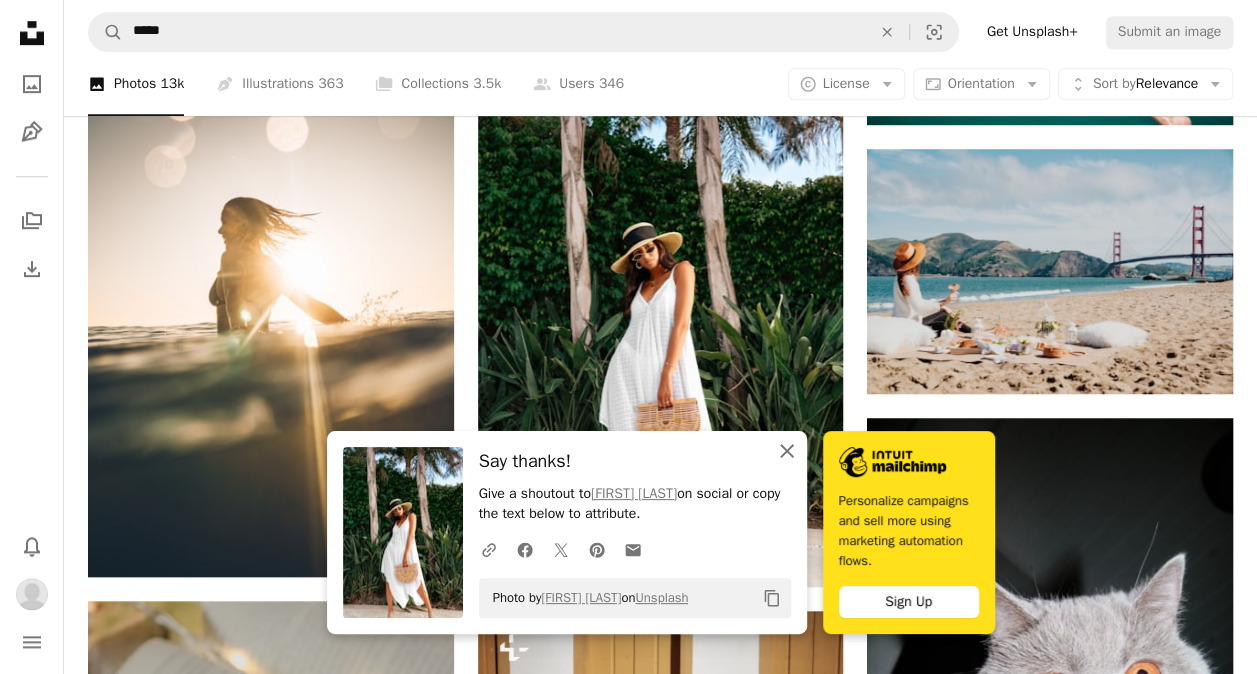 click on "An X shape" 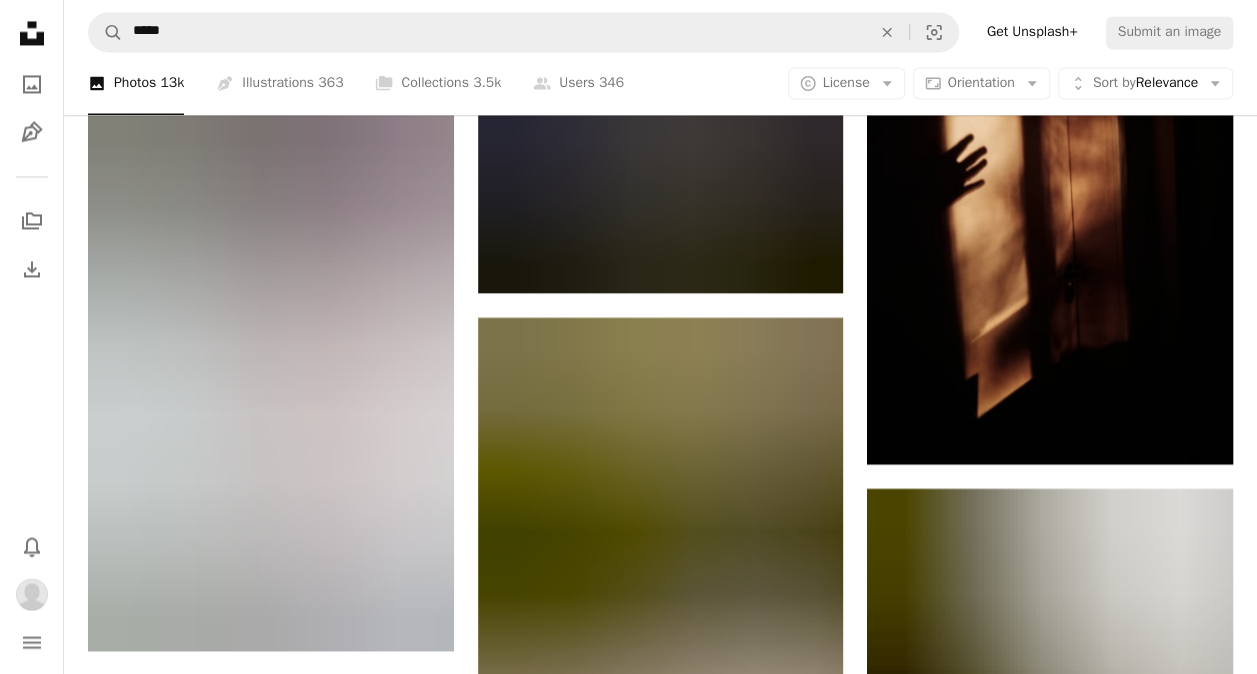 scroll, scrollTop: 31844, scrollLeft: 0, axis: vertical 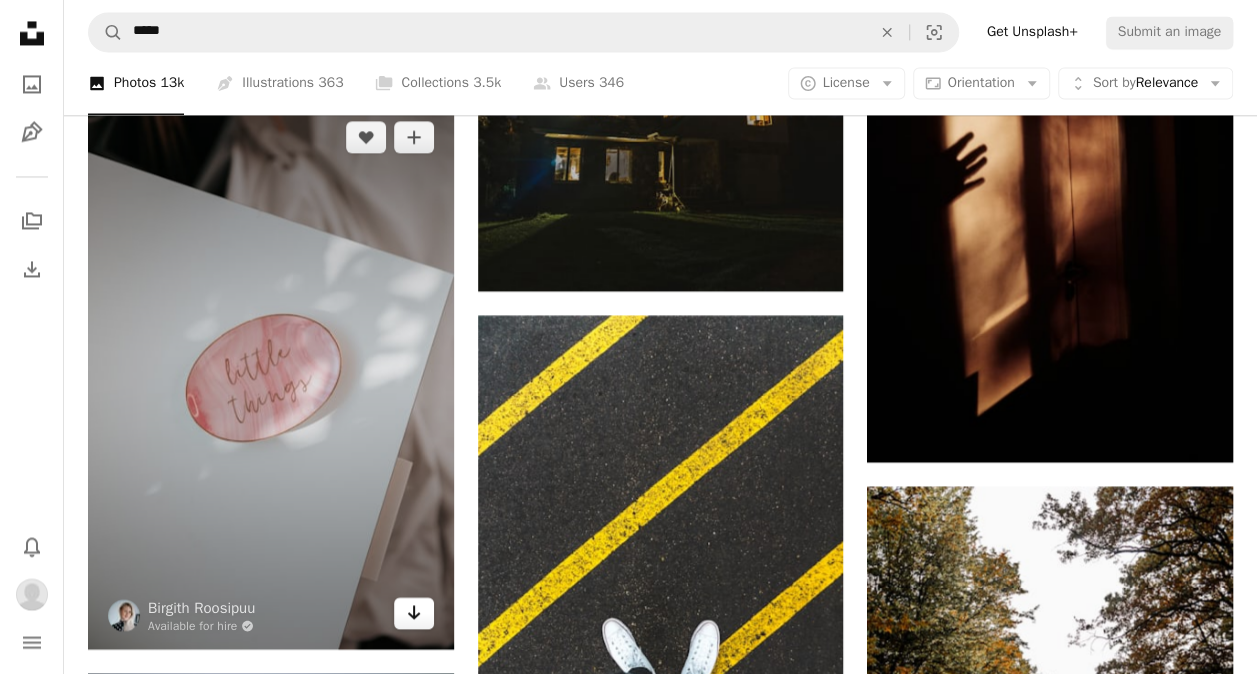 click on "Arrow pointing down" 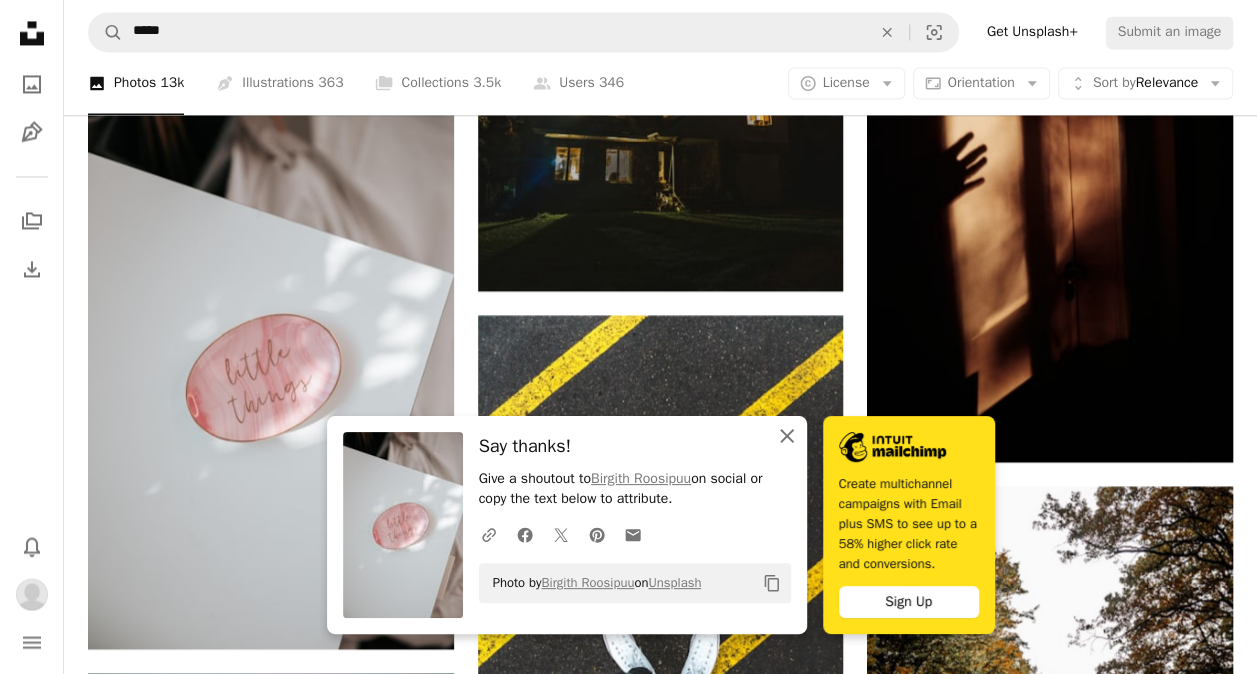 click 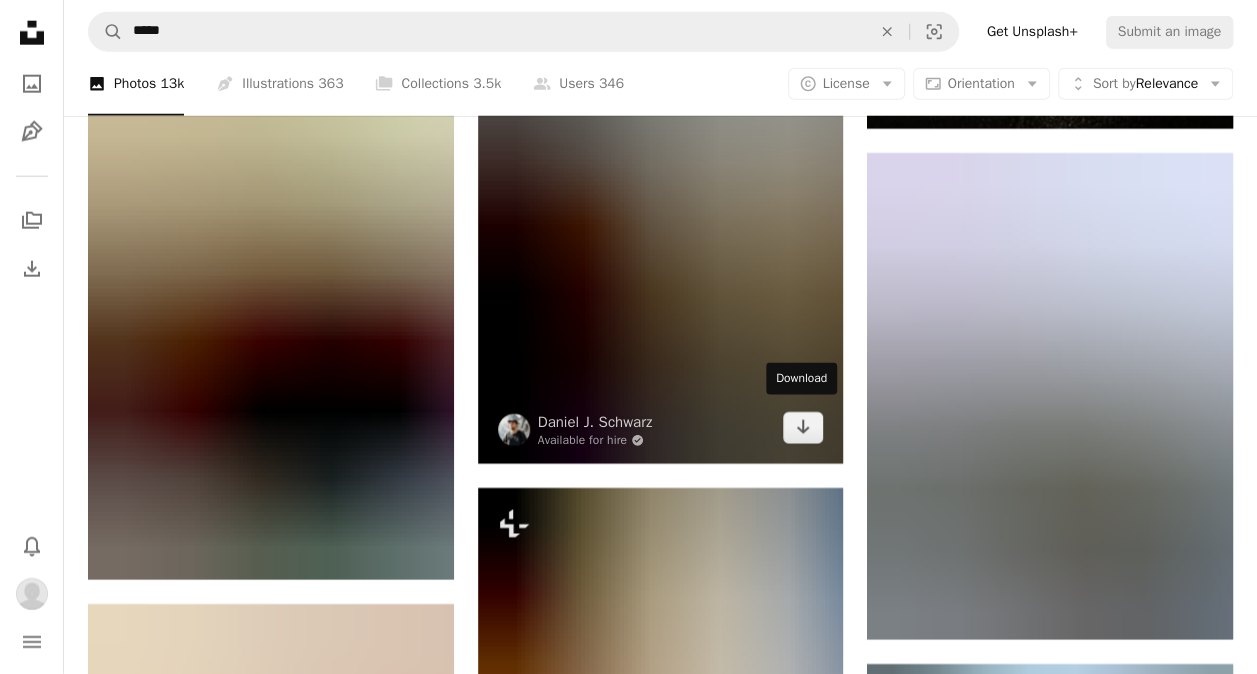 scroll, scrollTop: 32755, scrollLeft: 0, axis: vertical 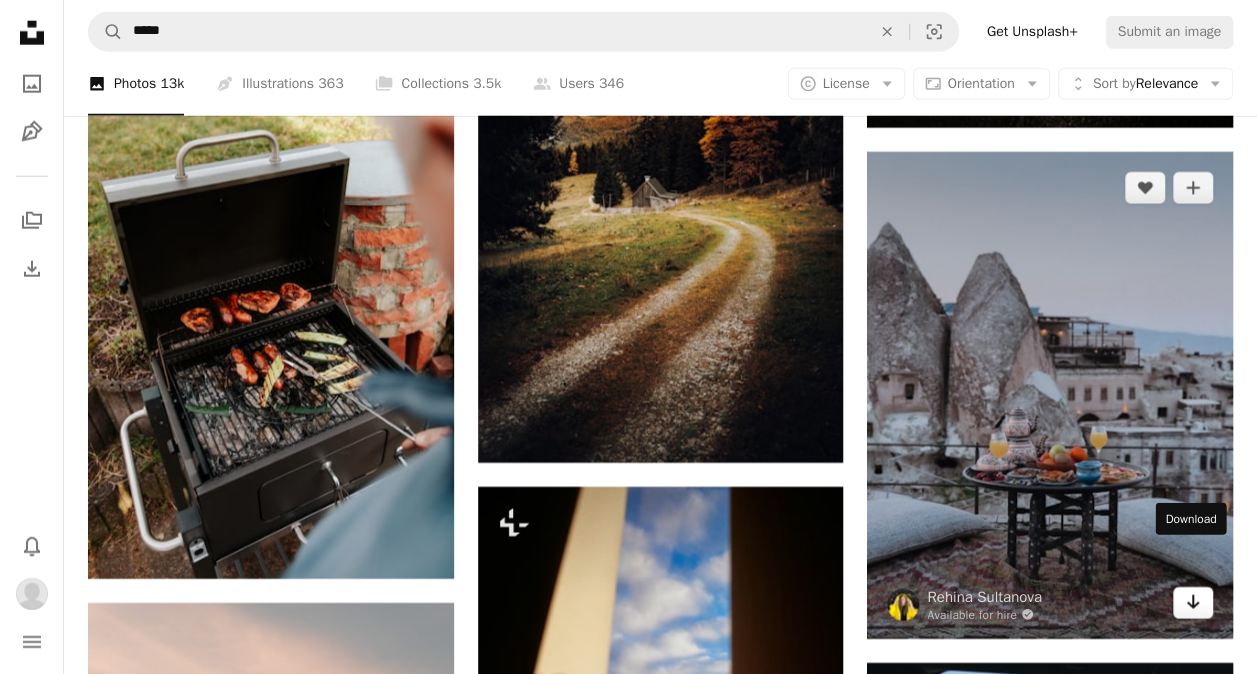 click on "Arrow pointing down" 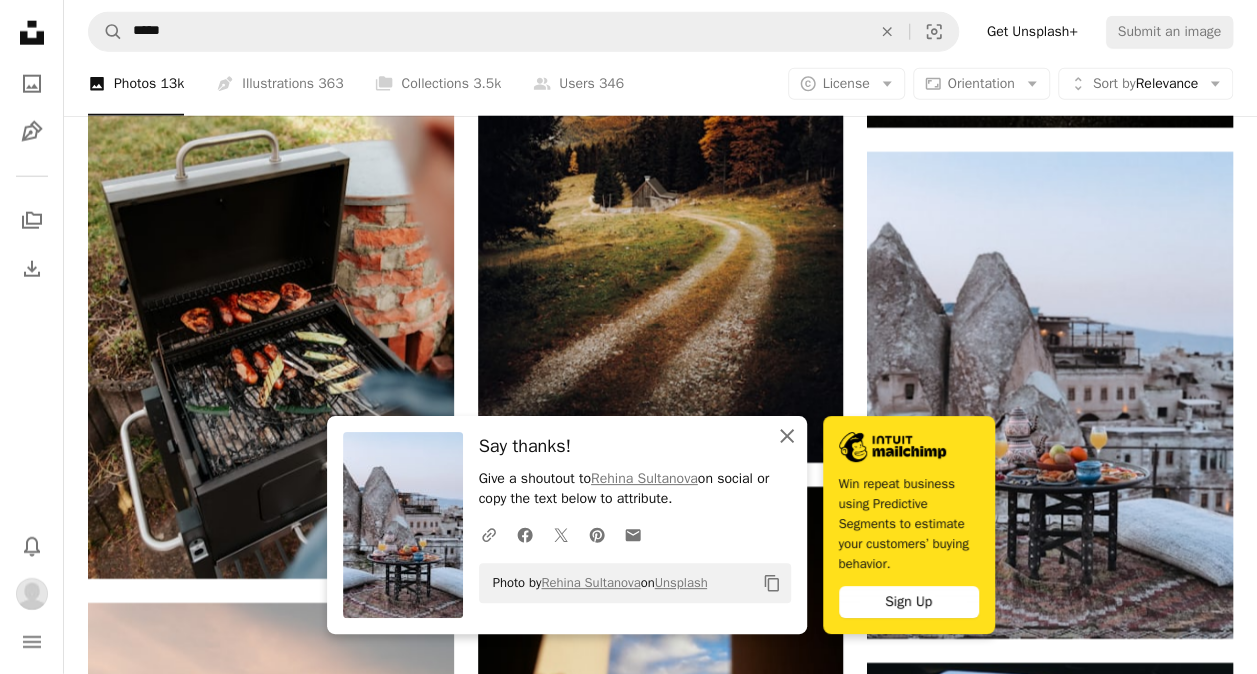 click on "An X shape" 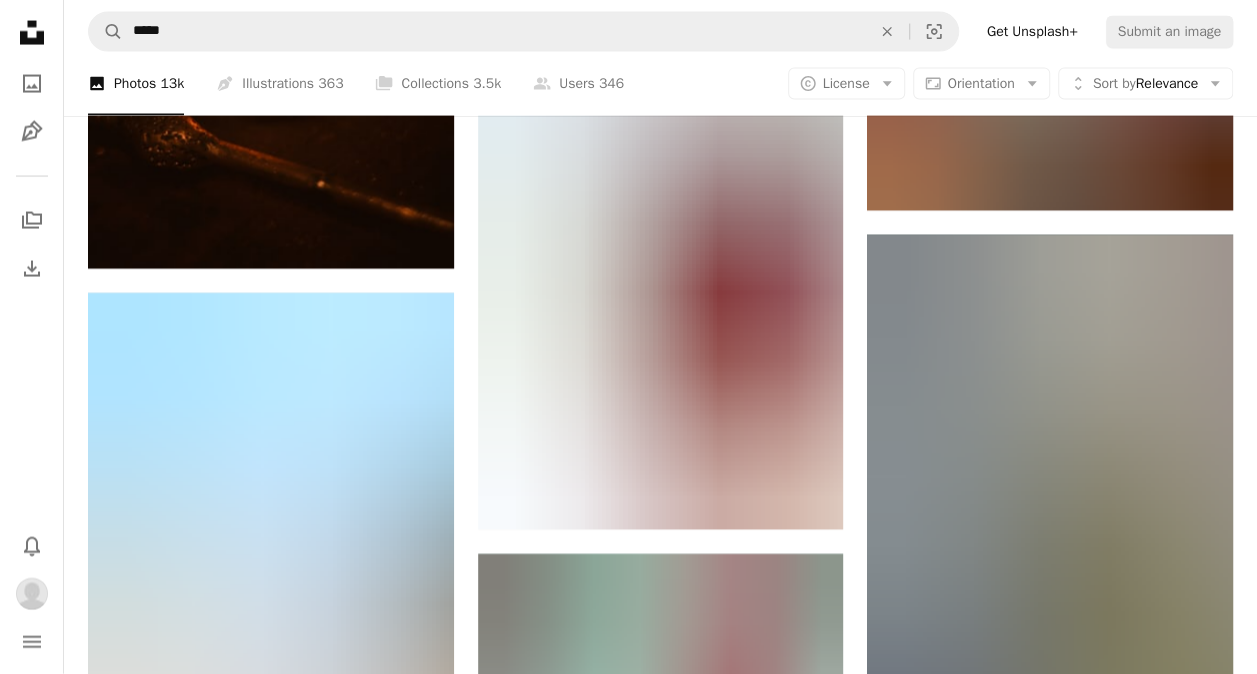 scroll, scrollTop: 36027, scrollLeft: 0, axis: vertical 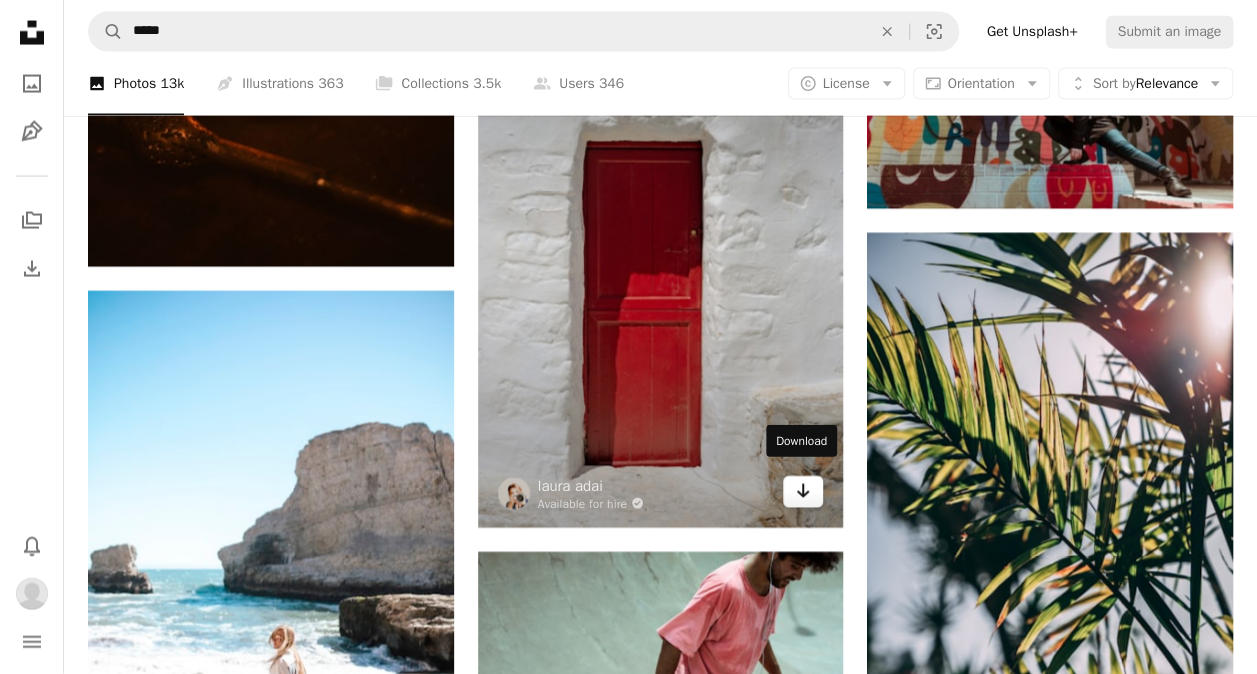 click on "Arrow pointing down" 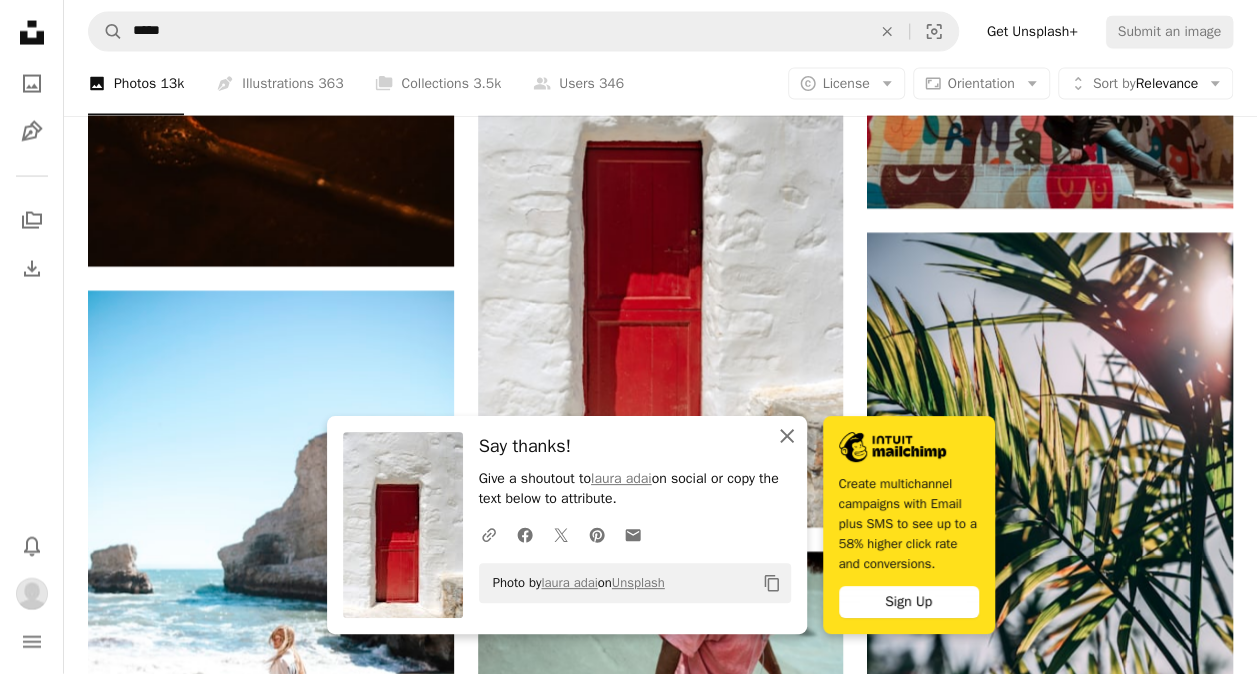 click on "An X shape" 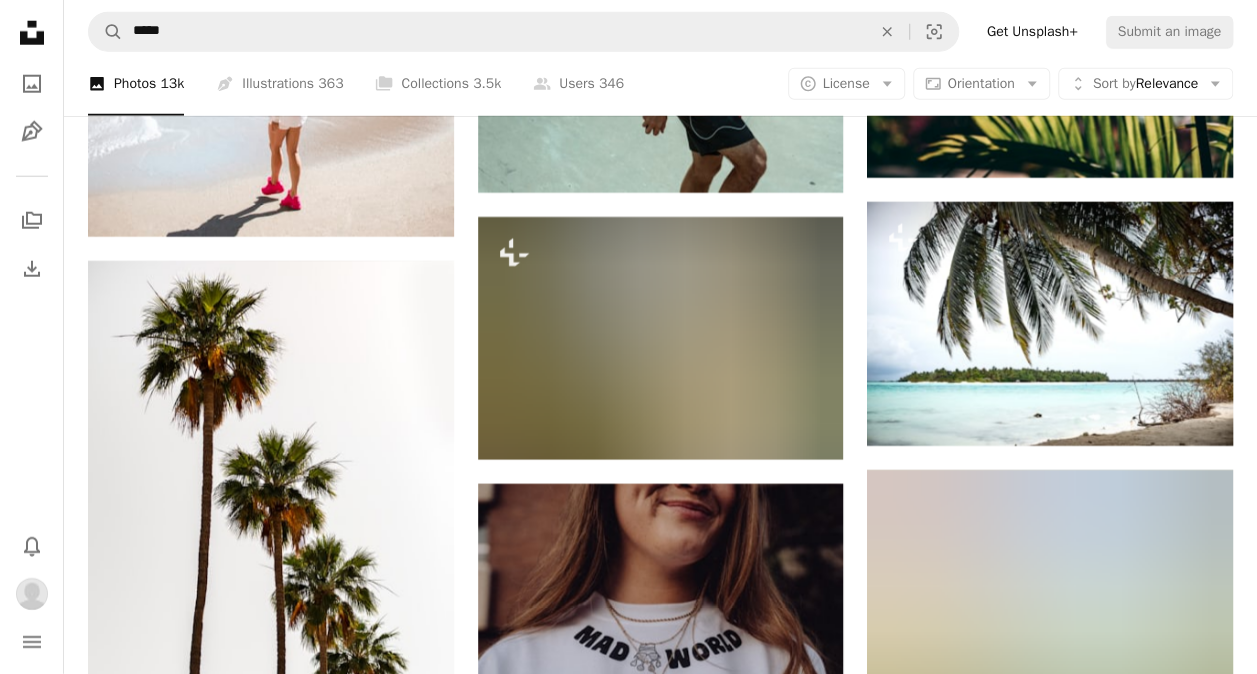 scroll, scrollTop: 36622, scrollLeft: 0, axis: vertical 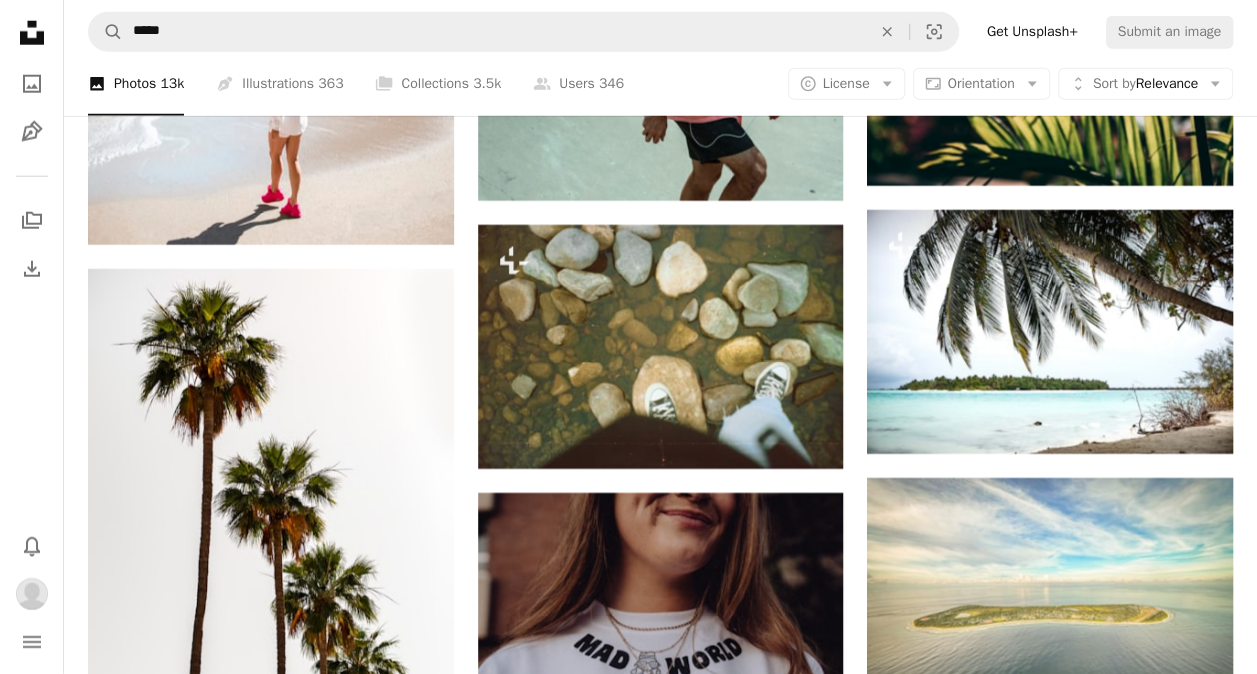 click on "[FIRST] [LAST] For Unsplash+ A lock Download A heart A plus sign [FIRST] [LAST] Arrow pointing down A heart A plus sign [FIRST] [LAST] Available for hire A checkmark inside of a circle Arrow pointing down A heart A plus sign [FIRST] [LAST] Available for hire A checkmark inside of a circle Arrow pointing down Plus sign for Unsplash+ A heart A plus sign A. C. For Unsplash+ A lock Download A heart A plus sign [FIRST] [LAST] Arrow pointing down A heart A plus sign [FIRST] [LAST] Arrow pointing down A heart A plus sign [FIRST] [LAST] Available for hire A checkmark inside of a circle Arrow pointing down Plus sign for Unsplash+ A heart A plus sign and machines For Unsplash+ A lock Download –– ––– ––– –– ––– – –– ––– – ––– –– –– –––– –– Up to 16x ROI after first SMS campaign Sign Up A heart A plus sign" at bounding box center (660, -16347) 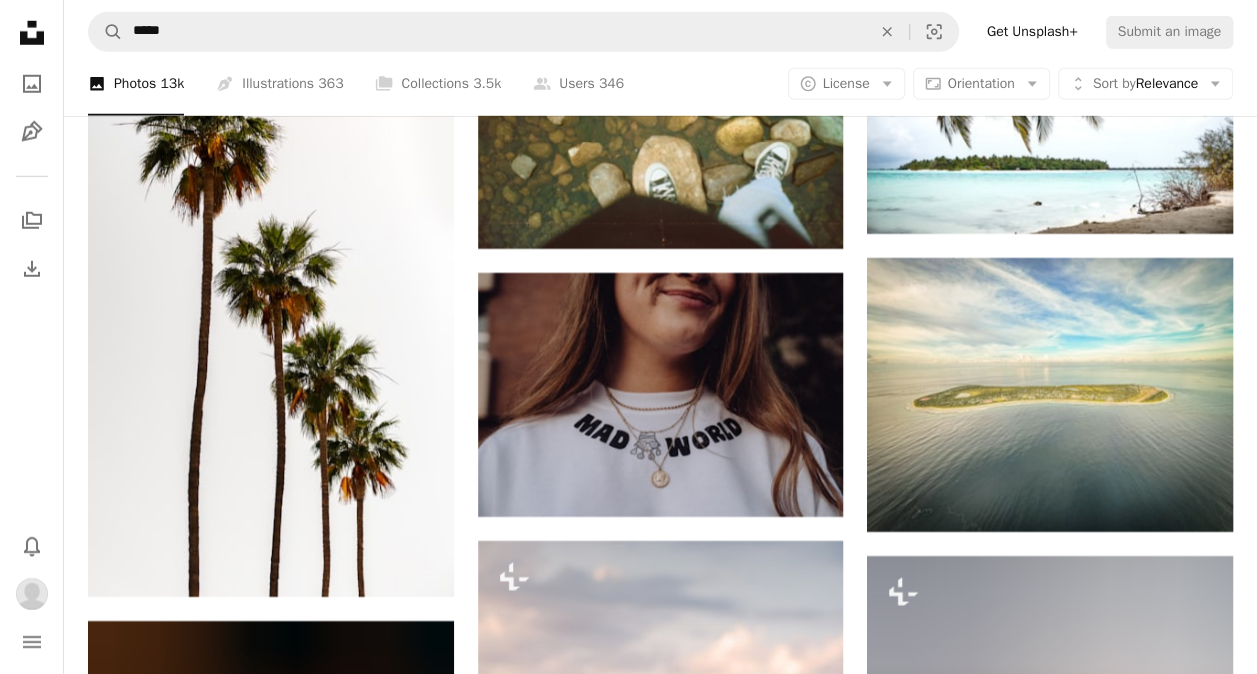scroll, scrollTop: 36844, scrollLeft: 0, axis: vertical 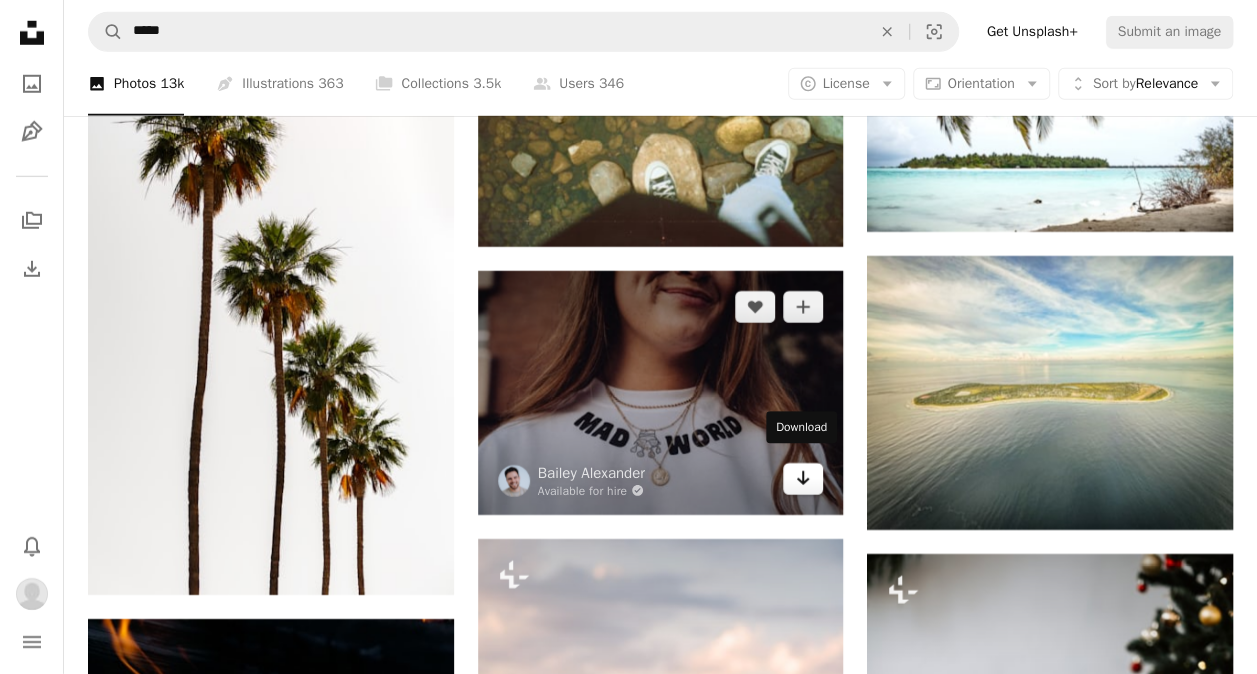 click on "Arrow pointing down" 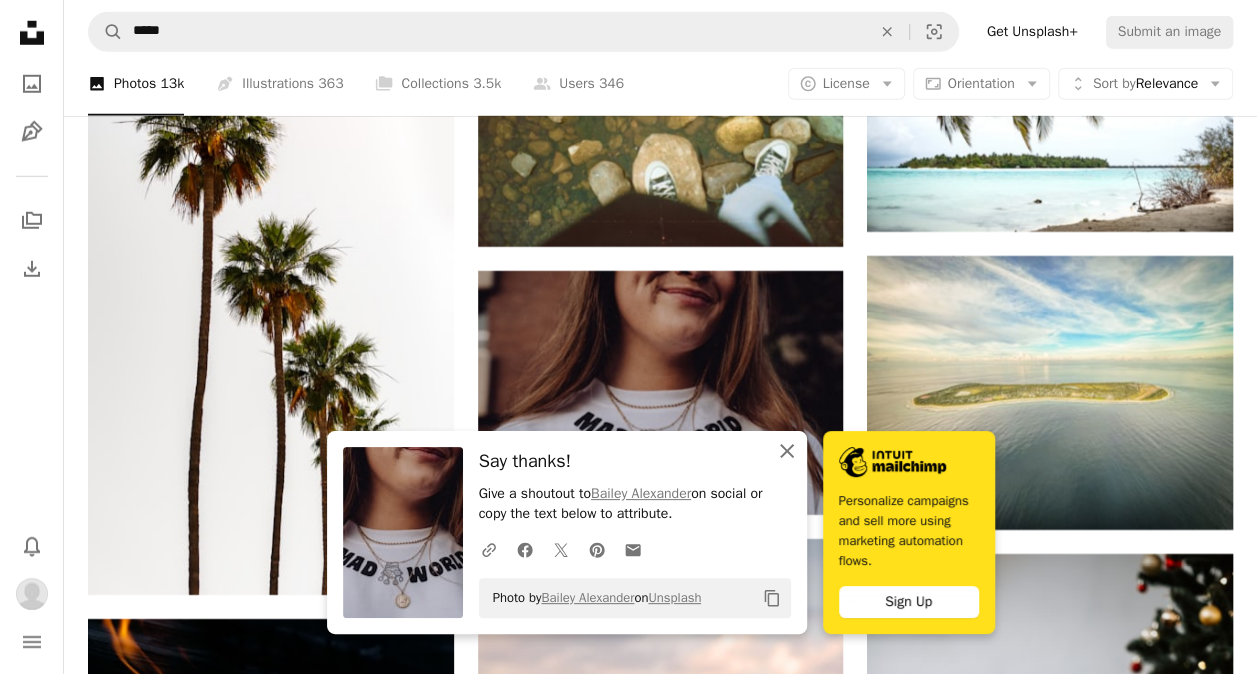click on "An X shape" 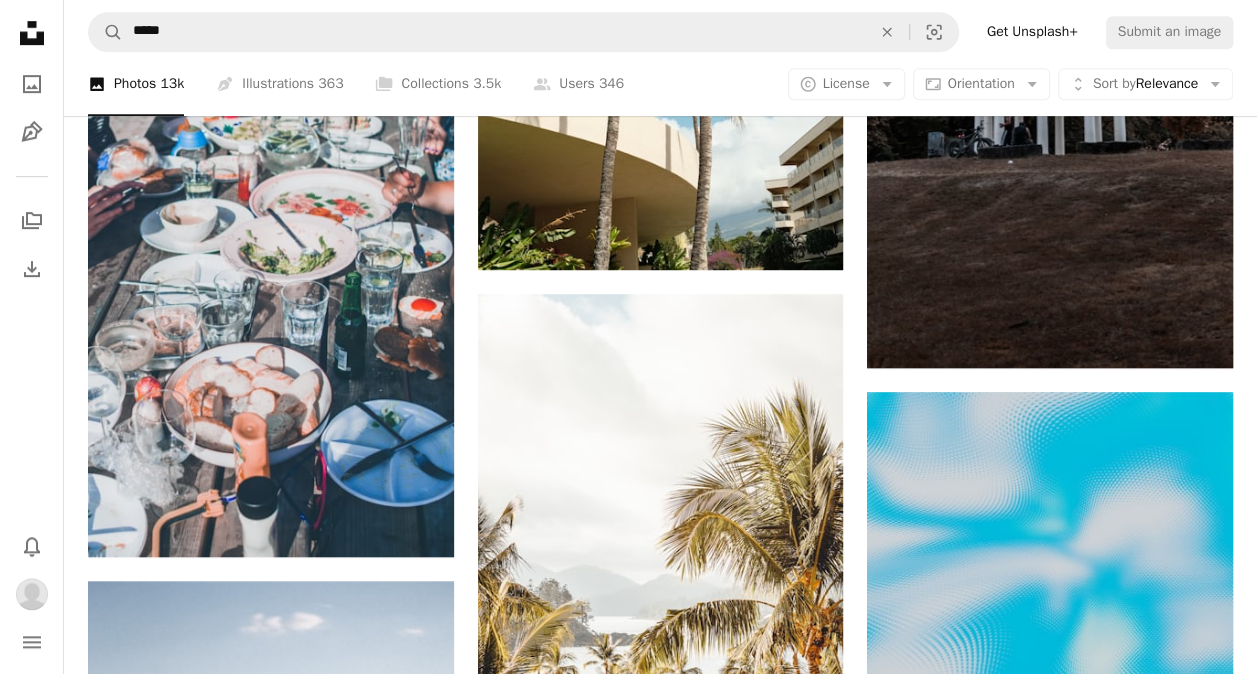 scroll, scrollTop: 38162, scrollLeft: 0, axis: vertical 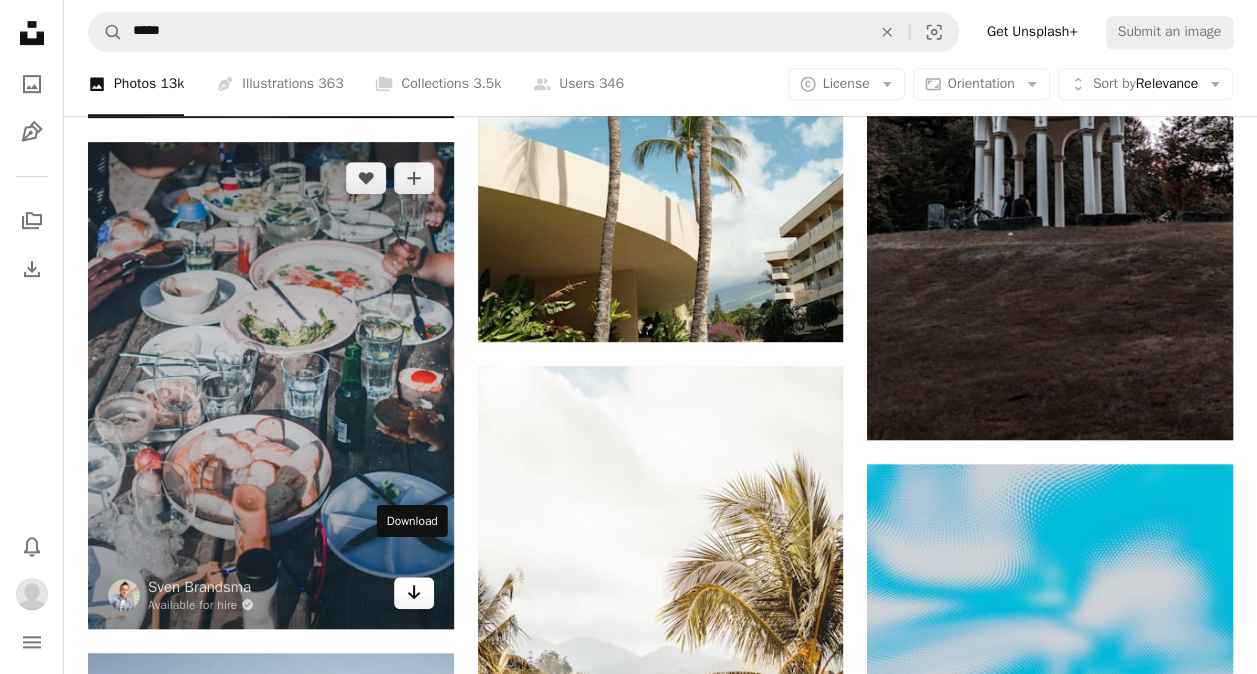 click on "Arrow pointing down" 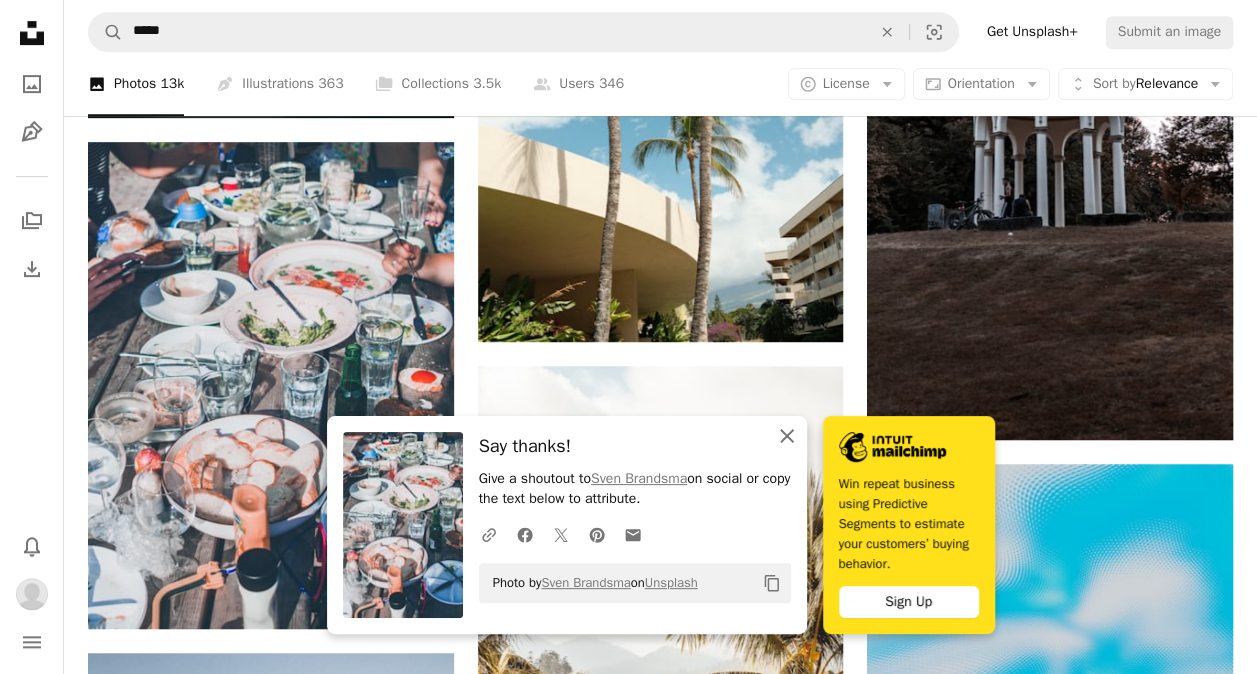 click 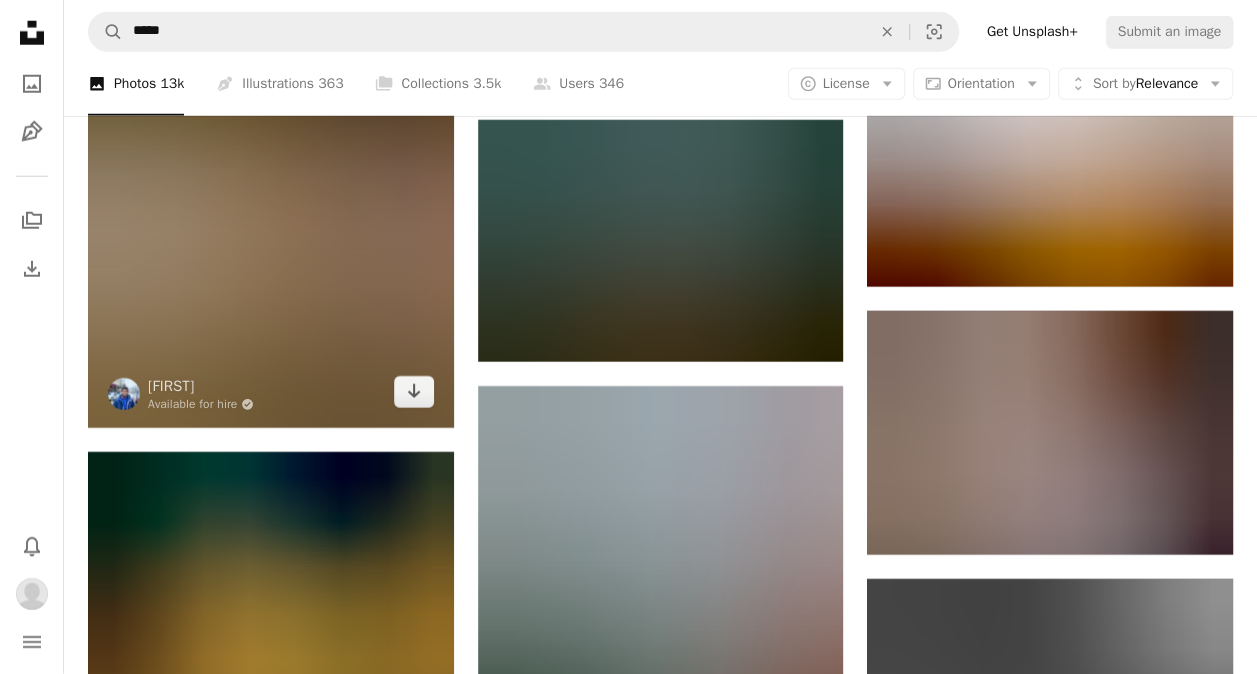 scroll, scrollTop: 44264, scrollLeft: 0, axis: vertical 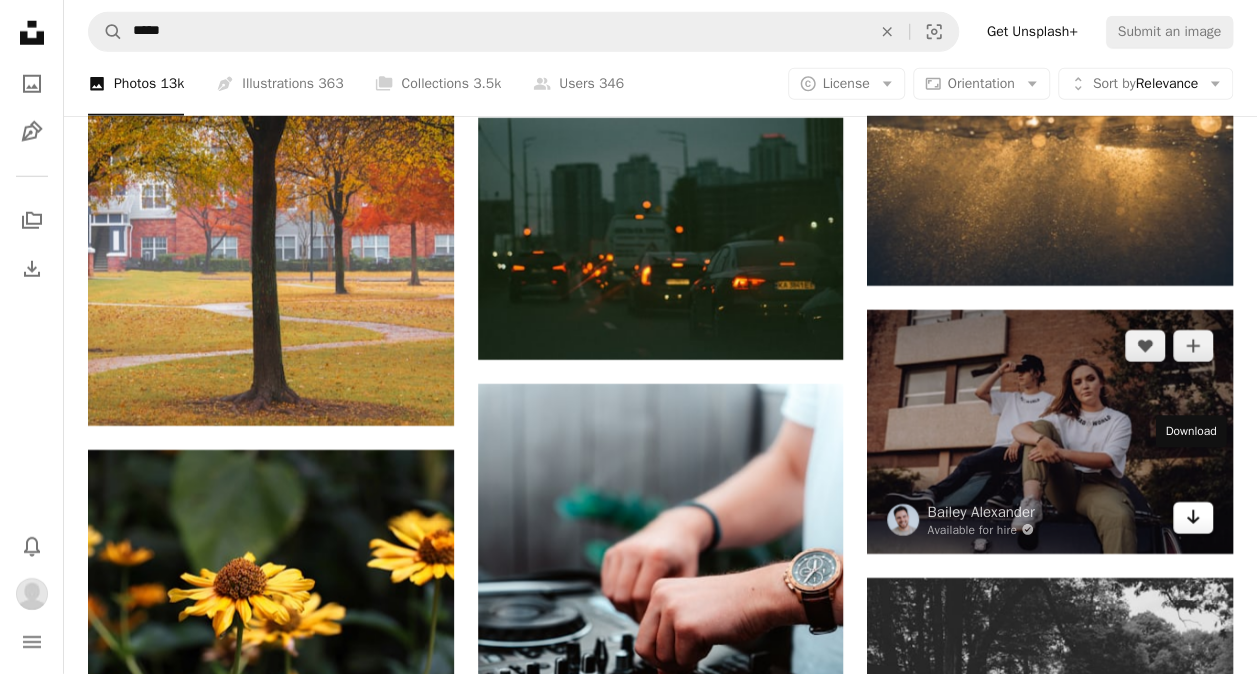 click 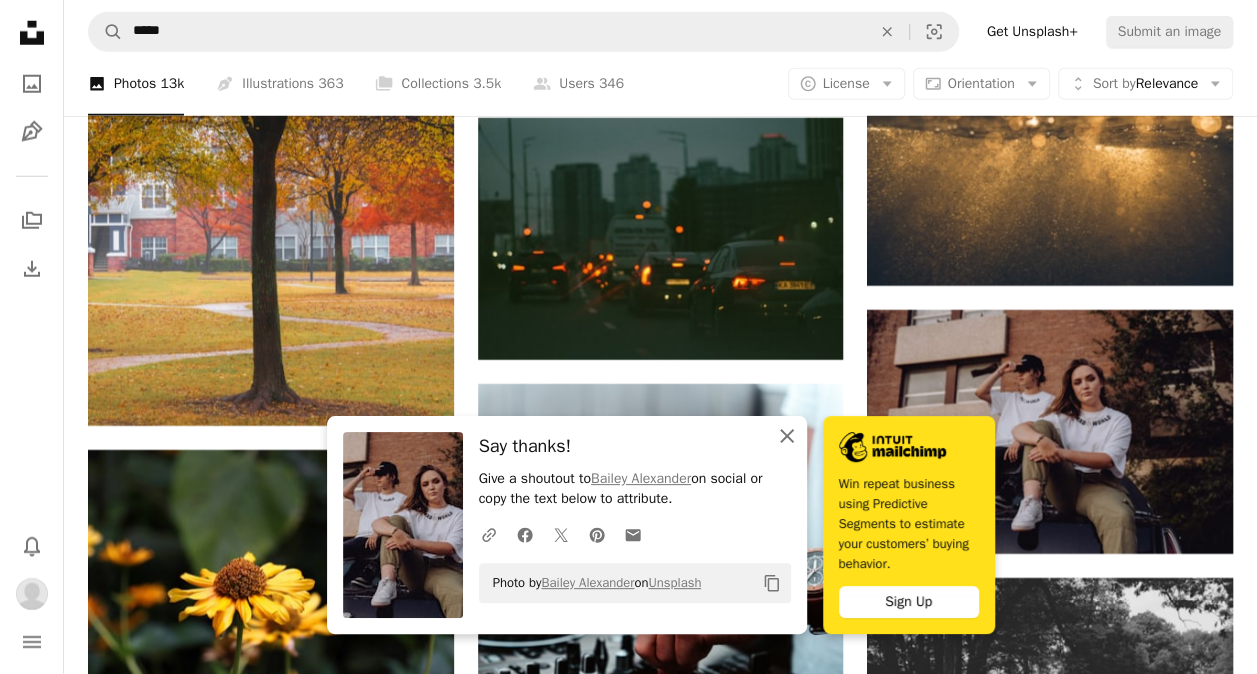 click on "An X shape" 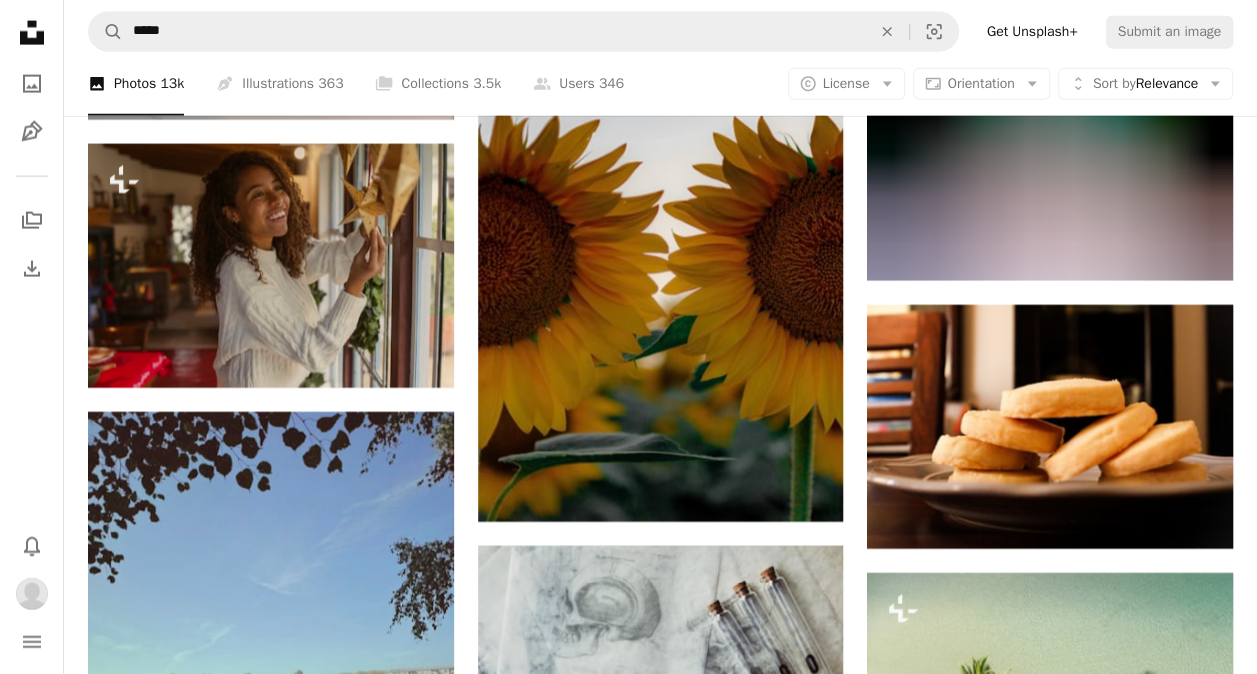 scroll, scrollTop: 47544, scrollLeft: 0, axis: vertical 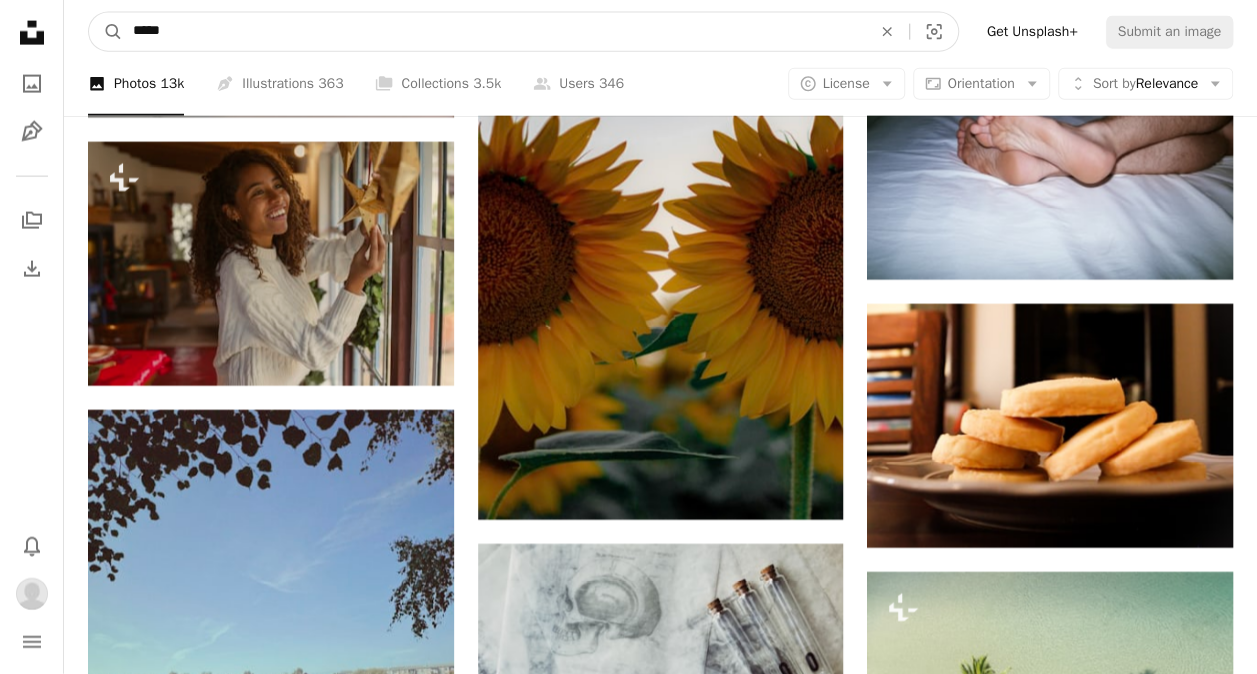 click on "*****" at bounding box center (494, 32) 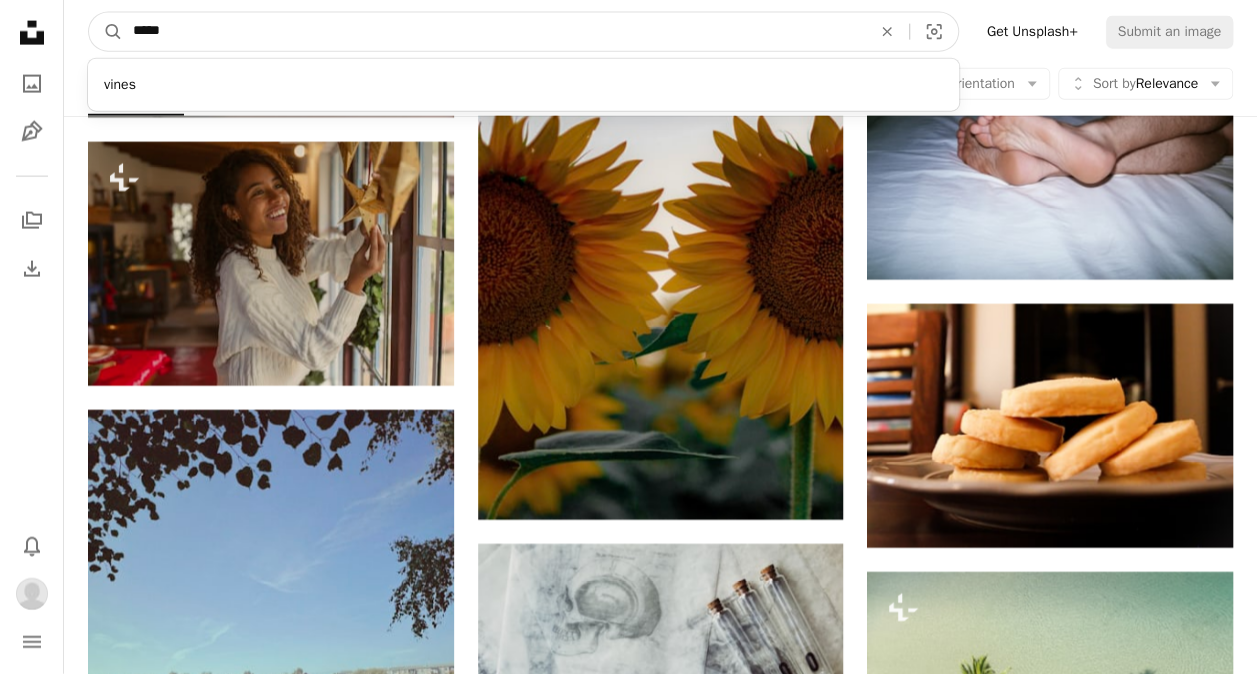 click on "*****" at bounding box center [494, 32] 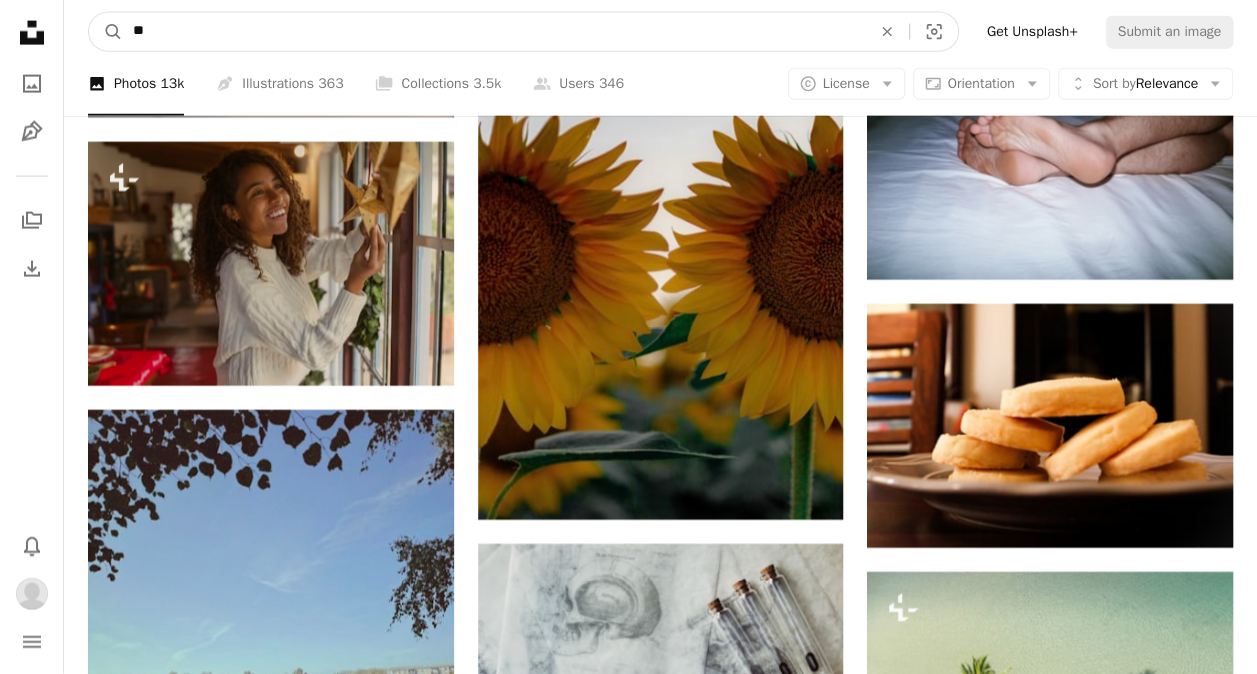 type on "*" 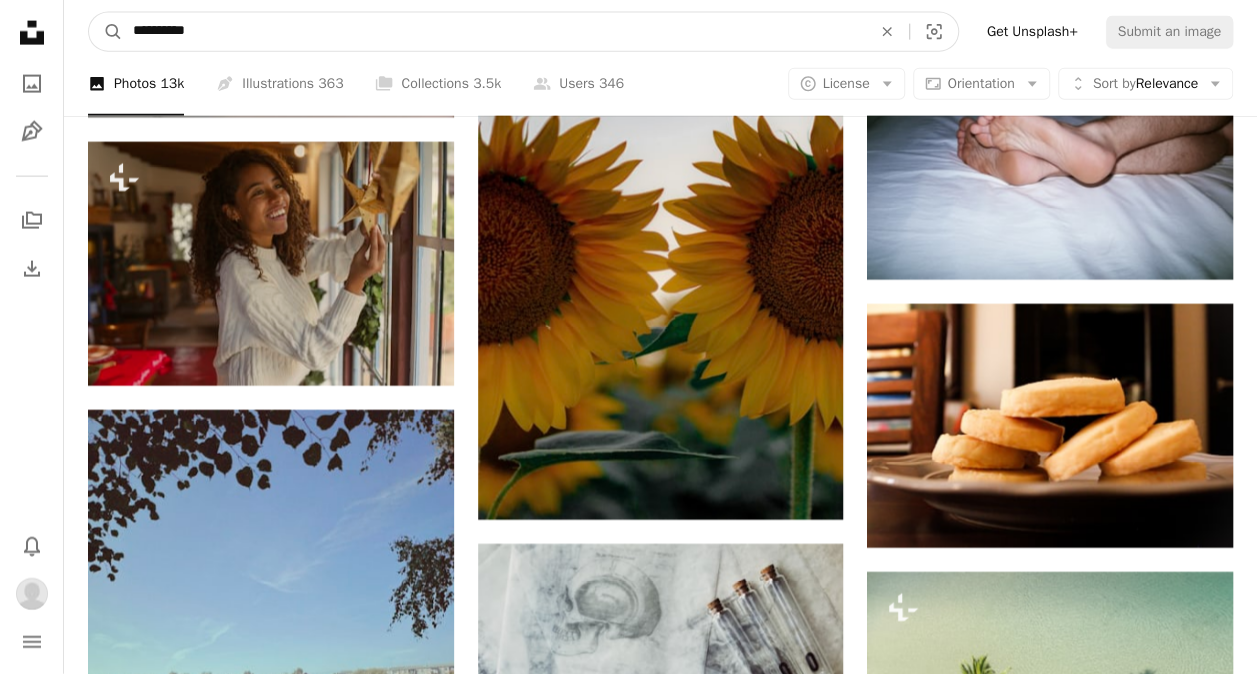type on "**********" 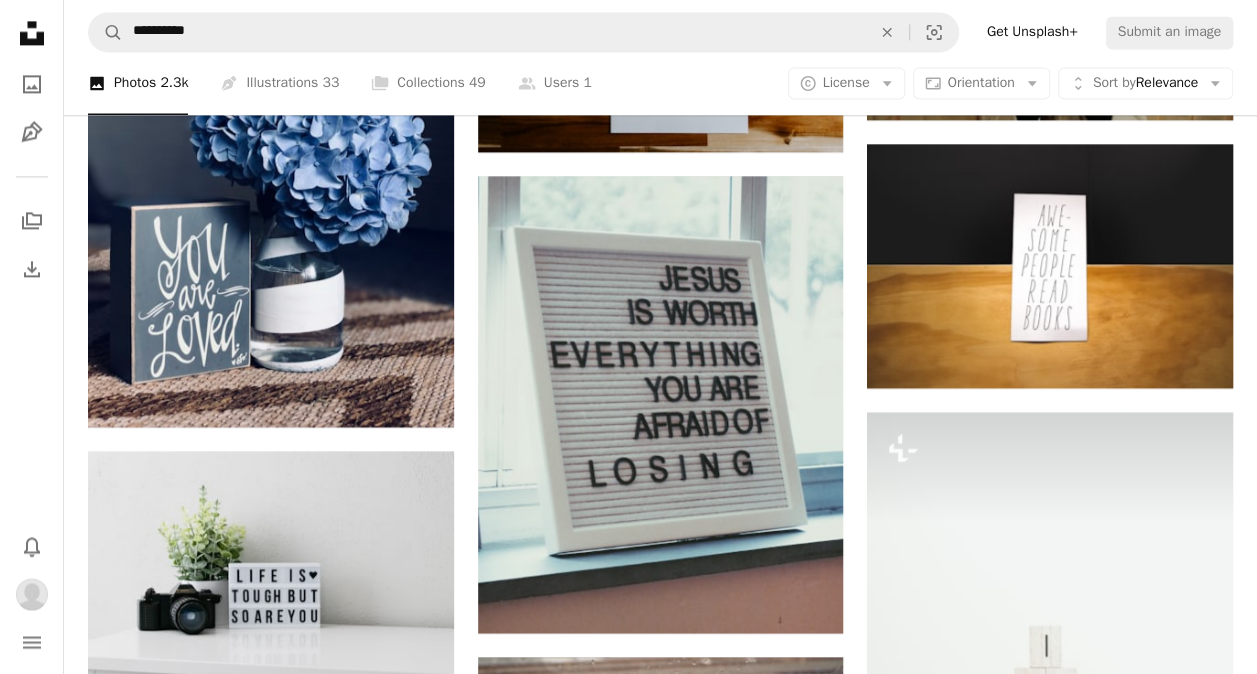 scroll, scrollTop: 1442, scrollLeft: 0, axis: vertical 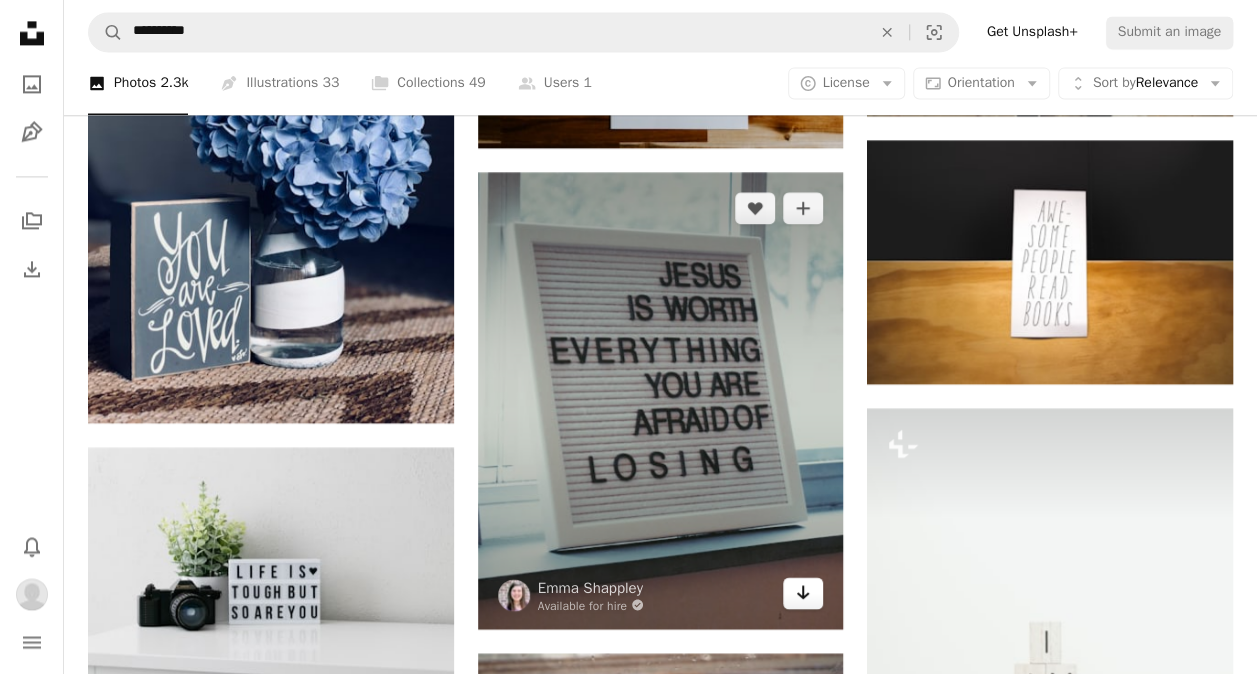 click on "Arrow pointing down" 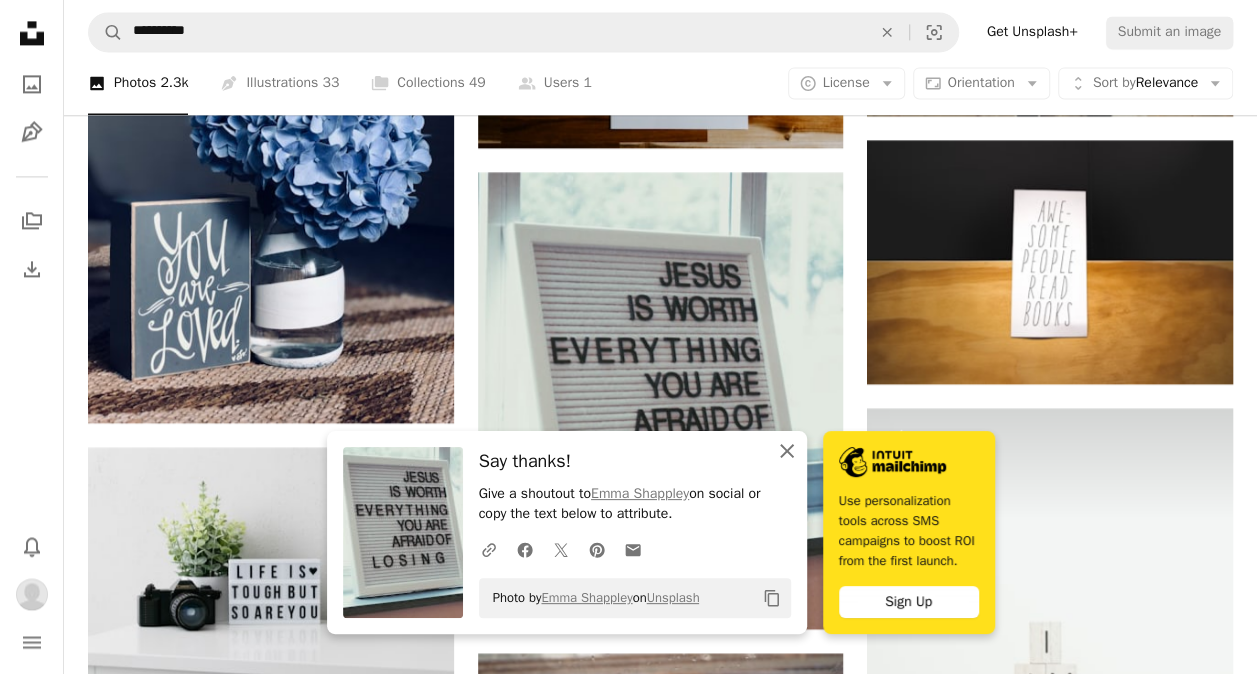 click 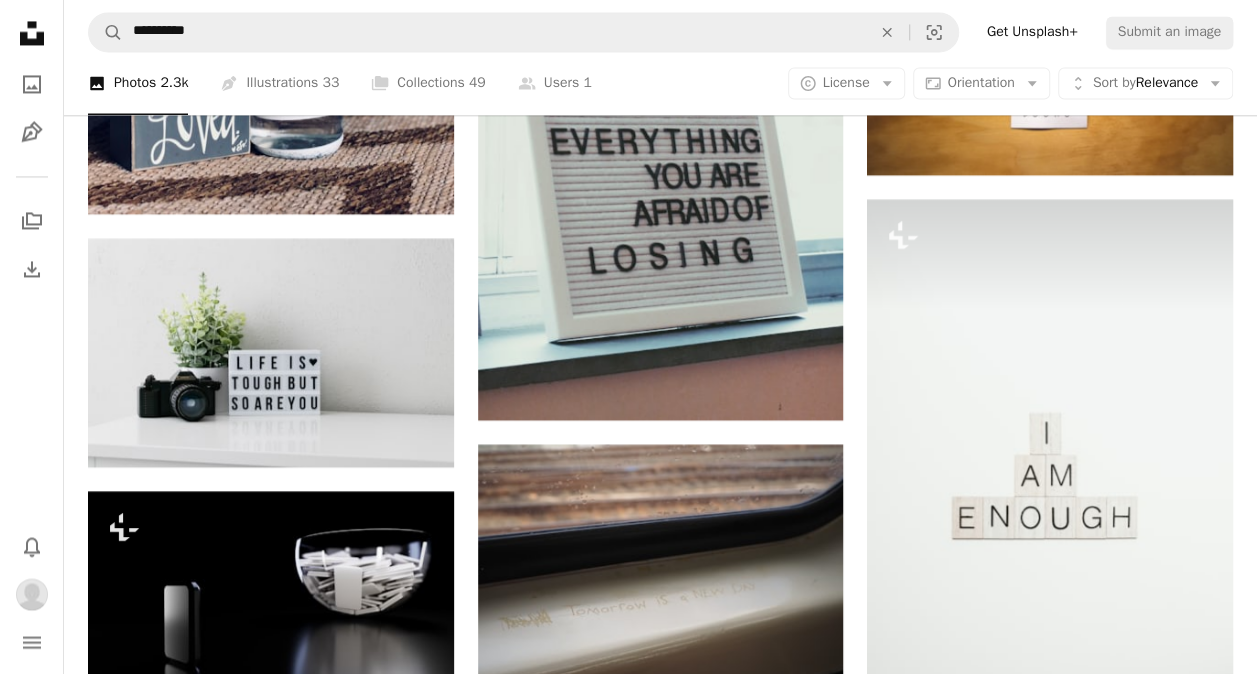 scroll, scrollTop: 1650, scrollLeft: 0, axis: vertical 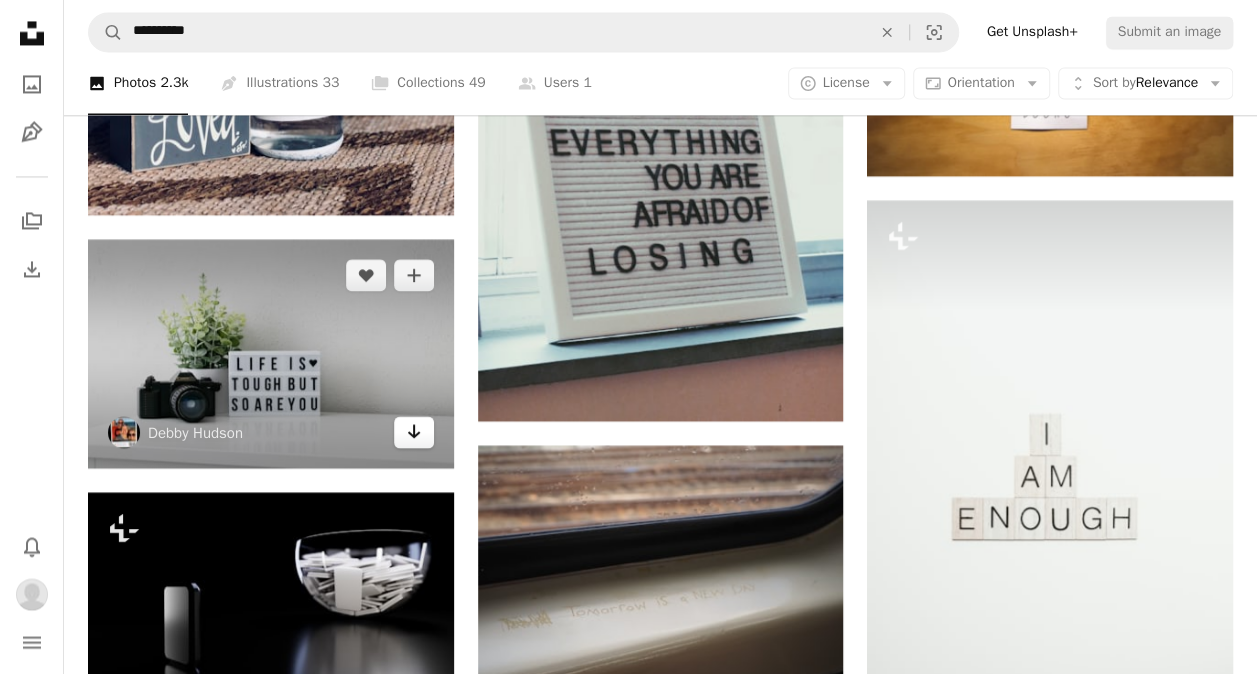 click on "Arrow pointing down" 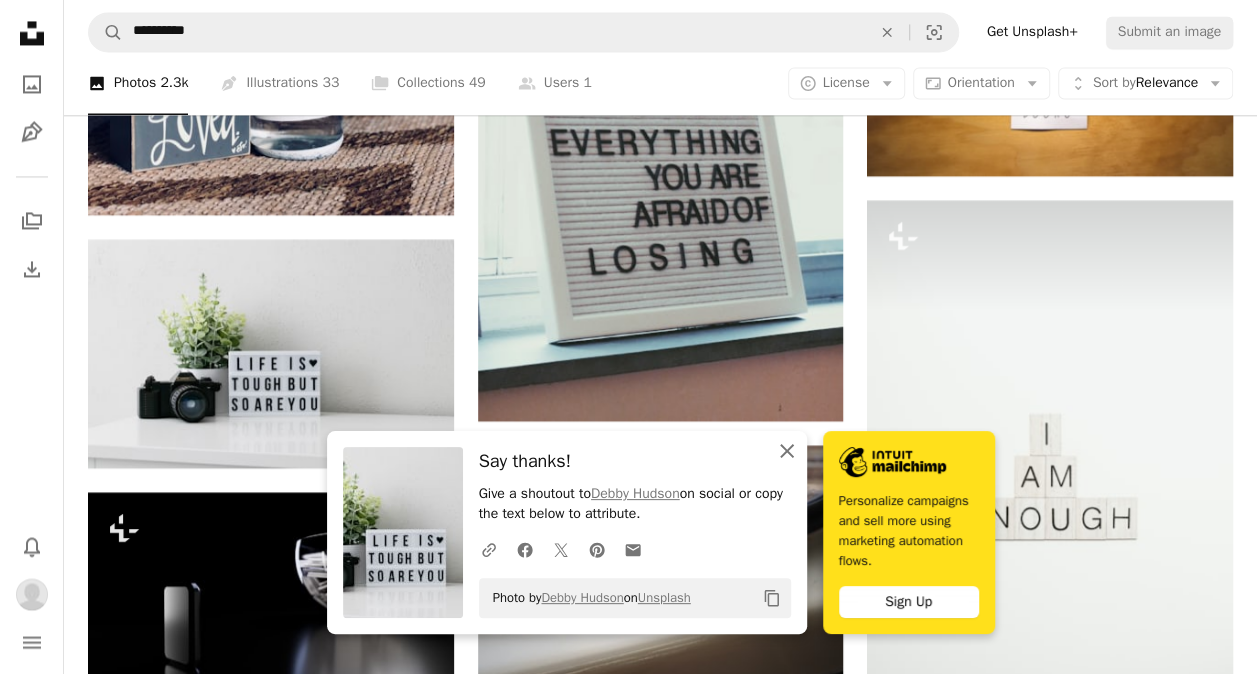 click on "An X shape" 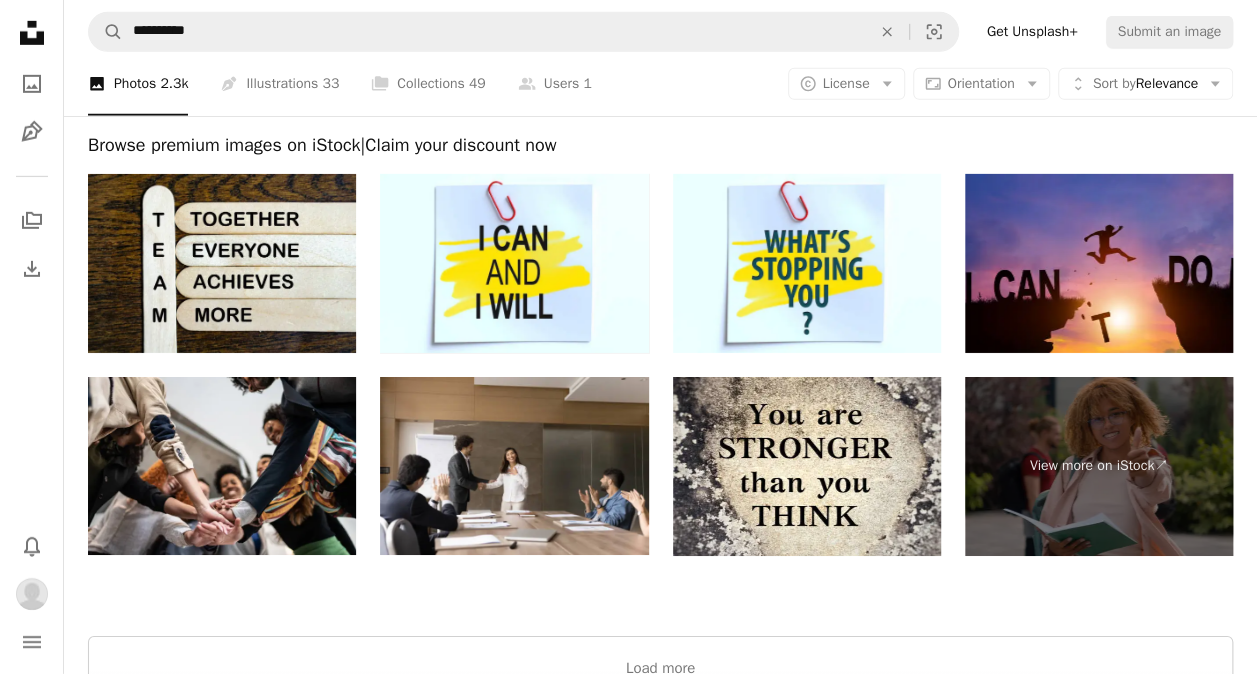 scroll, scrollTop: 3172, scrollLeft: 0, axis: vertical 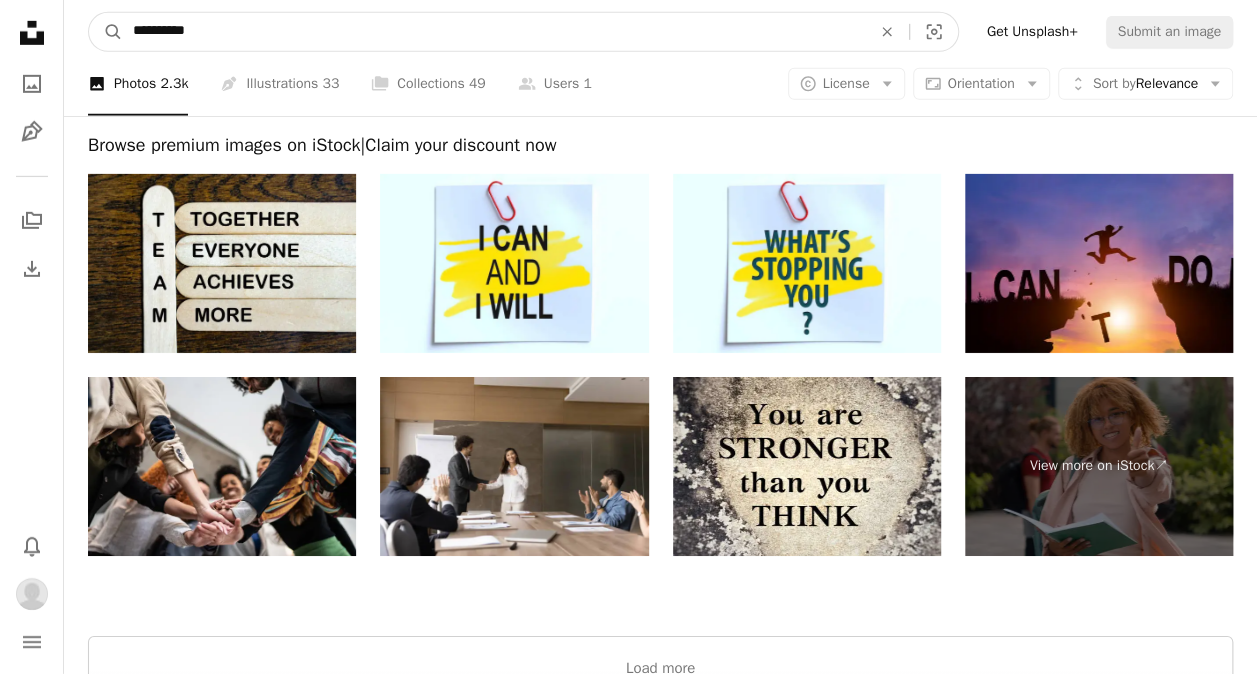 click on "**********" at bounding box center (494, 32) 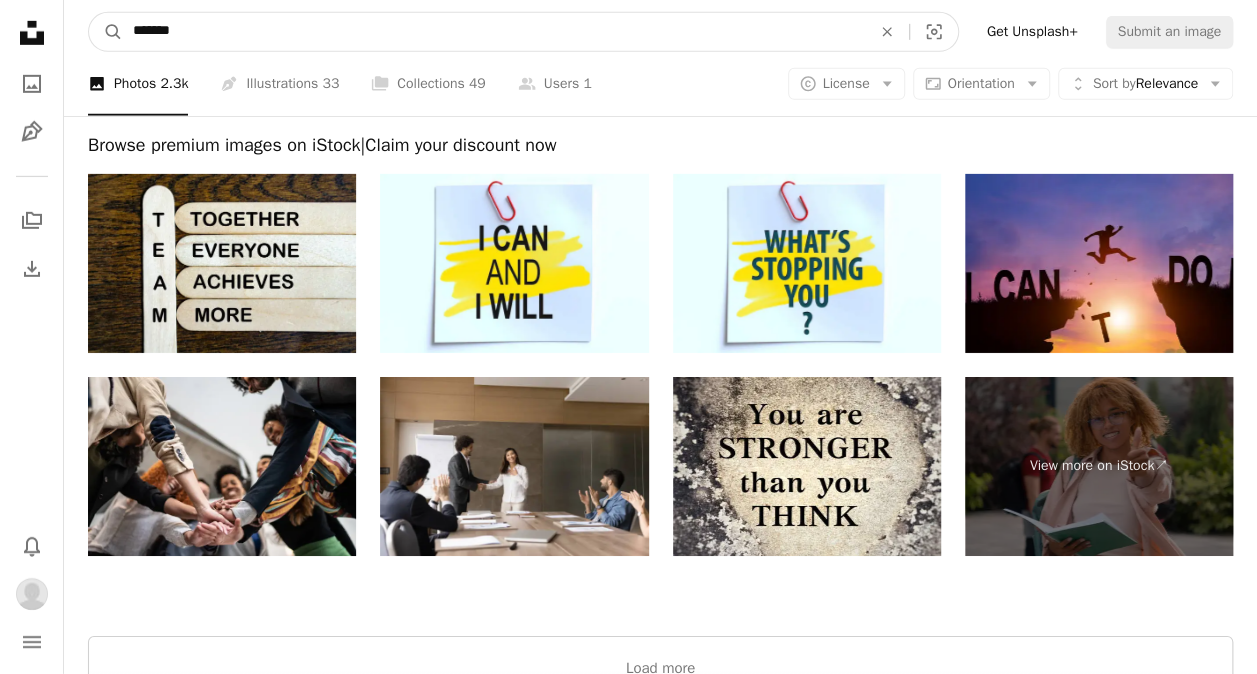 type on "*******" 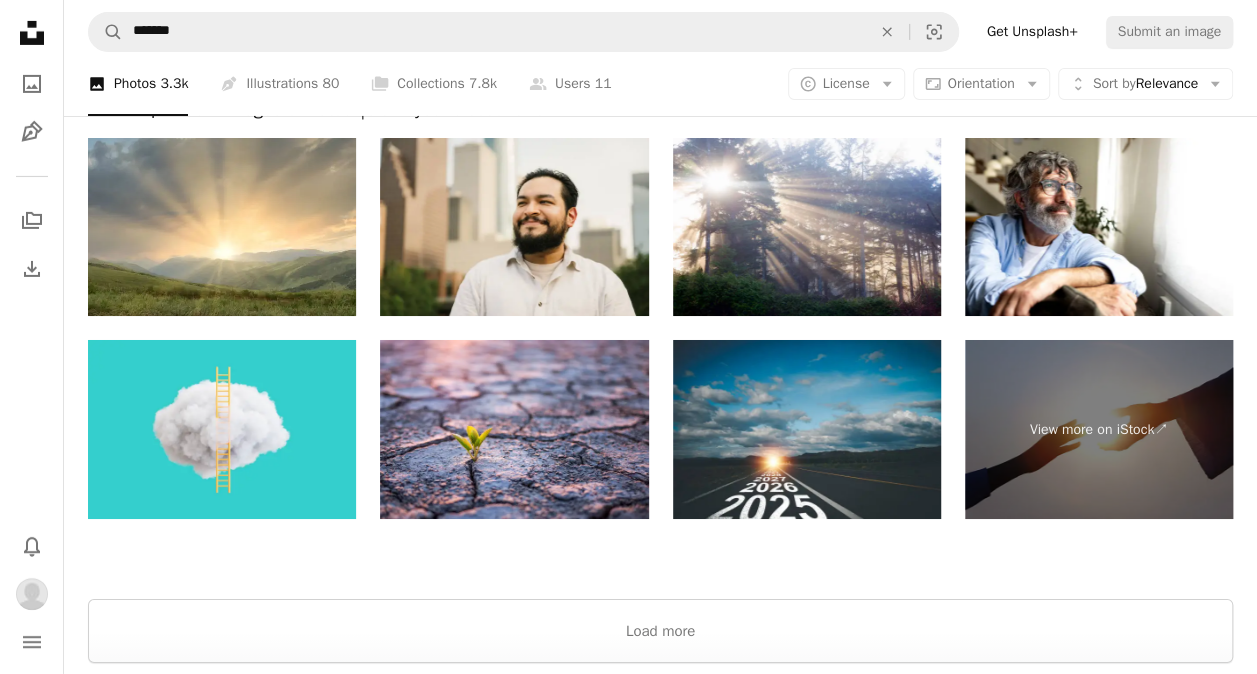 scroll, scrollTop: 3398, scrollLeft: 0, axis: vertical 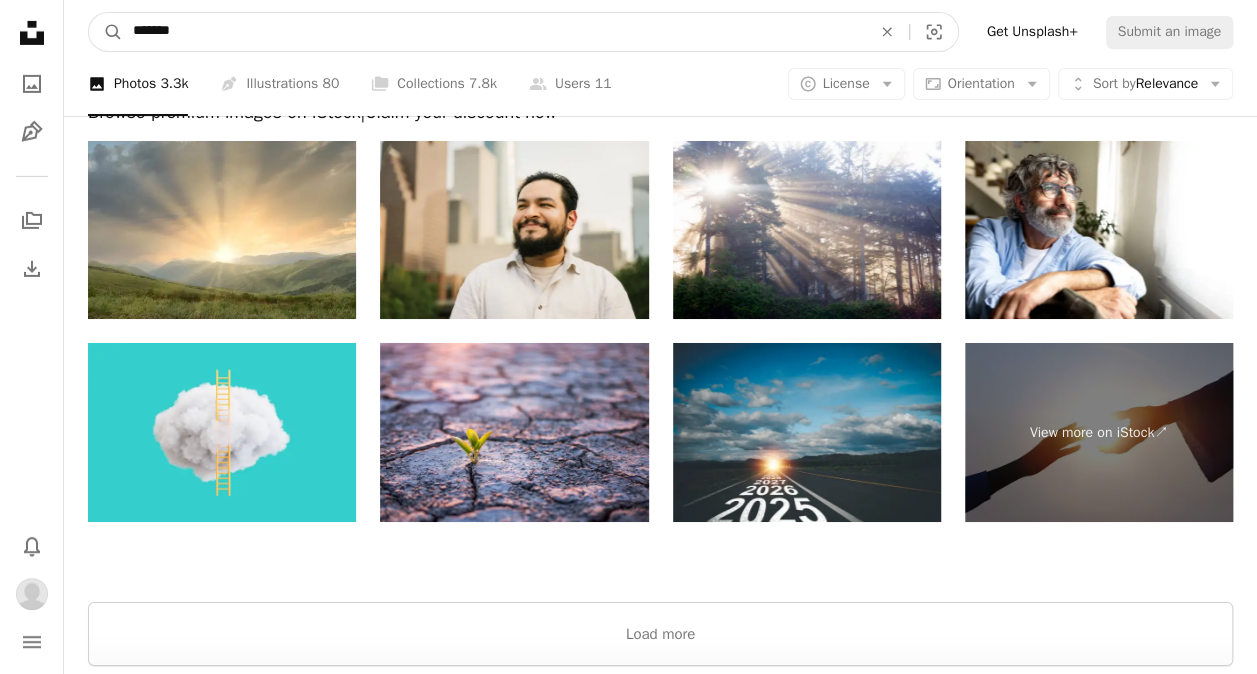 click on "*******" at bounding box center (494, 32) 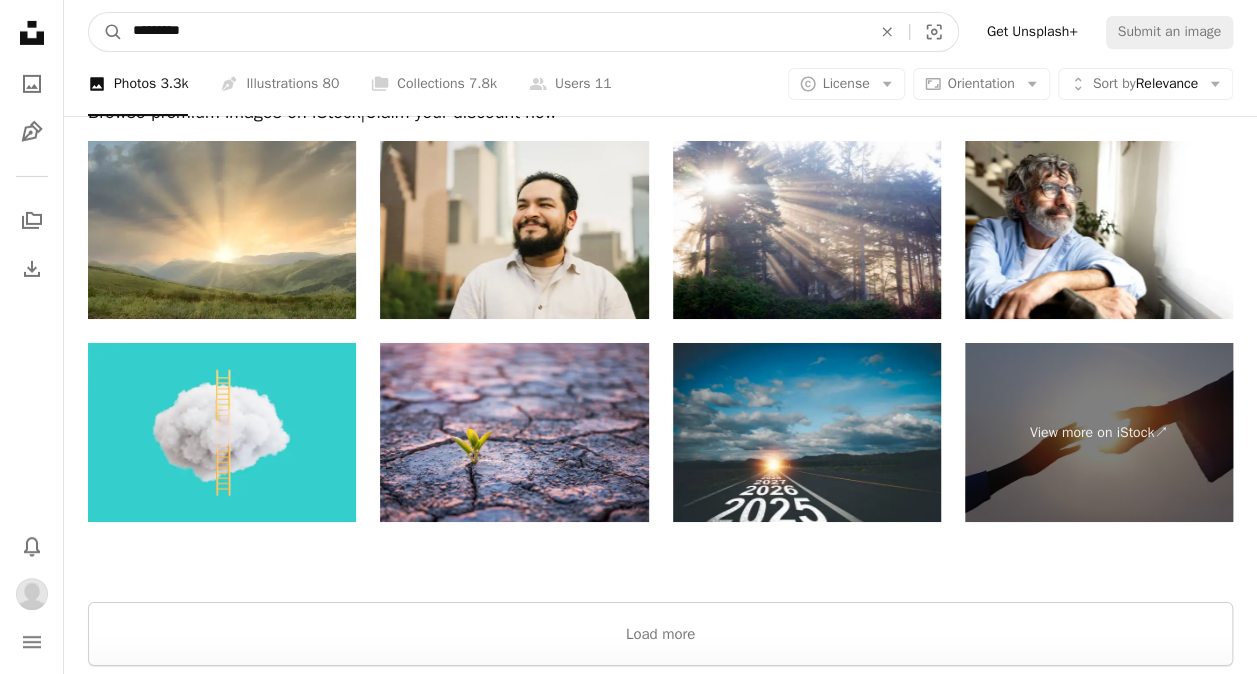 type on "*********" 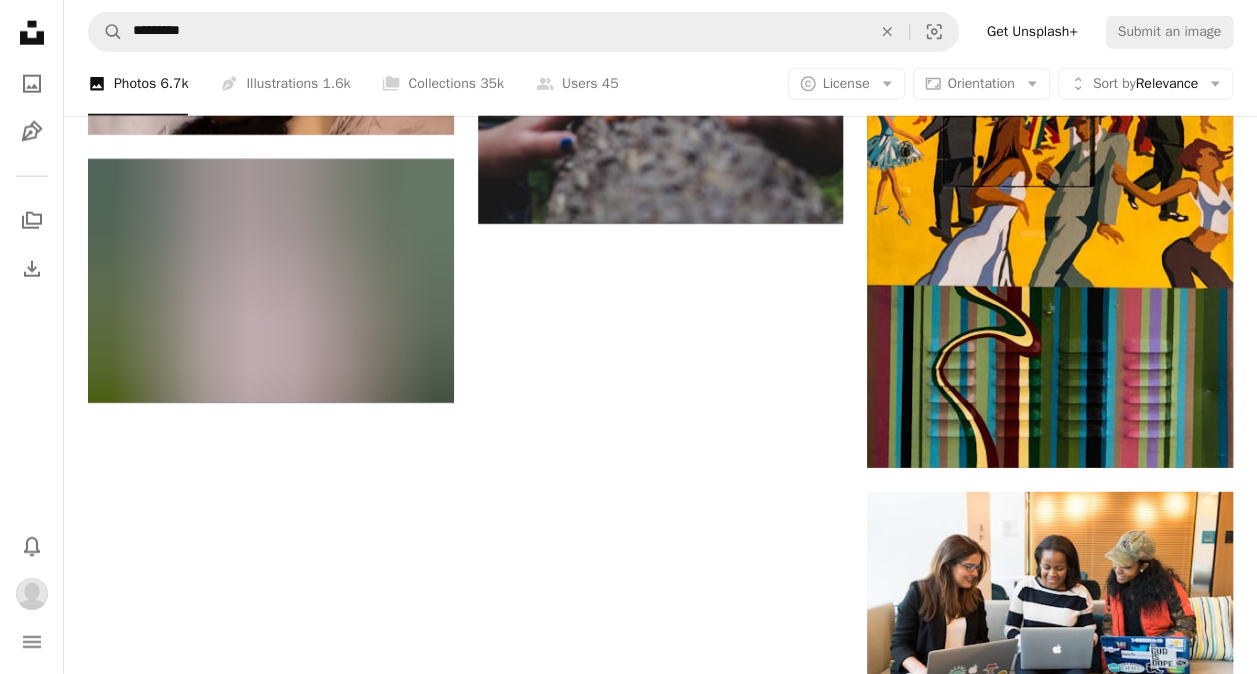 scroll, scrollTop: 2546, scrollLeft: 0, axis: vertical 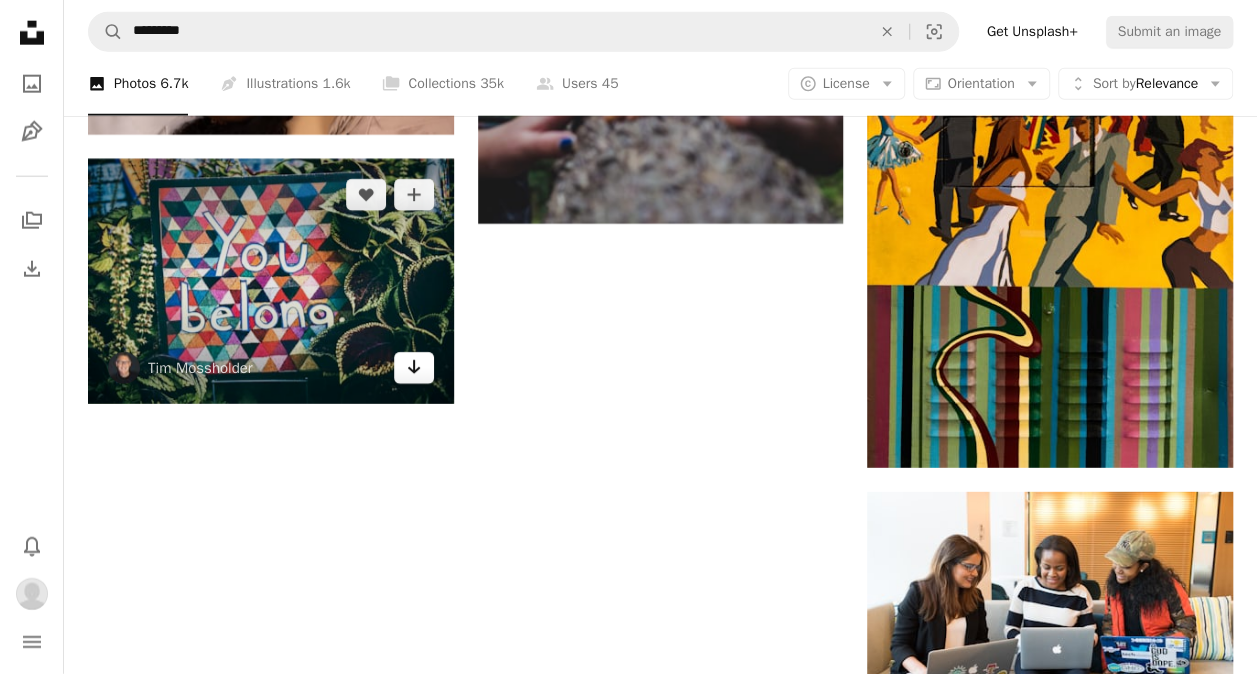 click on "Arrow pointing down" 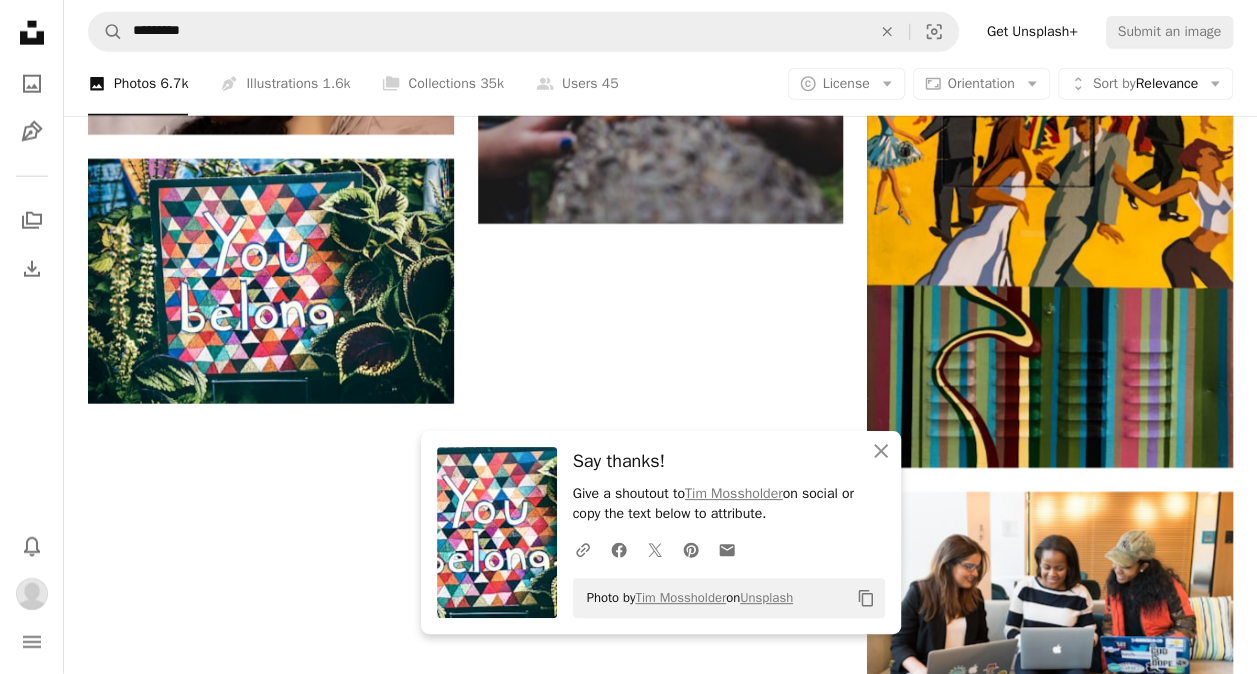 click on "... Getty Images For  Unsplash+ ... [PERSON] Available for hire ... [PERSON] ... [PERSON] Available for hire ... [PERSON] ... [PERSON] For  Unsplash+ ... [PERSON] ... [PERSON] Available for hire ... [PERSON] @ wocintechchat.com ... [PERSON] For  Unsplash+ ... [PERSON] Available for hire" at bounding box center (660, -503) 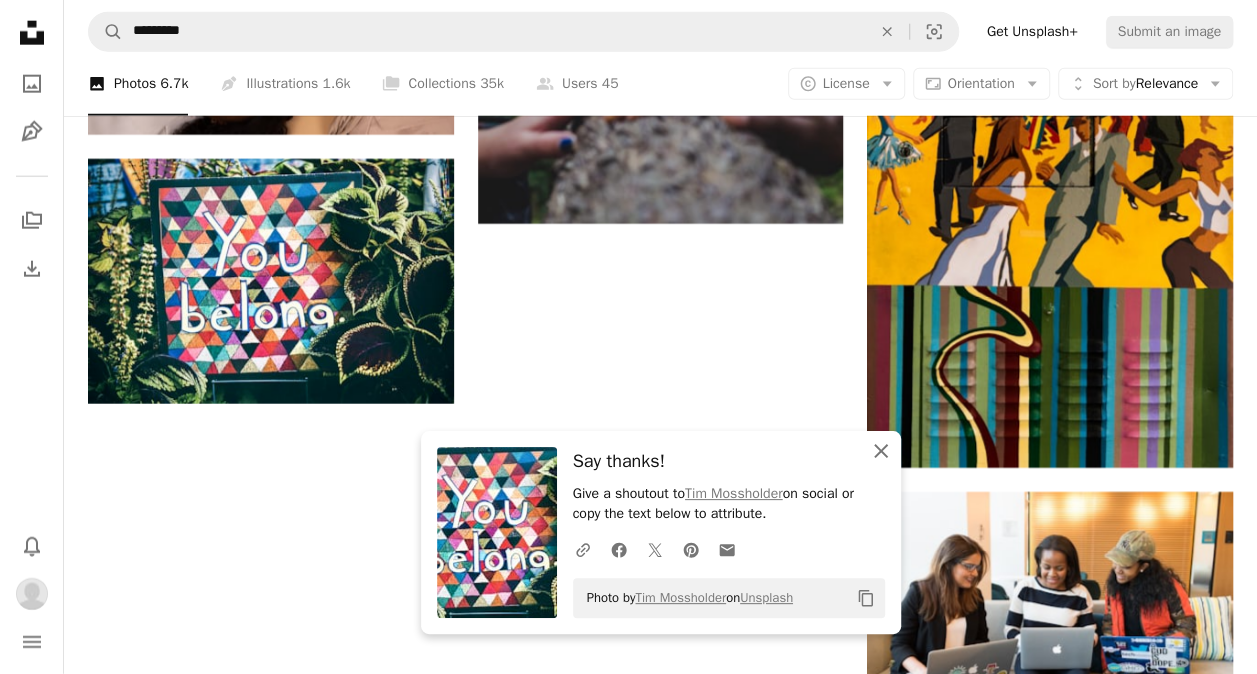 click on "An X shape" 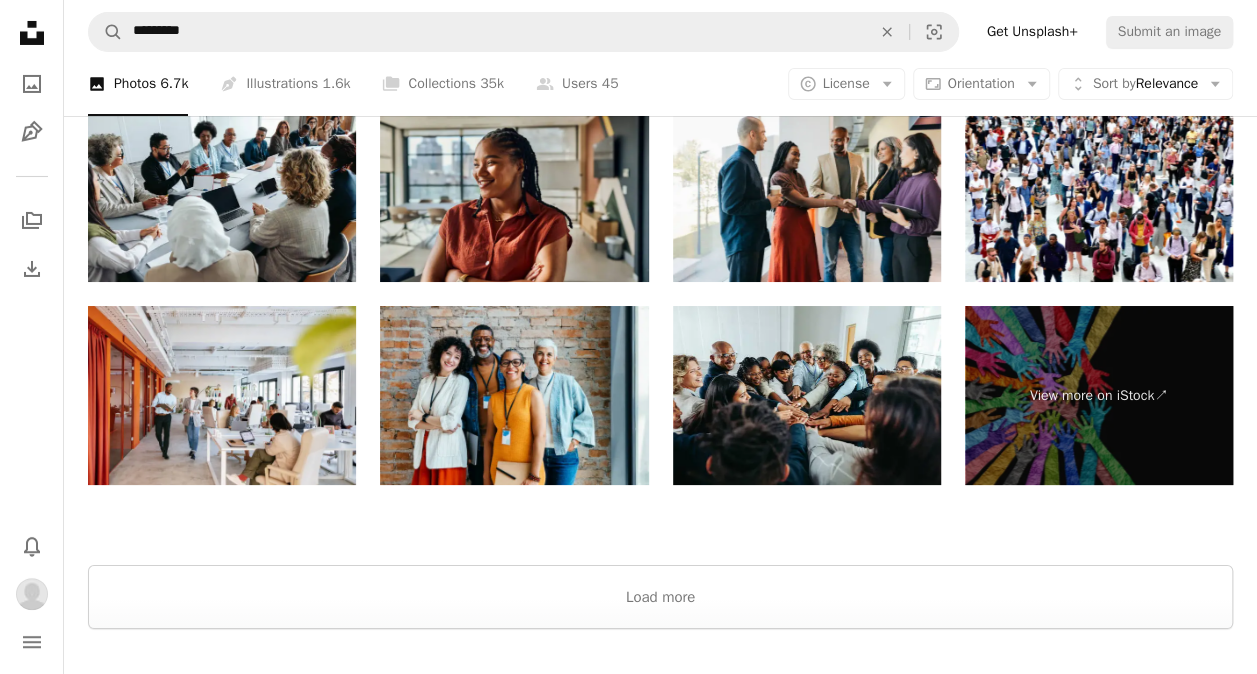 scroll, scrollTop: 3604, scrollLeft: 0, axis: vertical 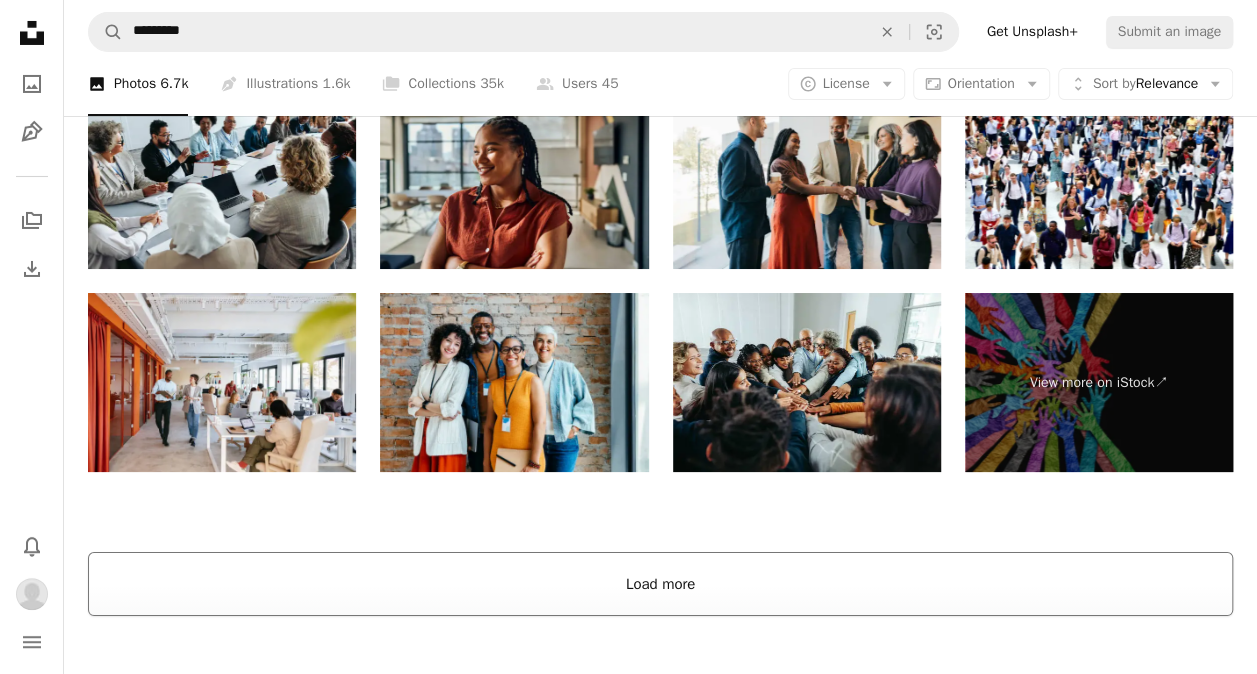 click on "Load more" at bounding box center [660, 584] 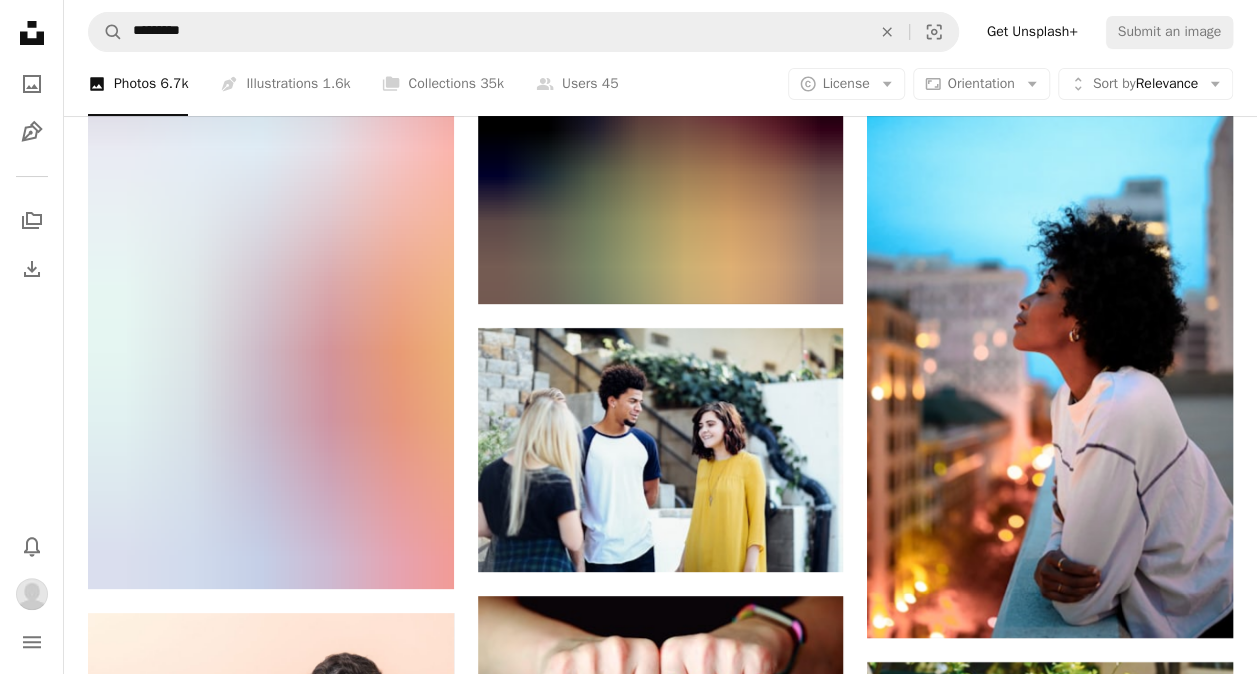 scroll, scrollTop: 3771, scrollLeft: 0, axis: vertical 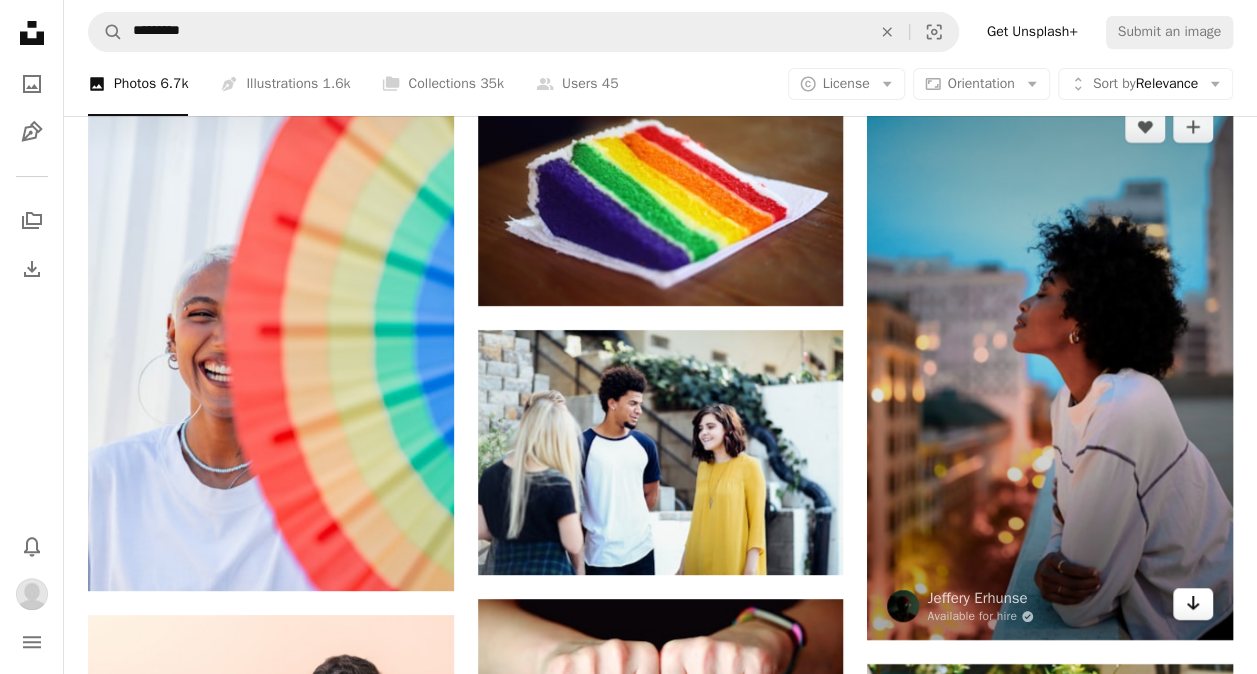 click on "Arrow pointing down" at bounding box center [1193, 604] 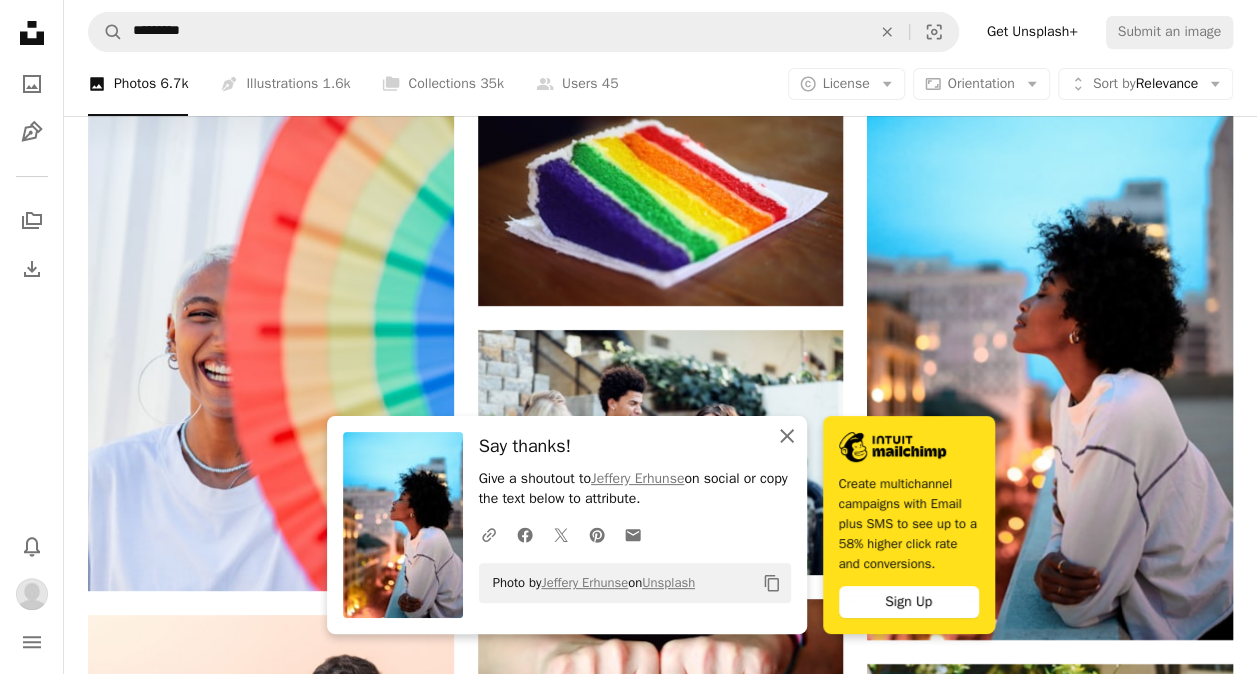 click on "An X shape" 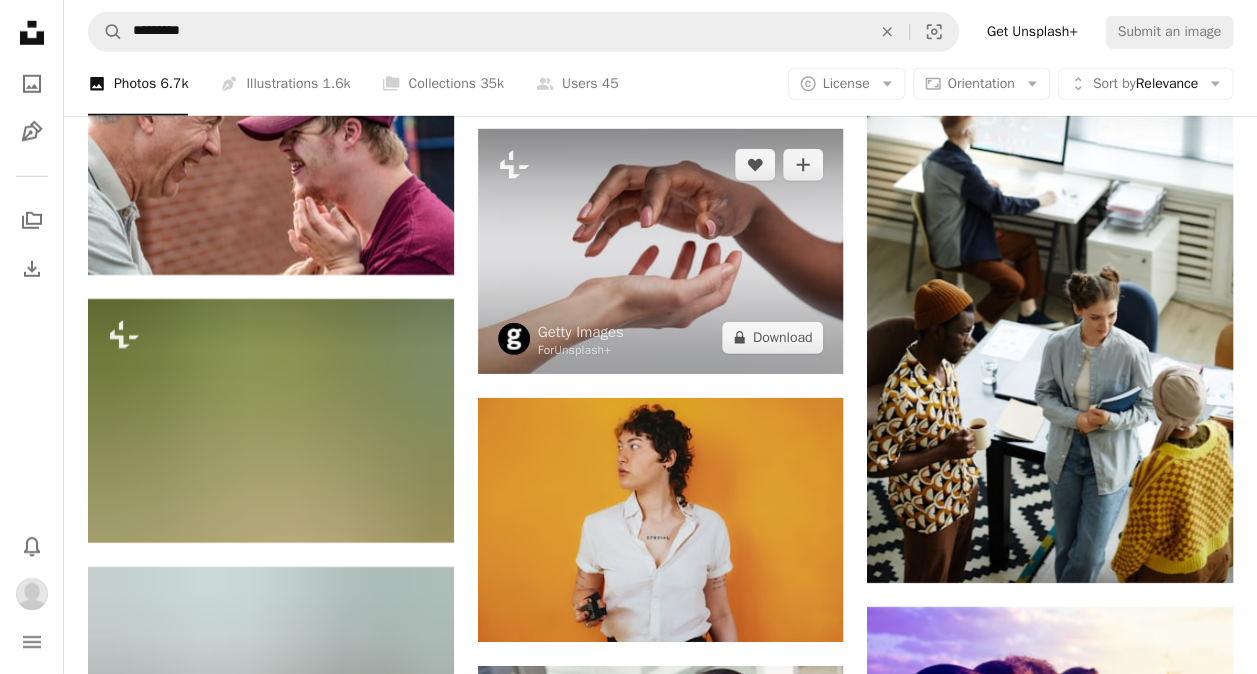 scroll, scrollTop: 10513, scrollLeft: 0, axis: vertical 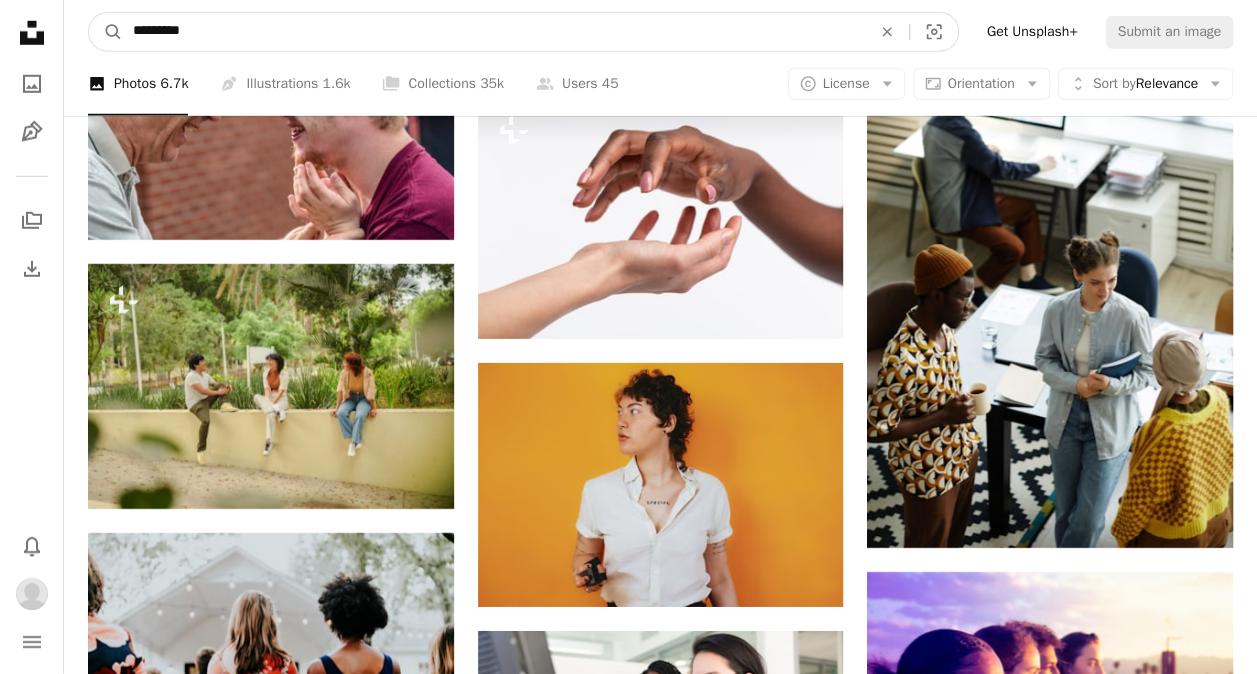 click on "*********" at bounding box center [494, 32] 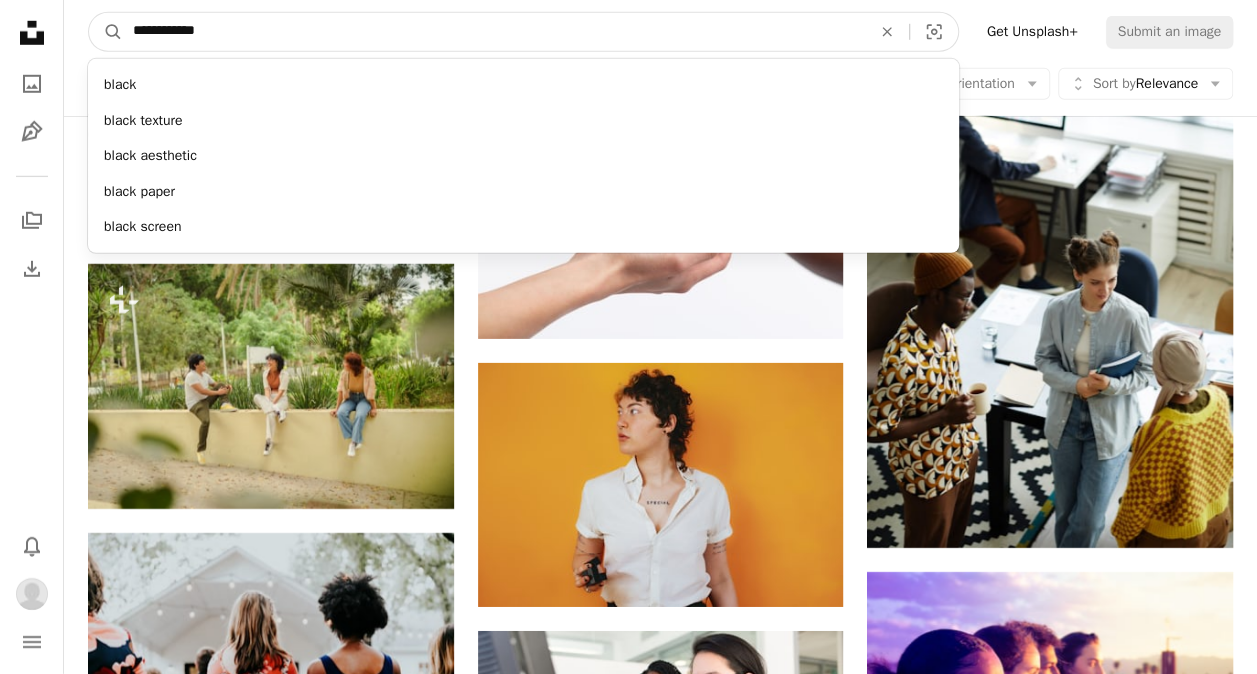 type on "**********" 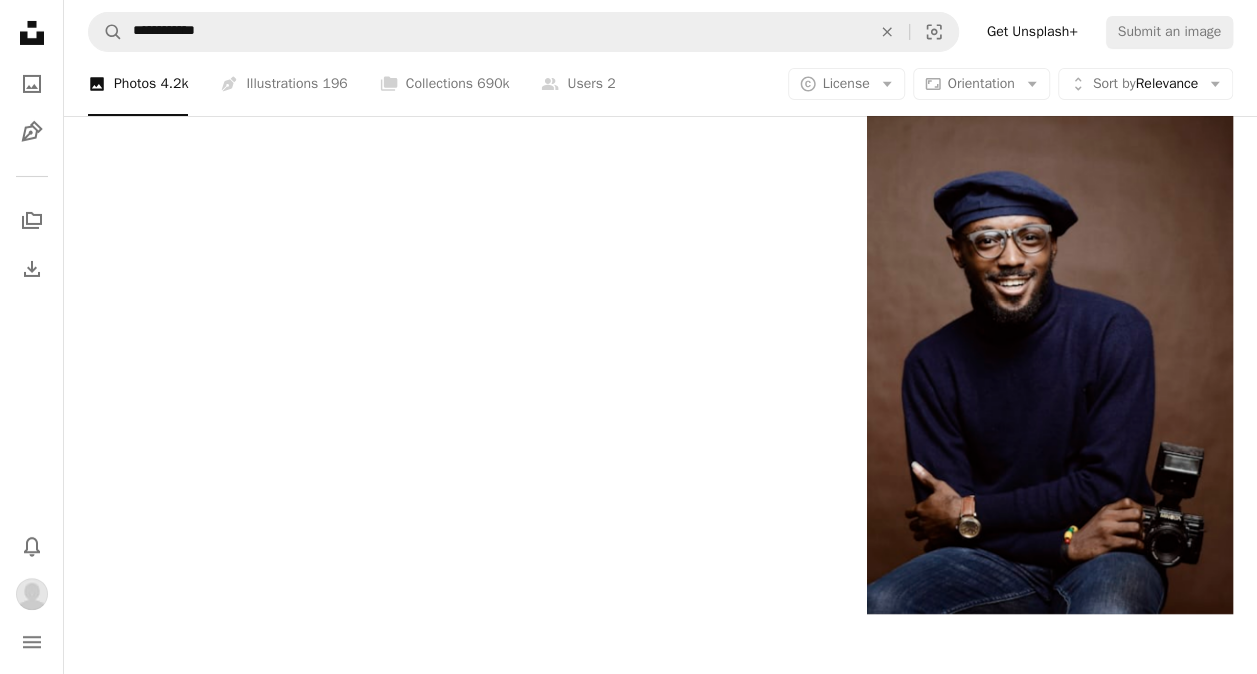 scroll, scrollTop: 3555, scrollLeft: 0, axis: vertical 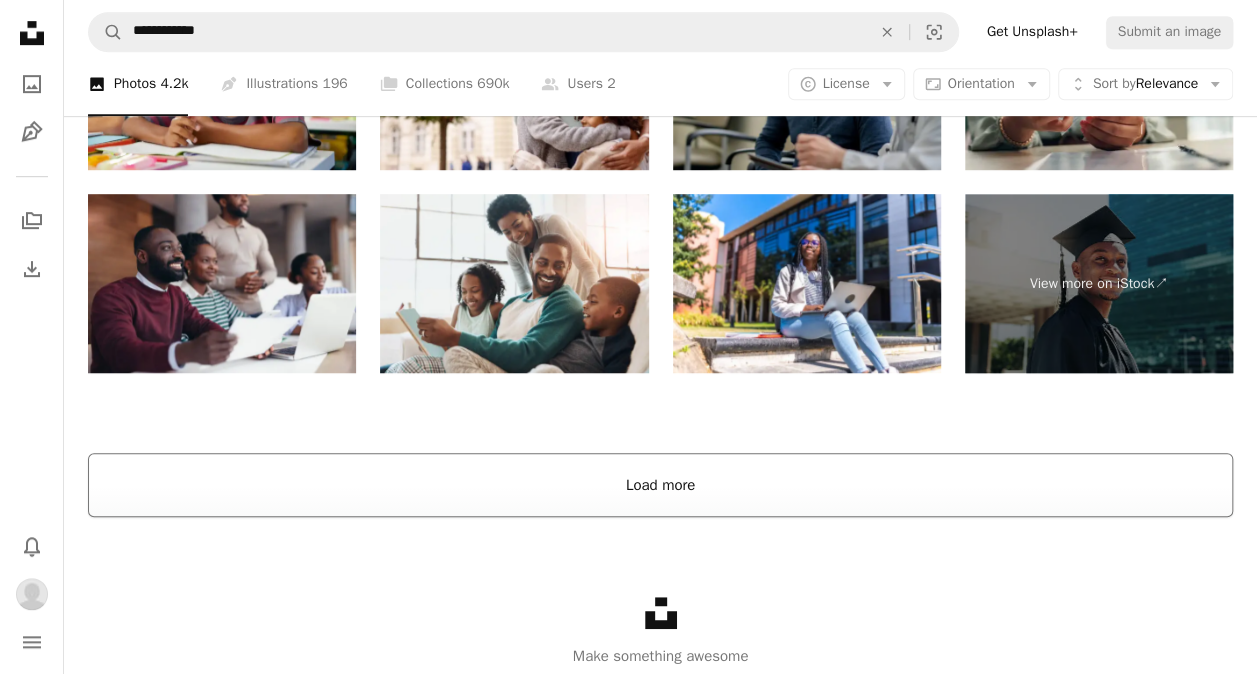 click on "Load more" at bounding box center (660, 485) 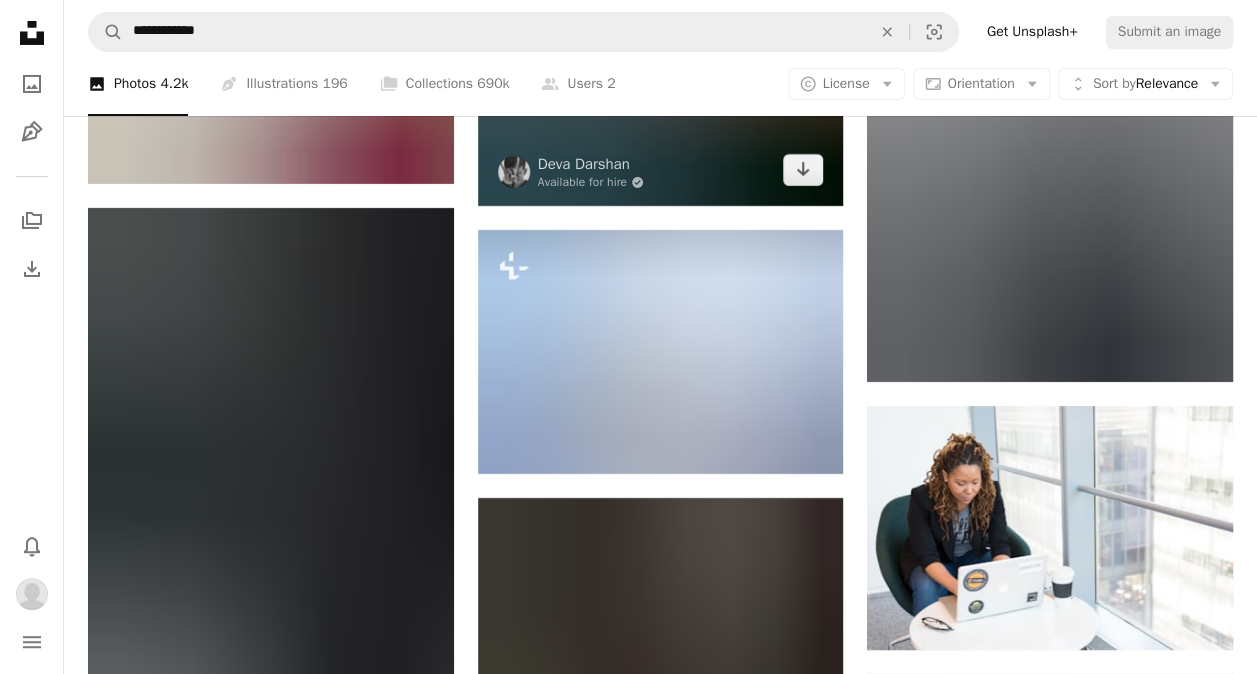 scroll, scrollTop: 18683, scrollLeft: 0, axis: vertical 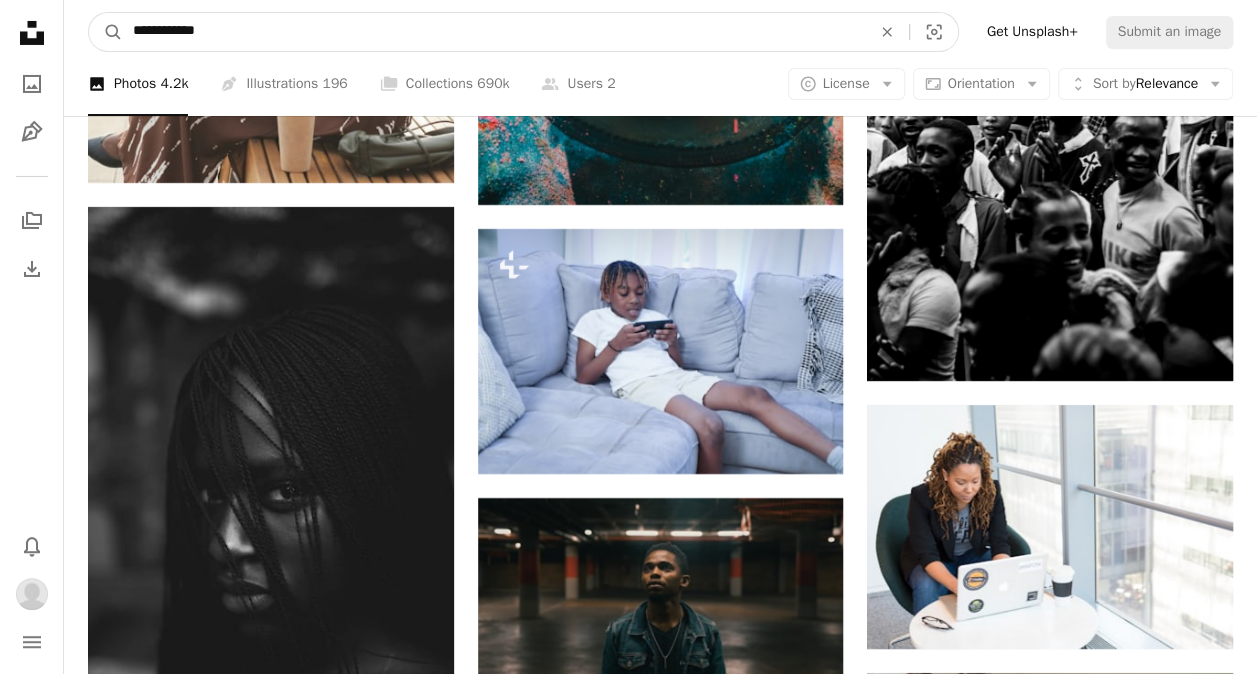 click on "**********" at bounding box center [494, 32] 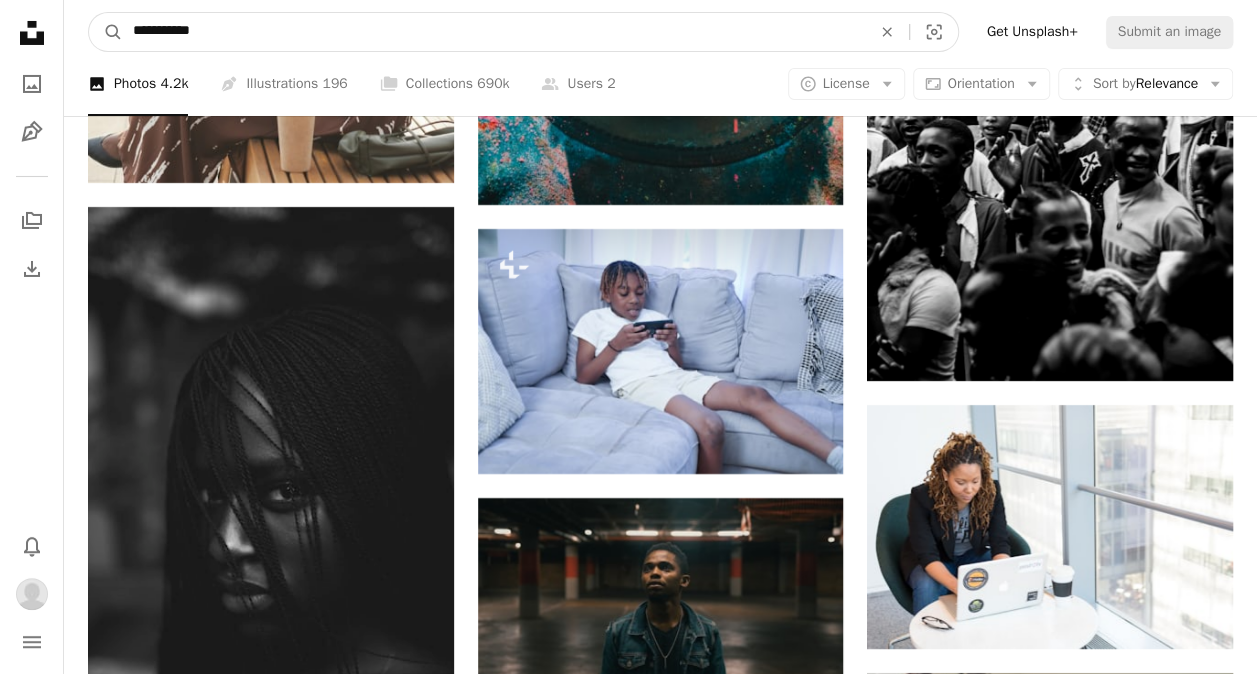 type on "**********" 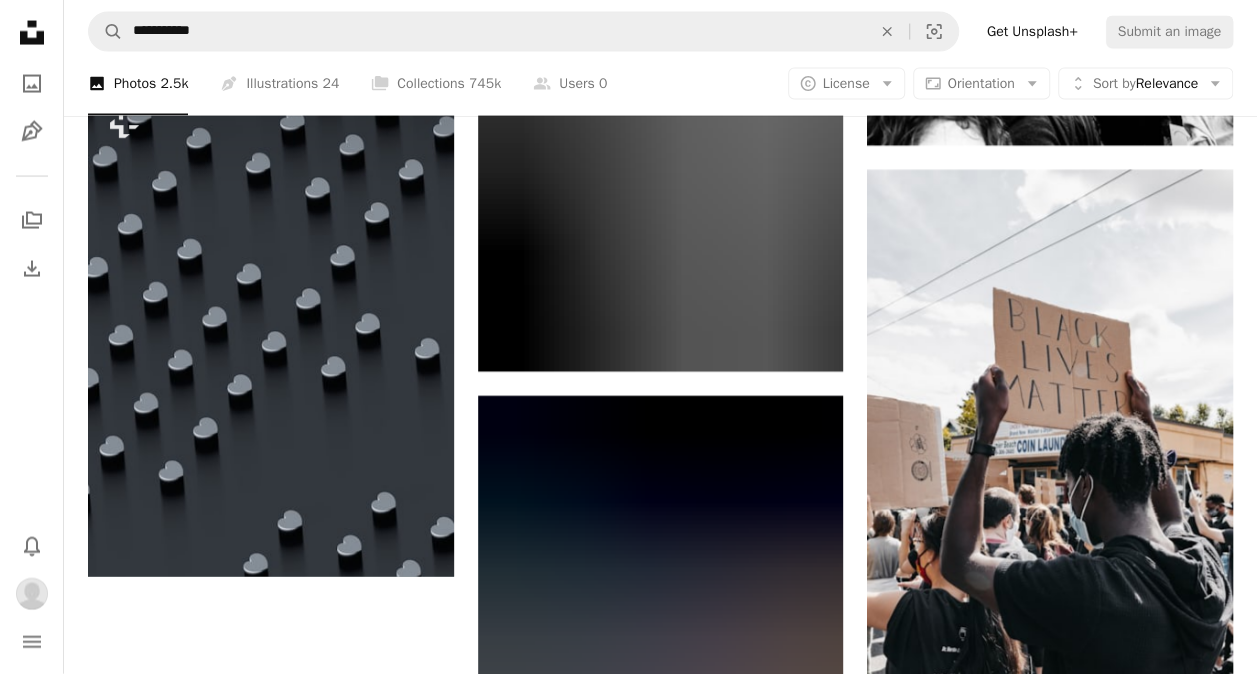 scroll, scrollTop: 2067, scrollLeft: 0, axis: vertical 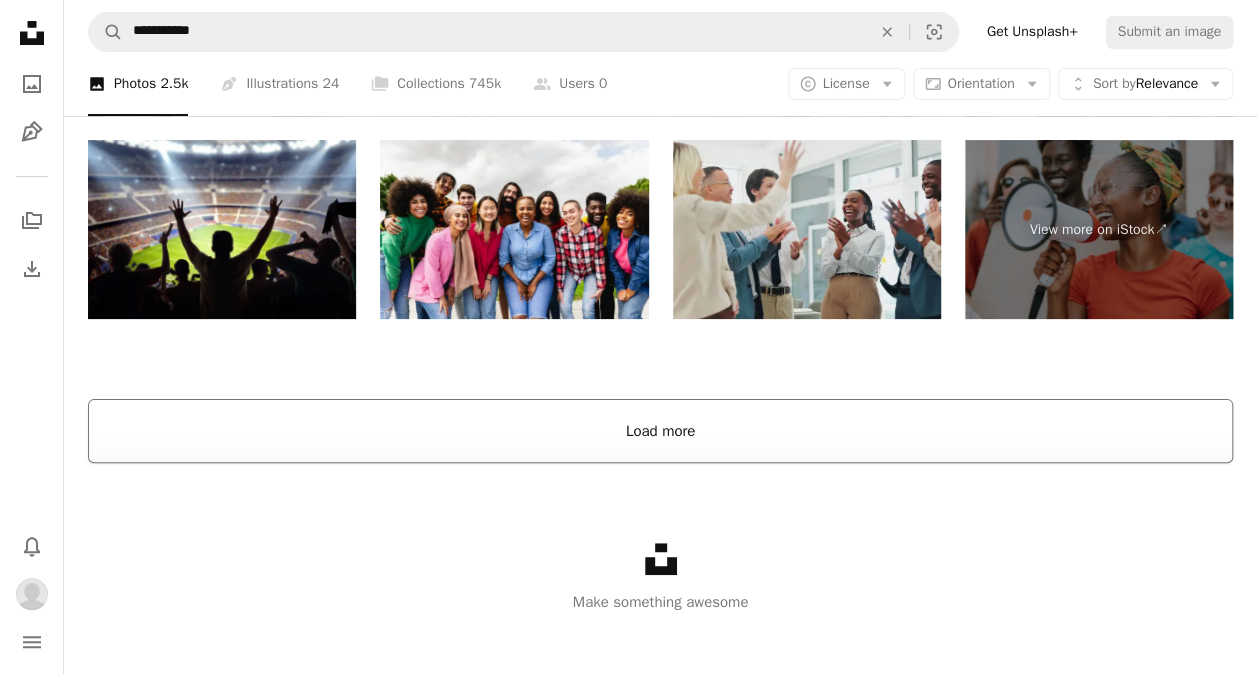click on "Load more" at bounding box center (660, 431) 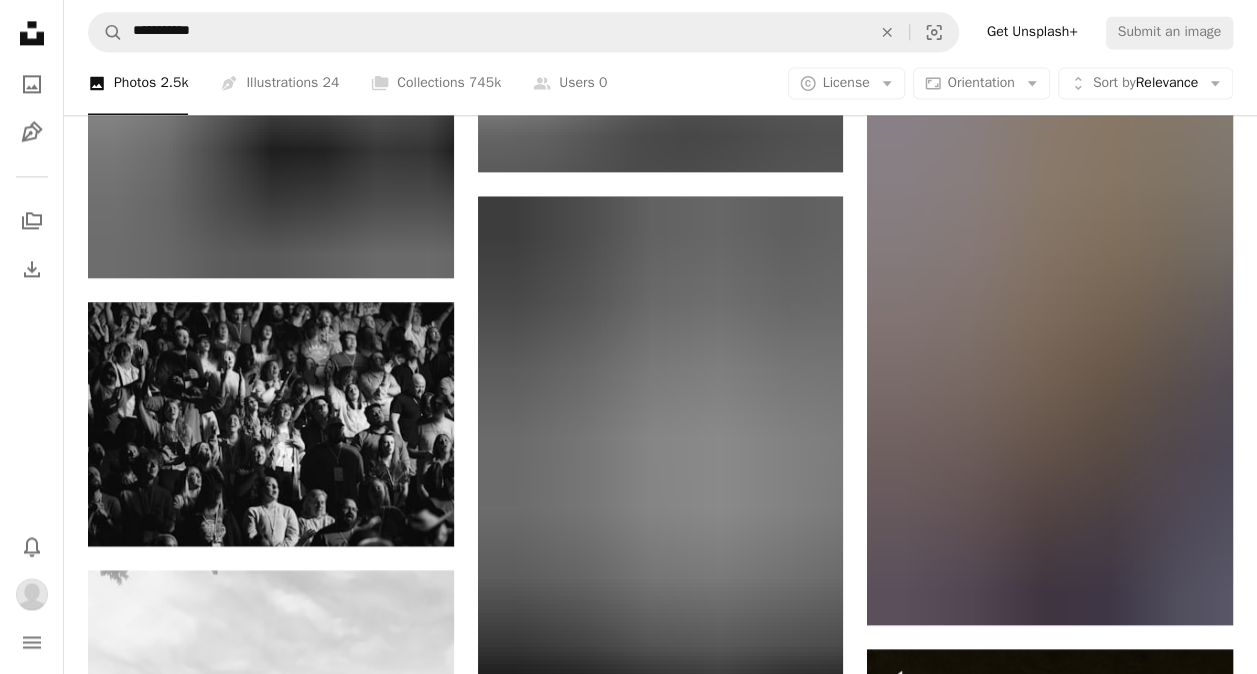 scroll, scrollTop: 5168, scrollLeft: 0, axis: vertical 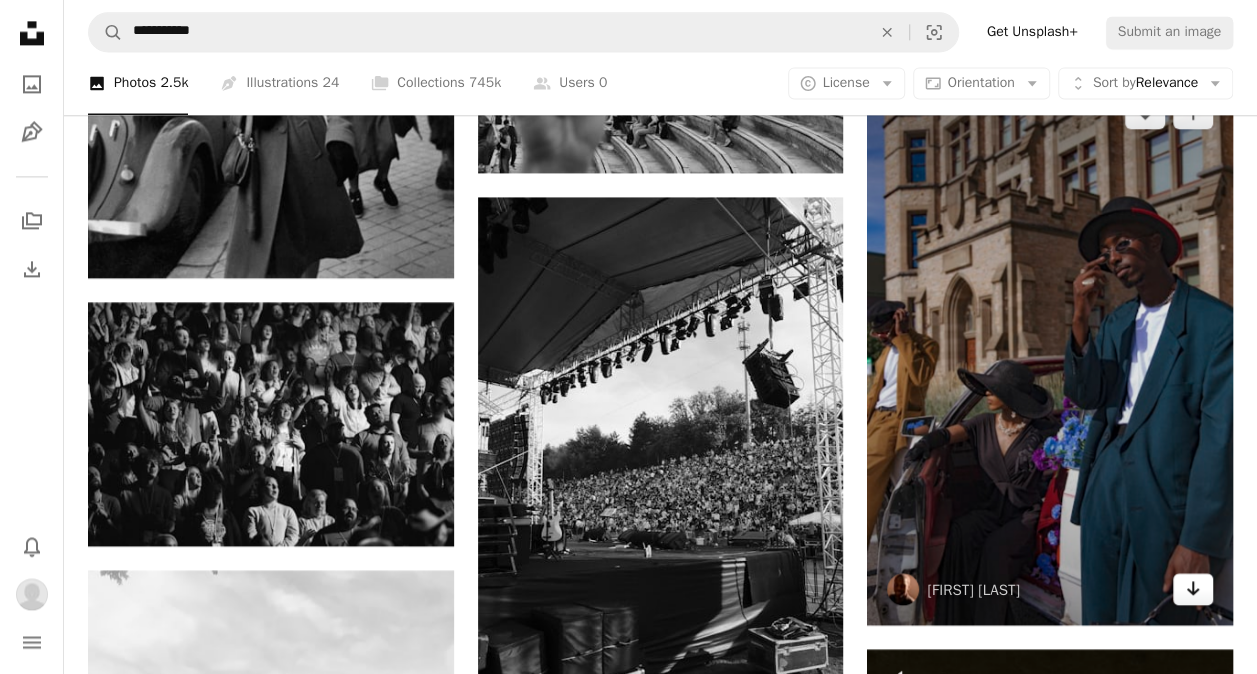 click on "Arrow pointing down" 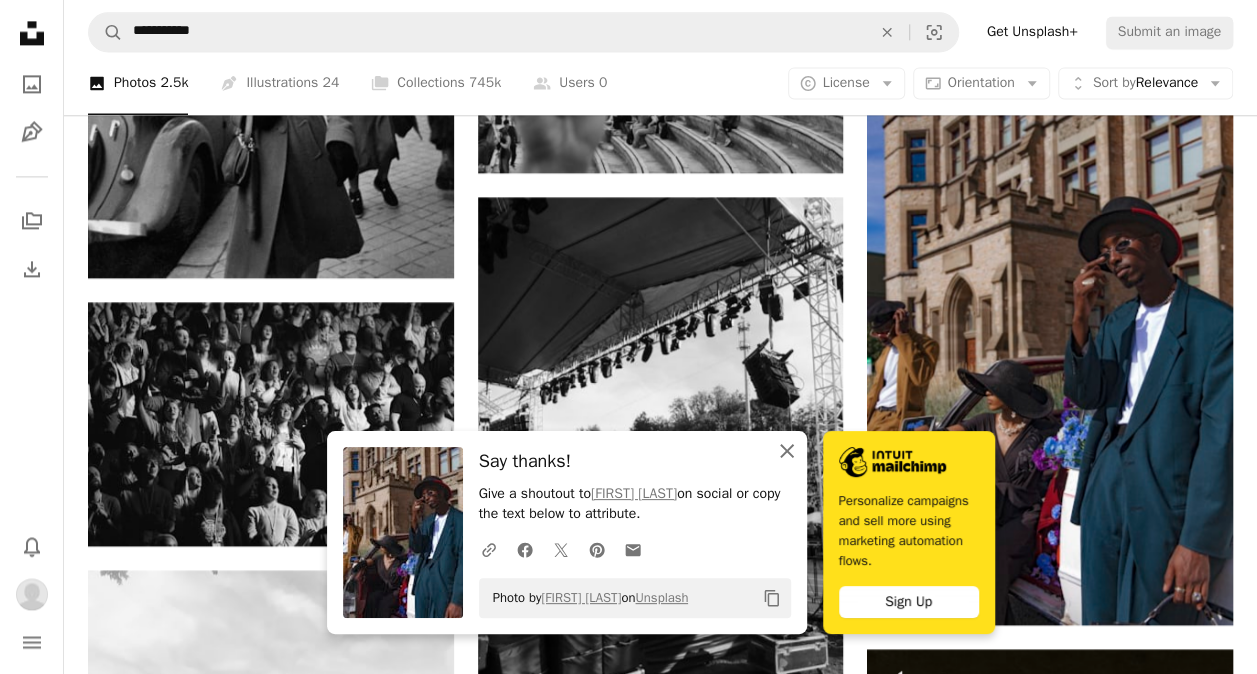 click on "An X shape" 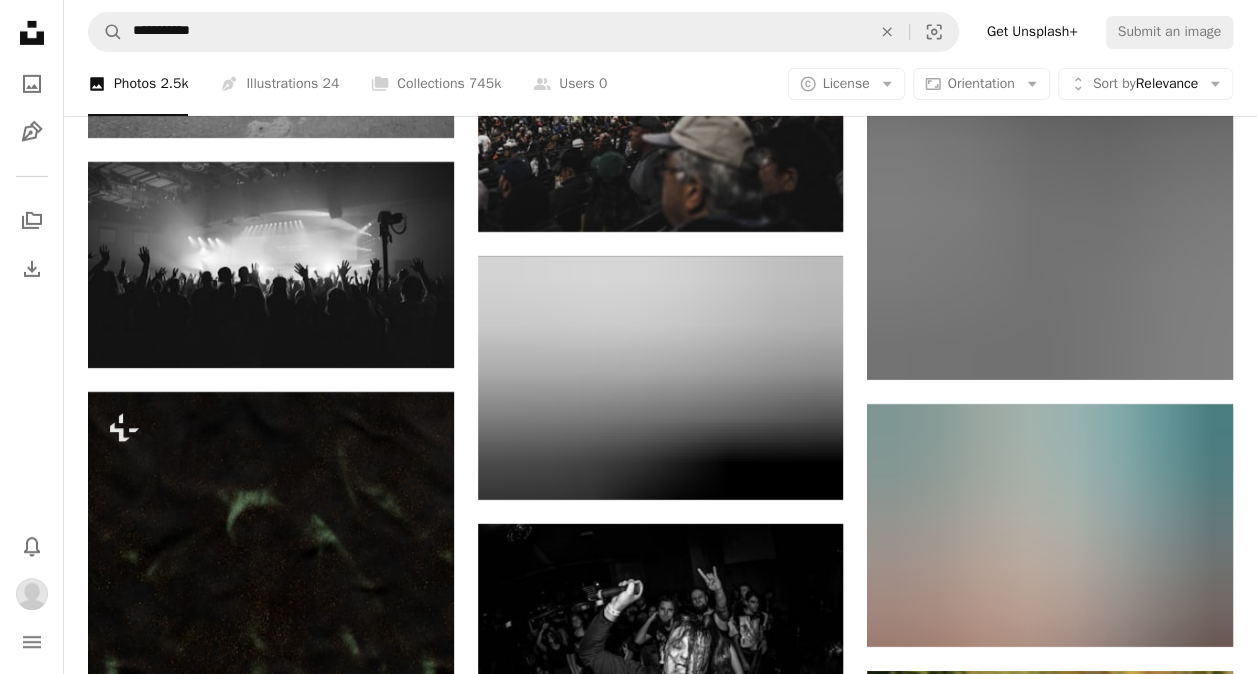 scroll, scrollTop: 7096, scrollLeft: 0, axis: vertical 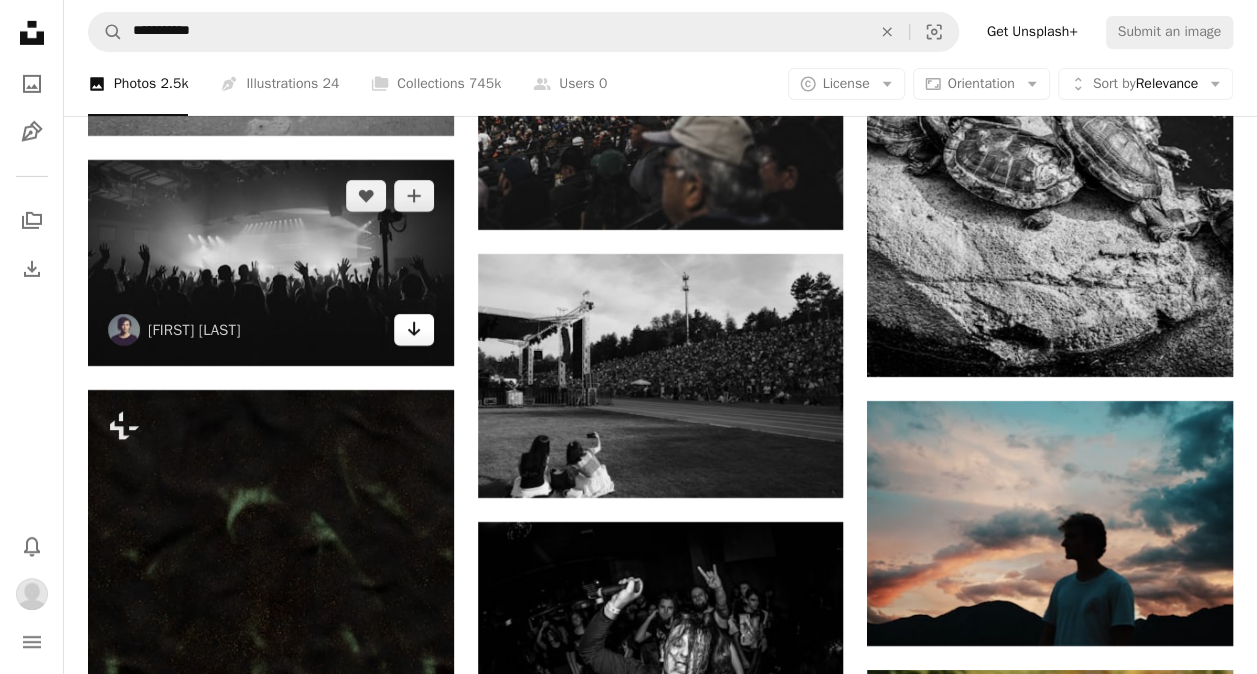 click on "Arrow pointing down" 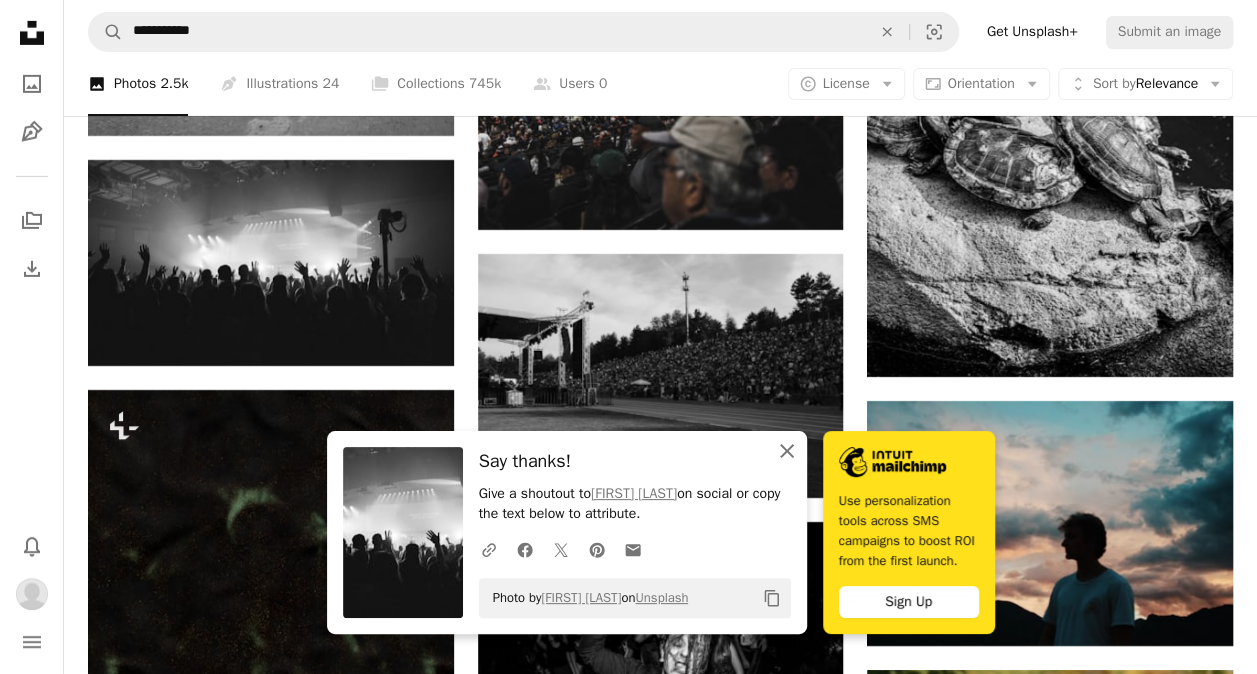 click 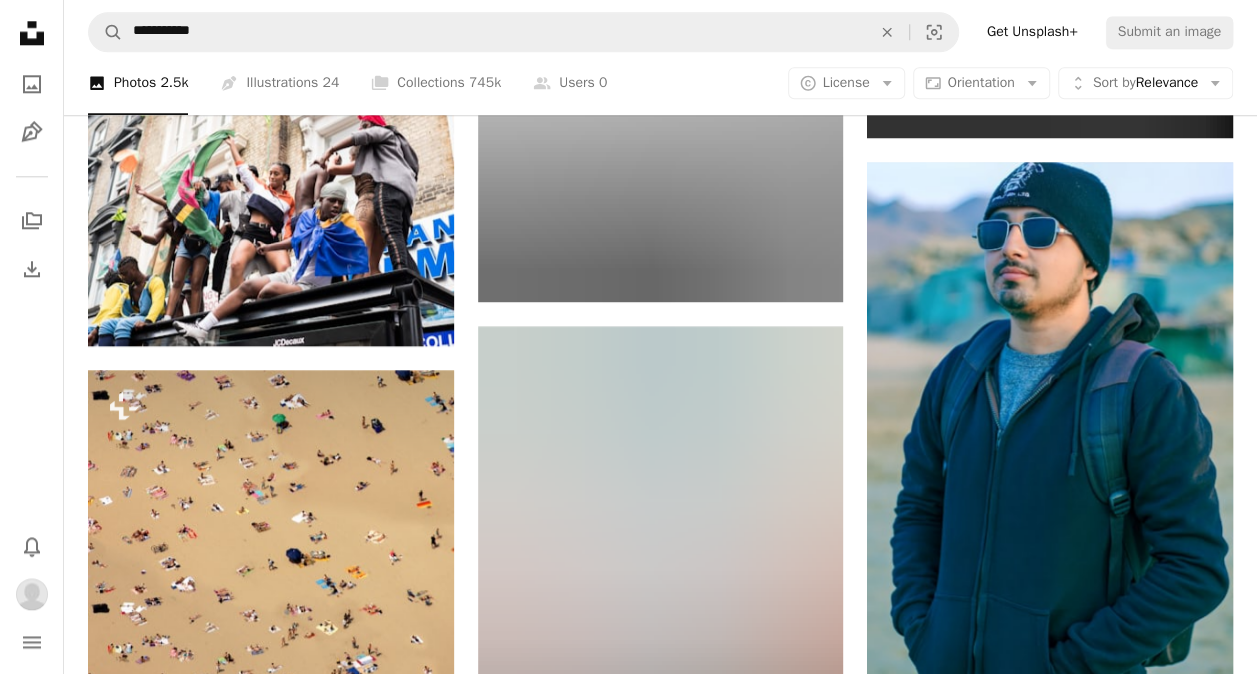 scroll, scrollTop: 8646, scrollLeft: 0, axis: vertical 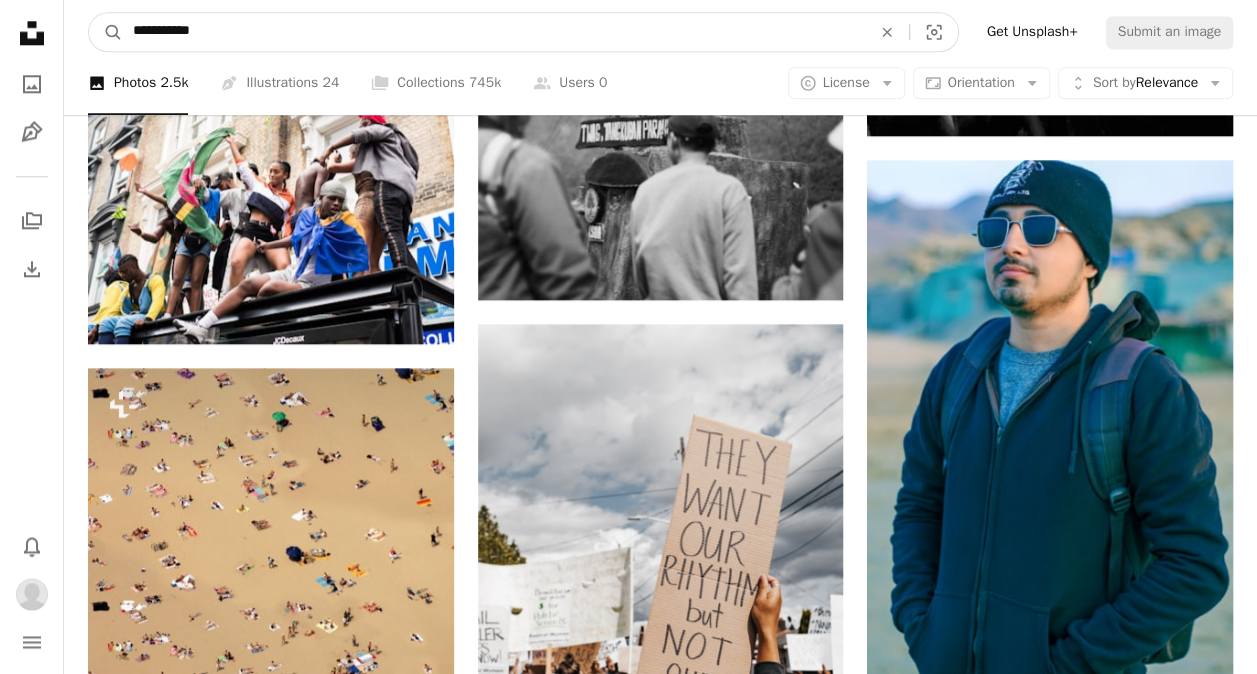 click on "**********" at bounding box center [494, 32] 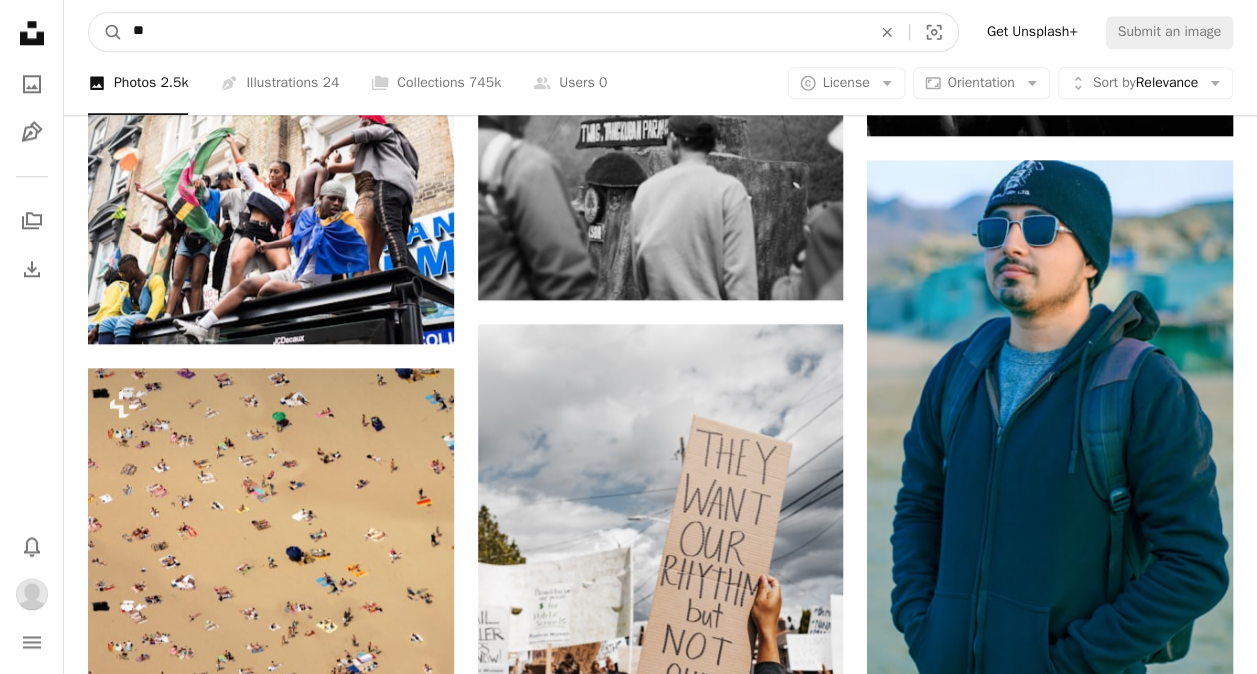 type on "*" 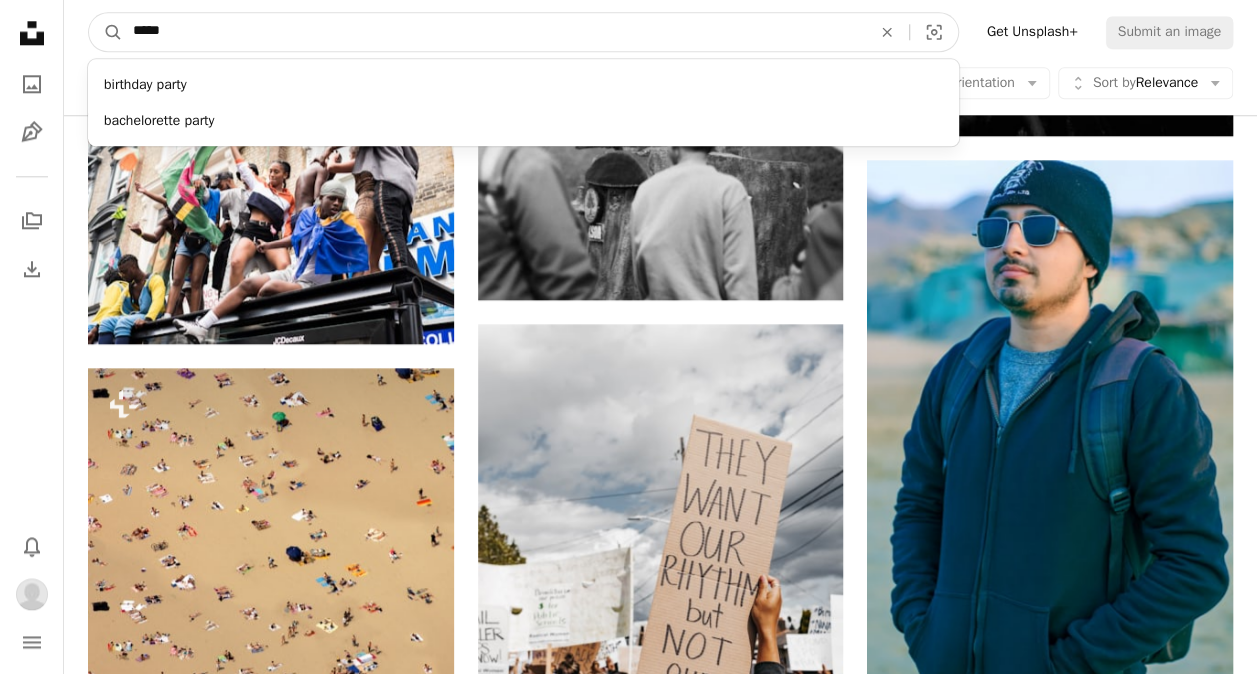 type on "*****" 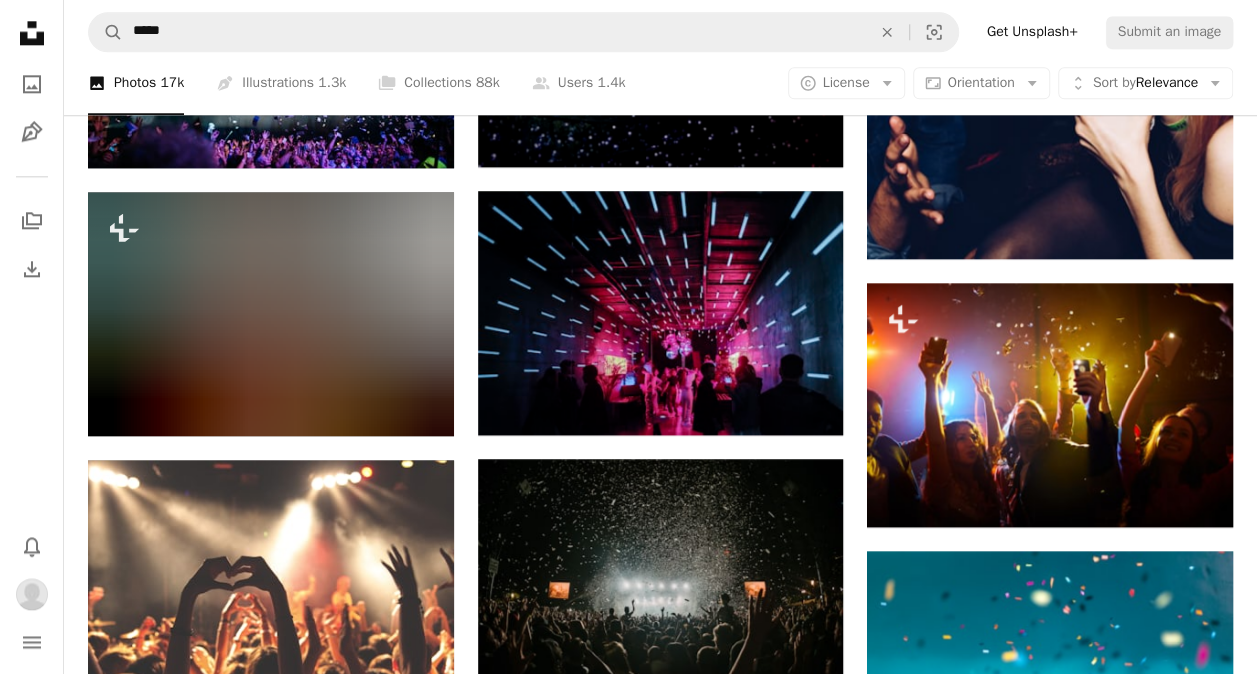 scroll, scrollTop: 1195, scrollLeft: 0, axis: vertical 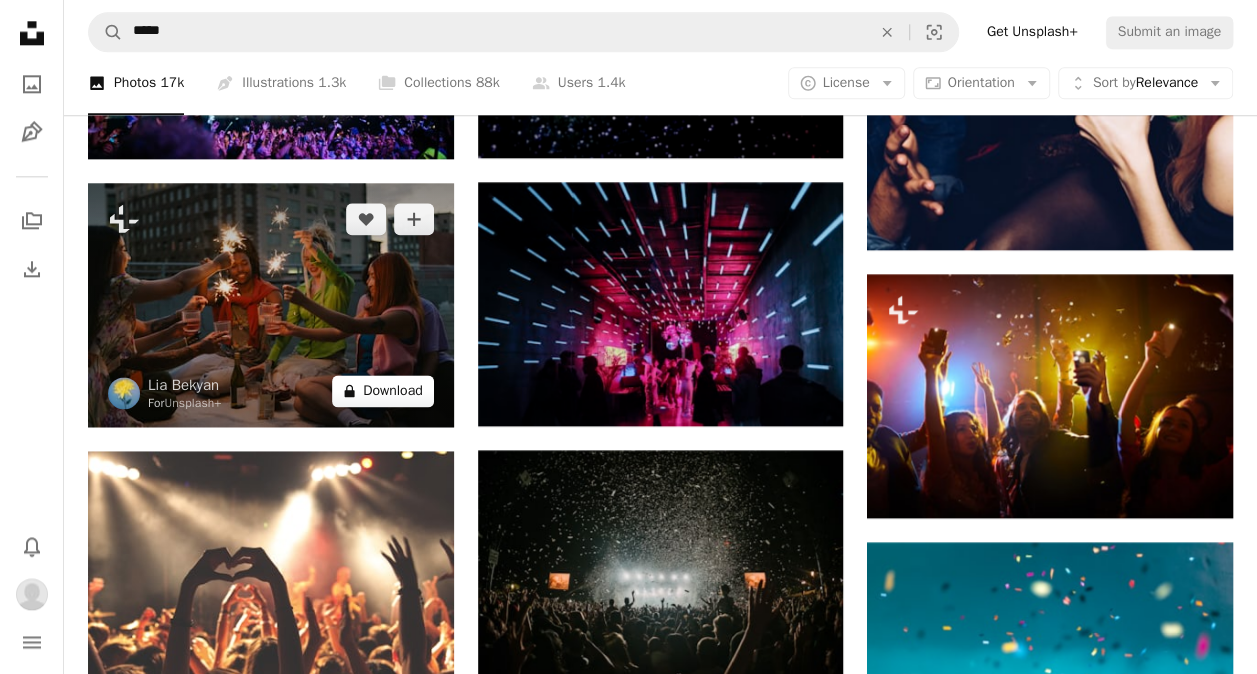 click on "A lock   Download" at bounding box center [383, 391] 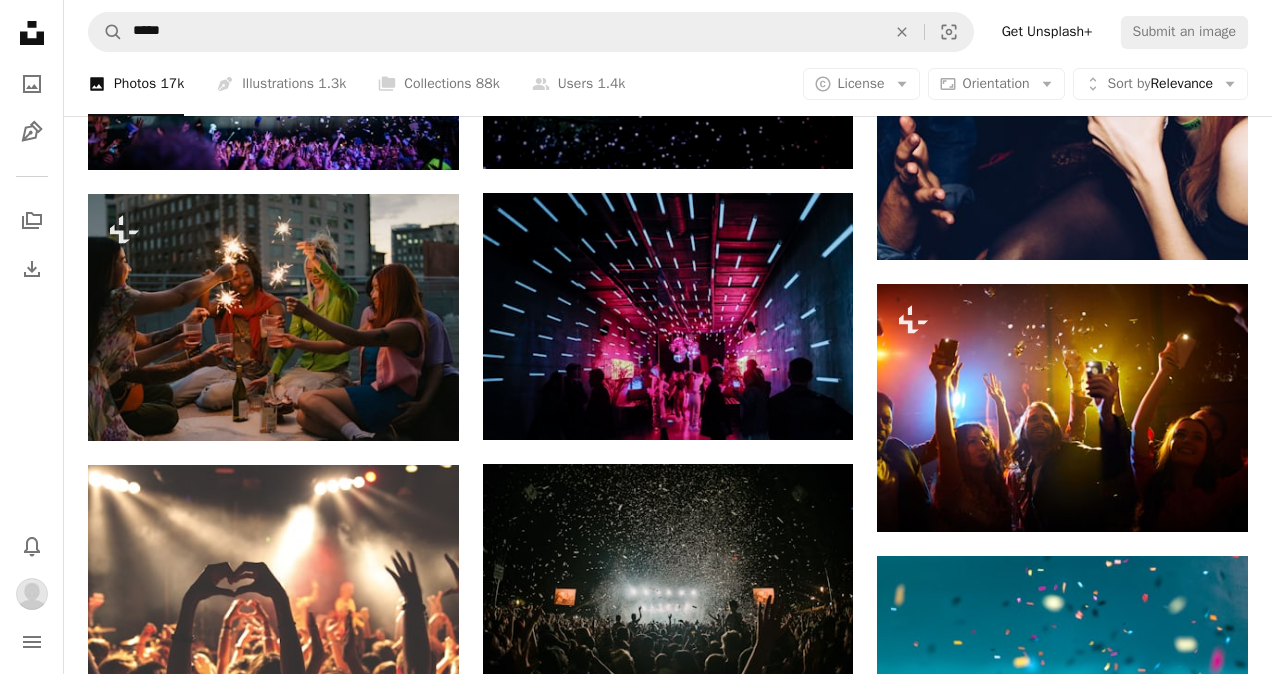 click on "An X shape Premium, ready to use images. Get unlimited access. A plus sign Members-only content added monthly A plus sign Unlimited royalty-free downloads A plus sign Illustrations  New A plus sign Enhanced legal protections yearly 65%  off monthly $20   $7 USD per month * Get  Unsplash+ * When paid annually, billed upfront  $84 Taxes where applicable. Renews automatically. Cancel anytime." at bounding box center (636, 3168) 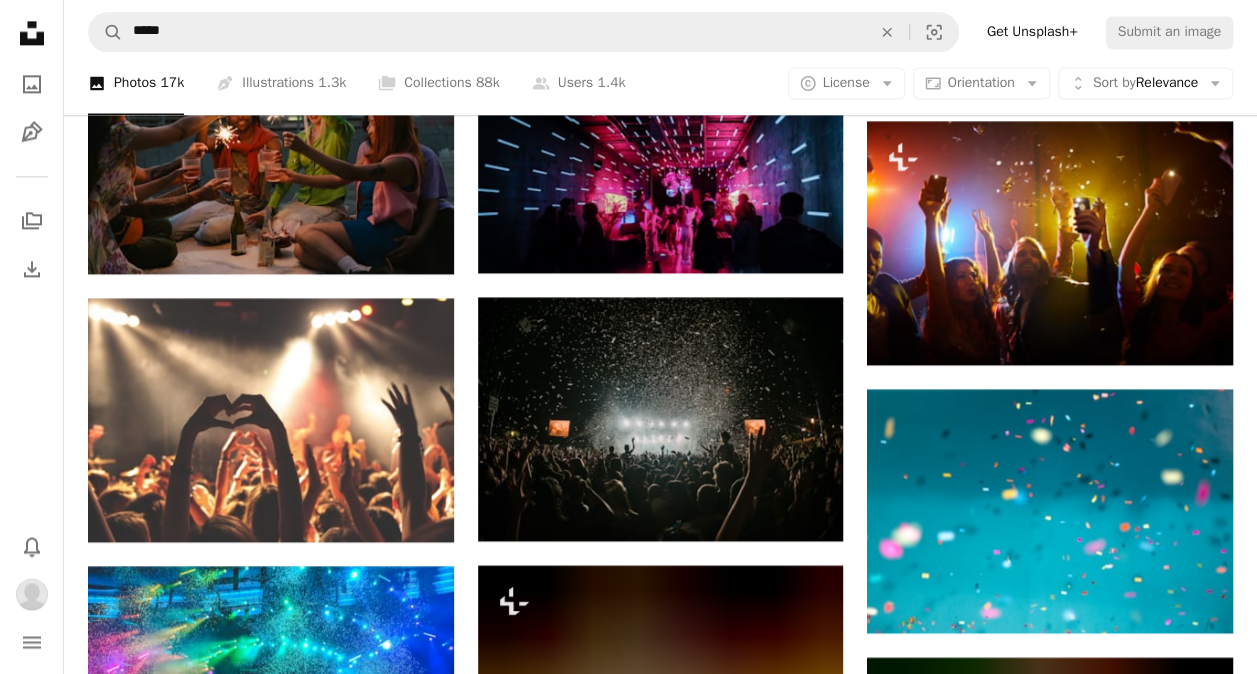 scroll, scrollTop: 1349, scrollLeft: 0, axis: vertical 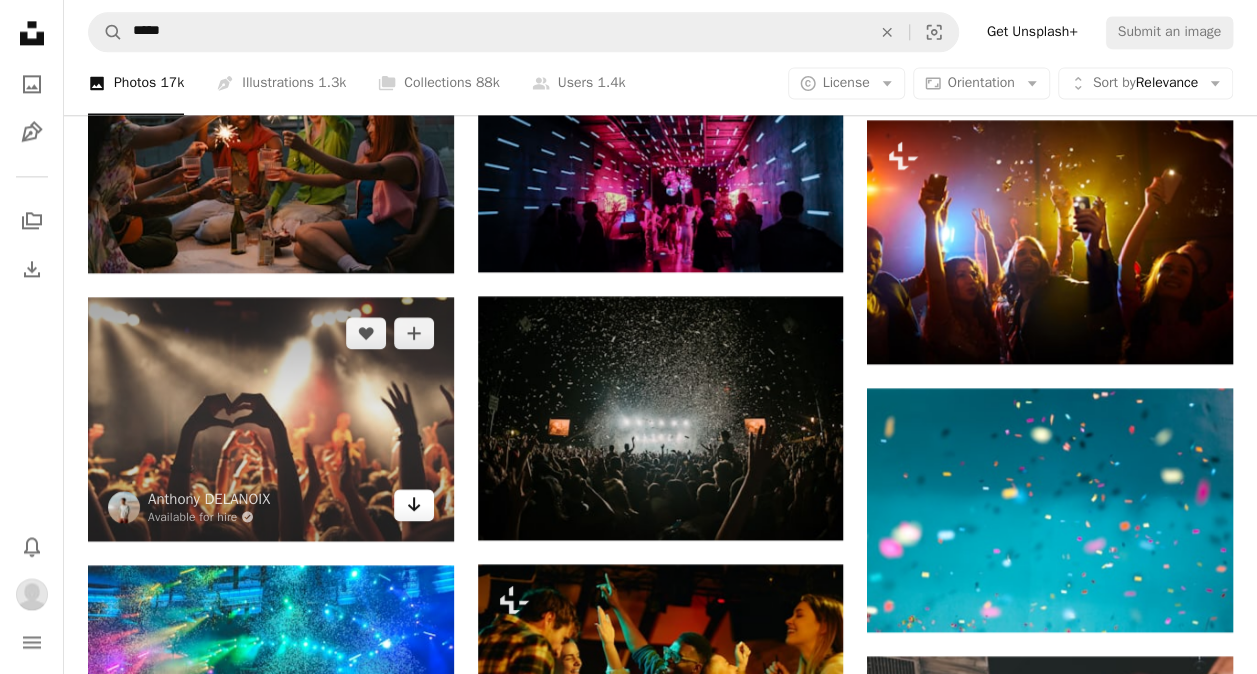 click on "Arrow pointing down" 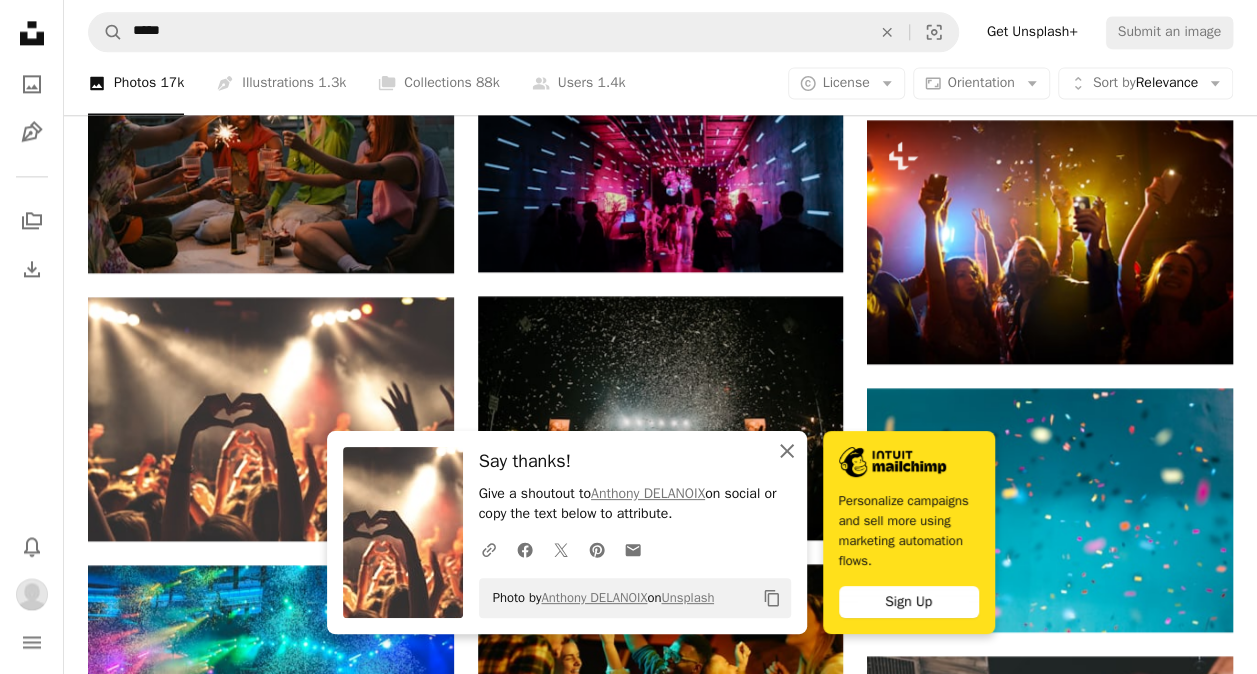 click on "An X shape" 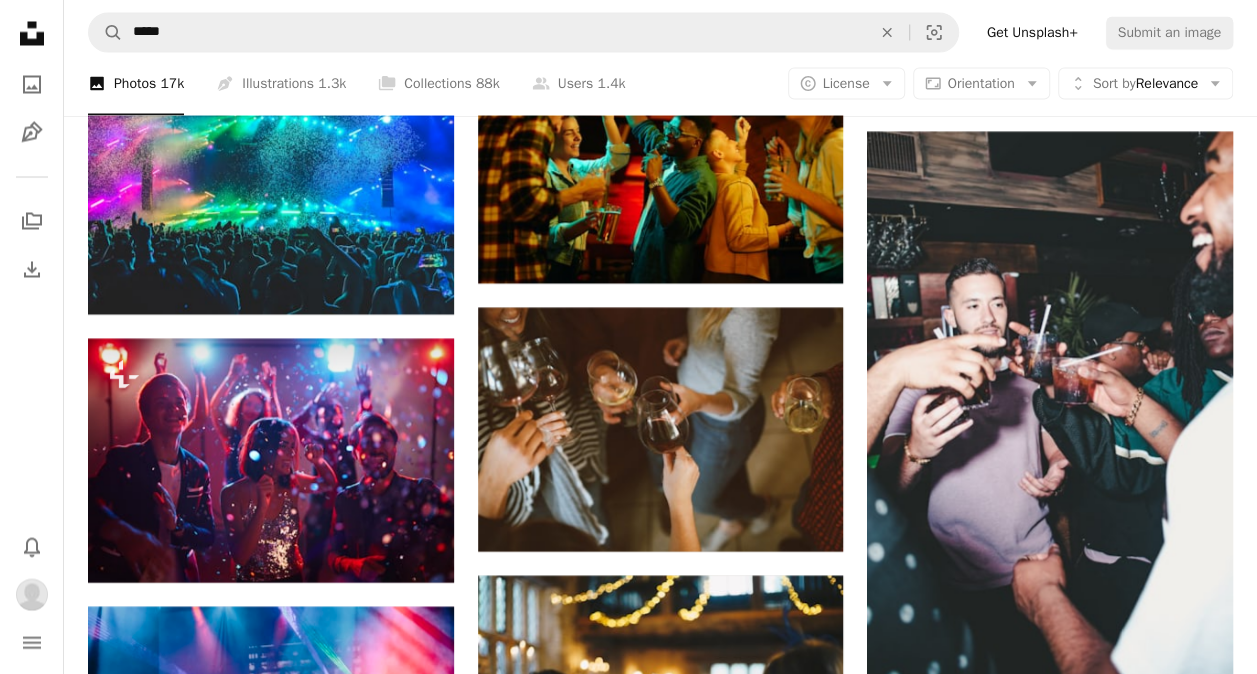 scroll, scrollTop: 1875, scrollLeft: 0, axis: vertical 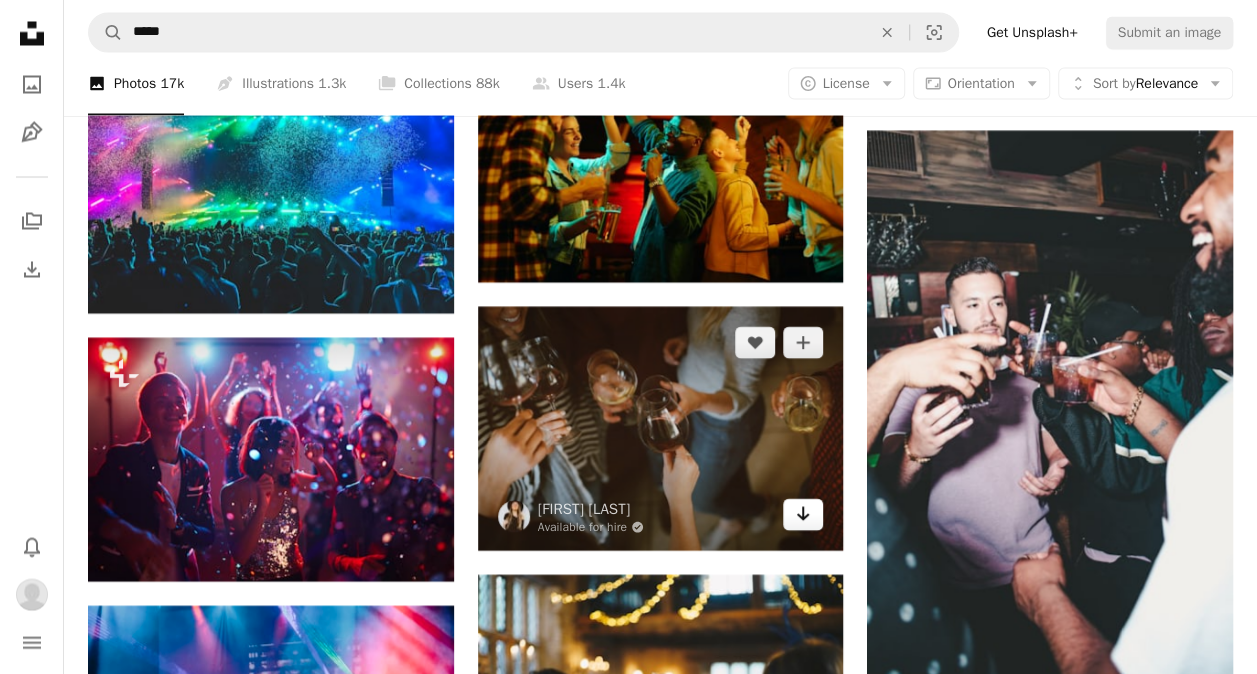 click on "Arrow pointing down" 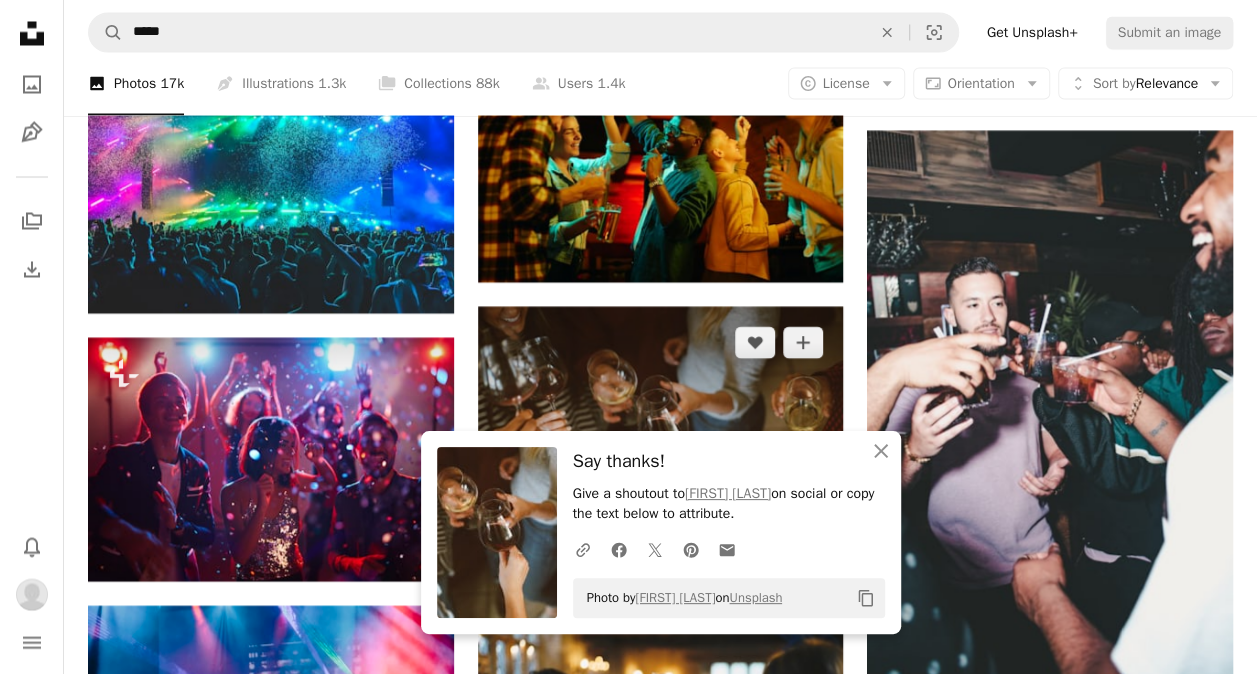 click at bounding box center (661, 428) 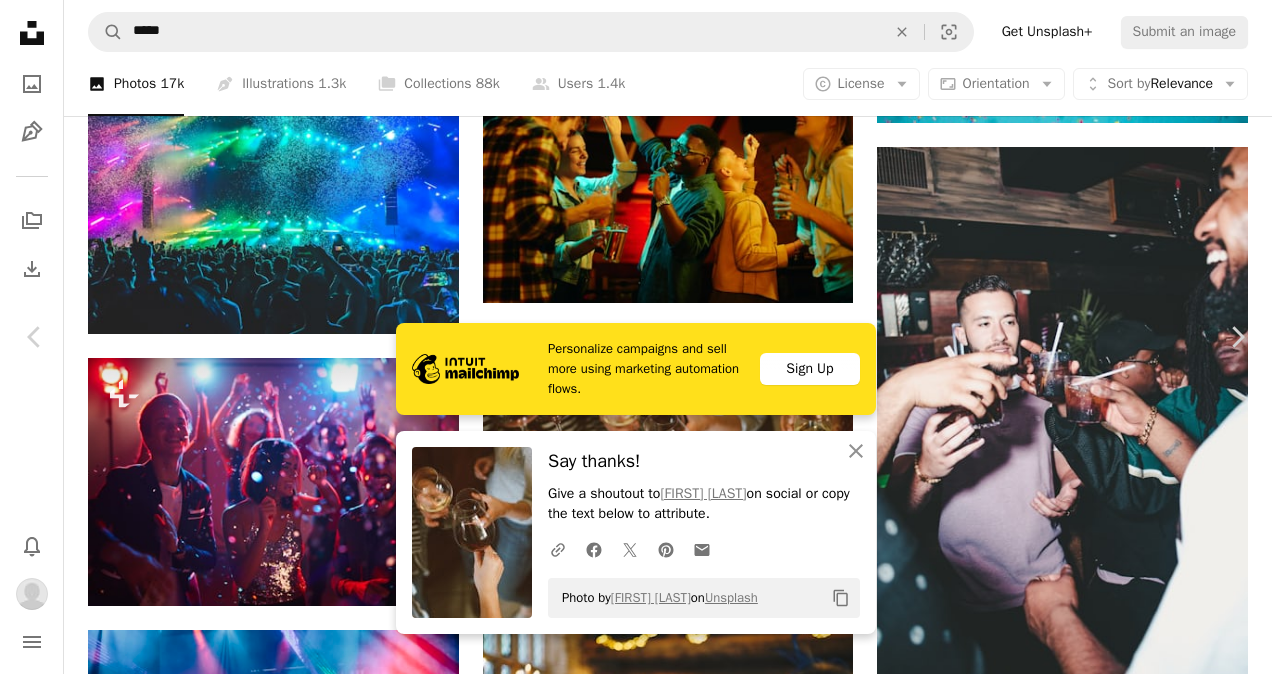 click on "An X shape" at bounding box center [20, 20] 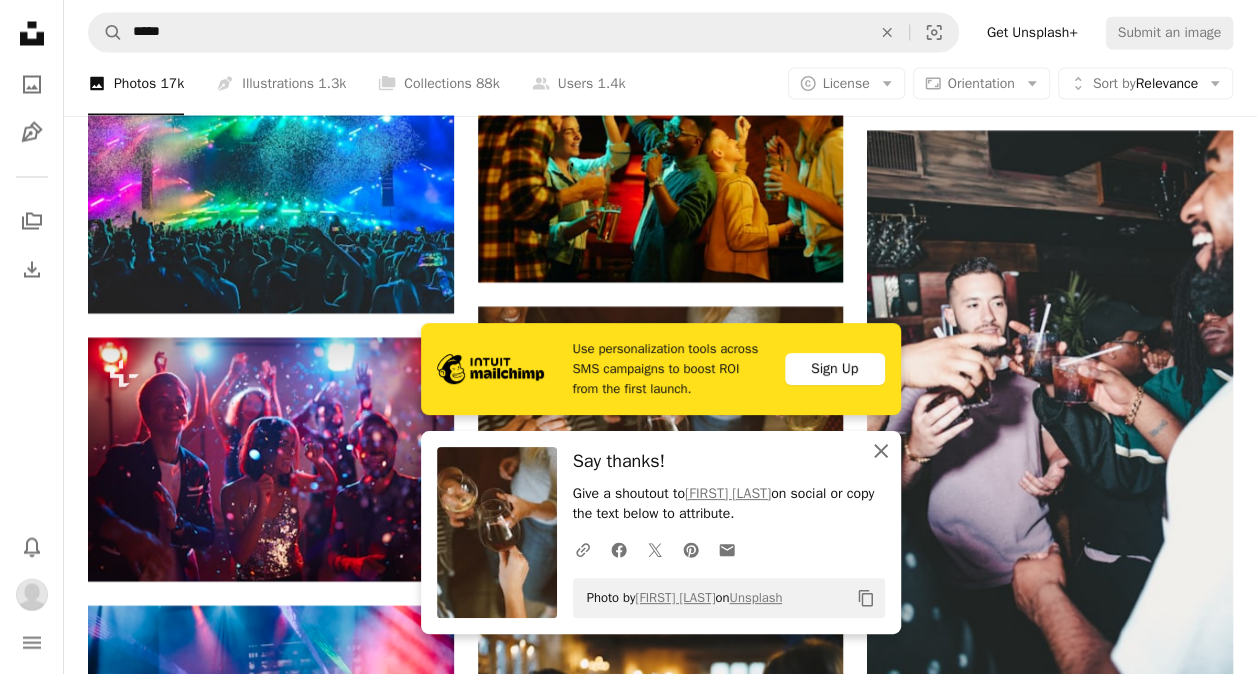 click on "An X shape" 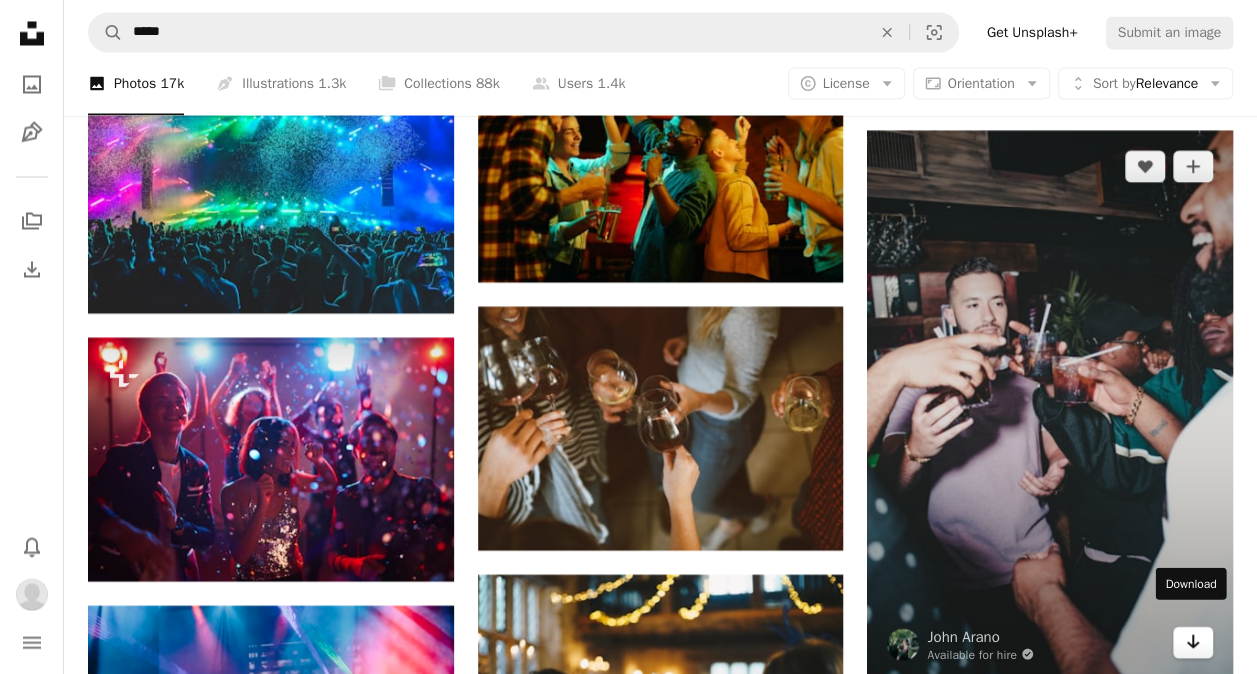click on "Arrow pointing down" 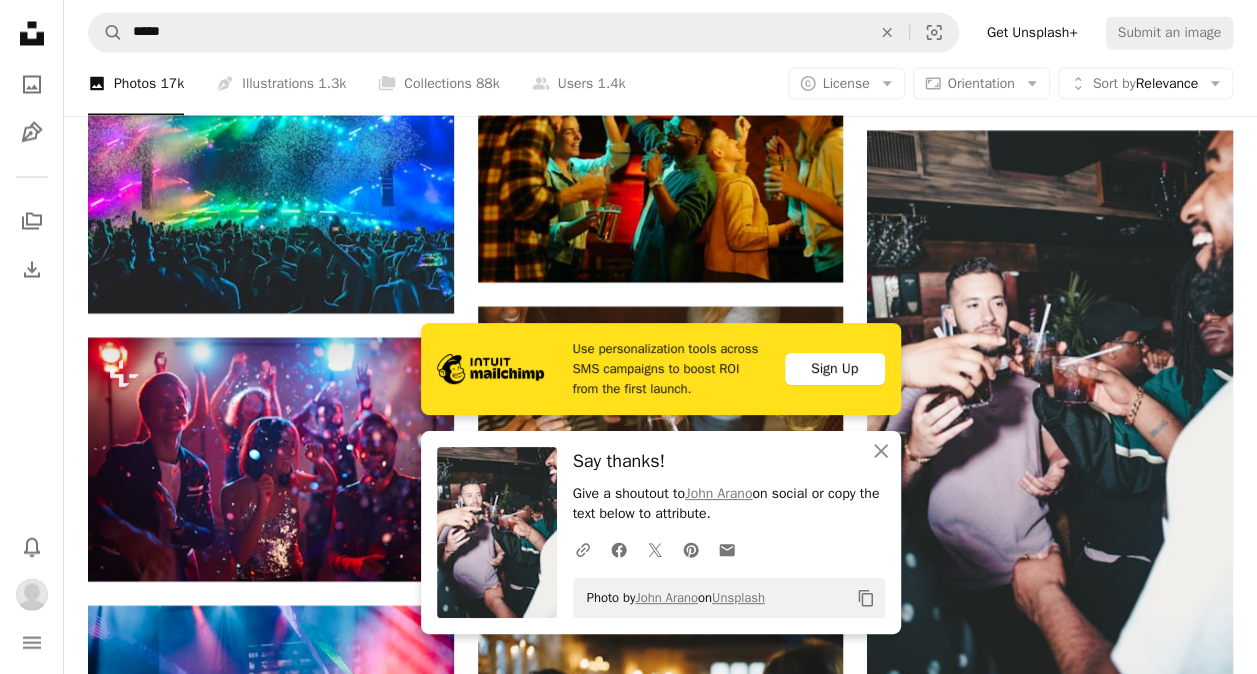 click on "Say thanks!" at bounding box center [729, 461] 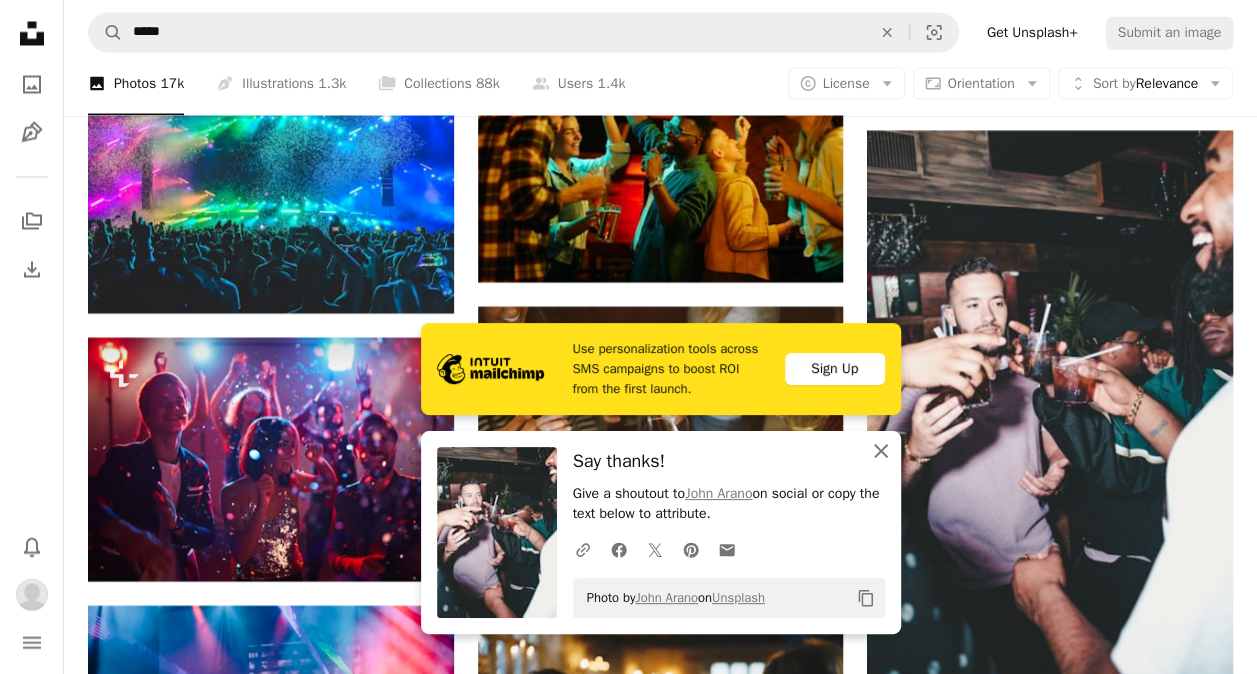 click on "An X shape" 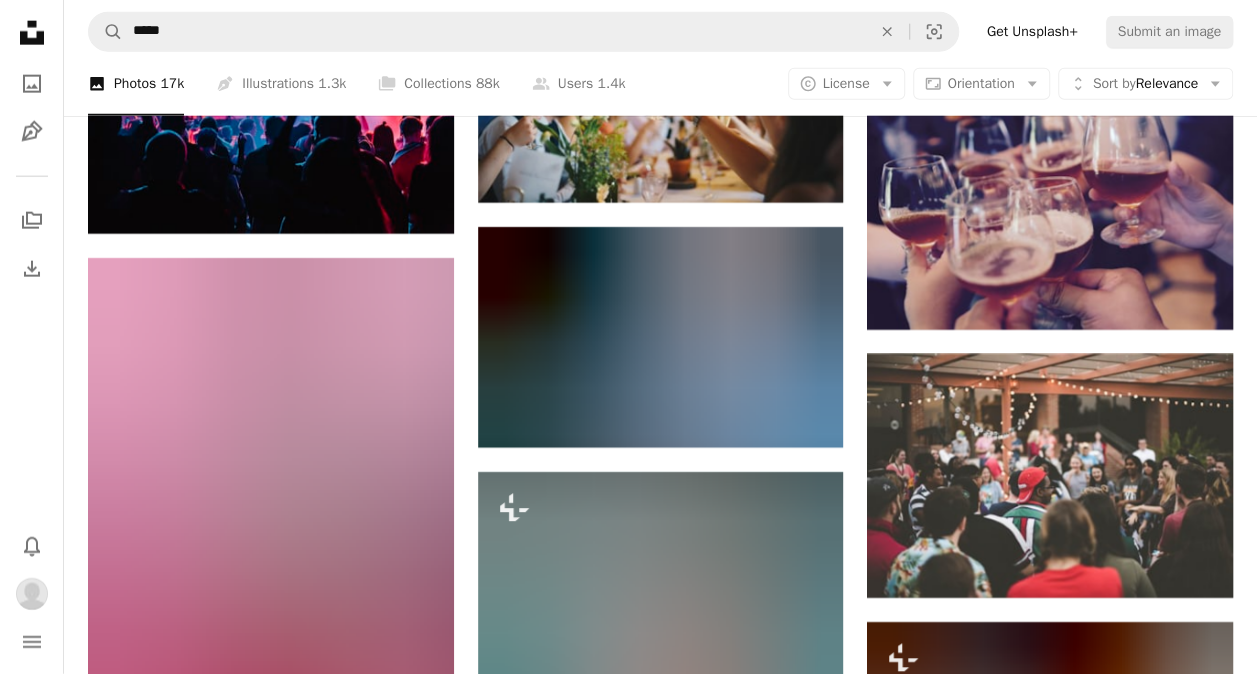 scroll, scrollTop: 2498, scrollLeft: 0, axis: vertical 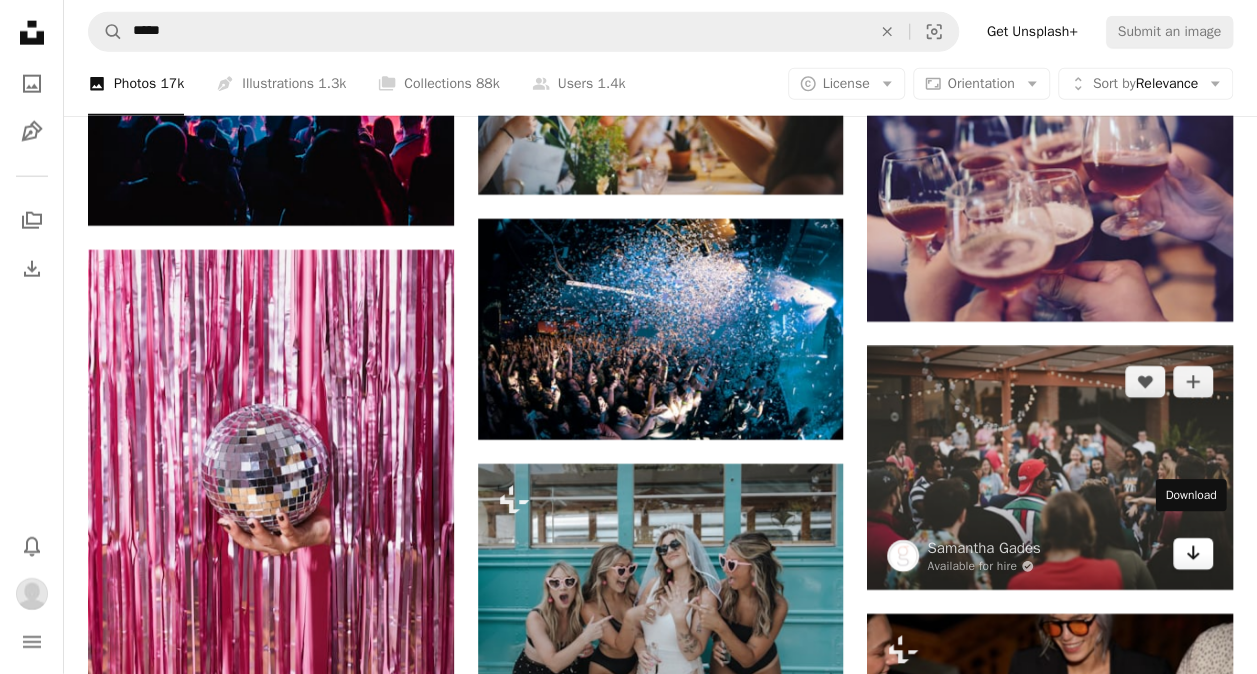 click on "Arrow pointing down" 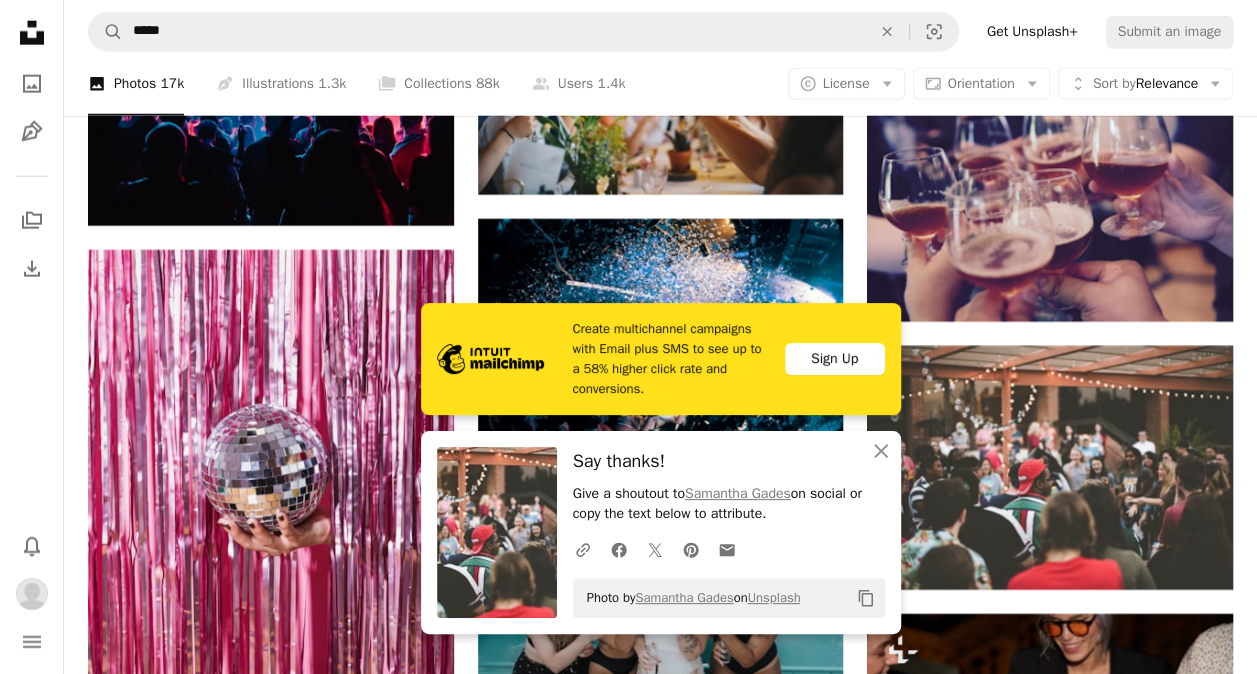 click on "Say thanks!" at bounding box center [729, 461] 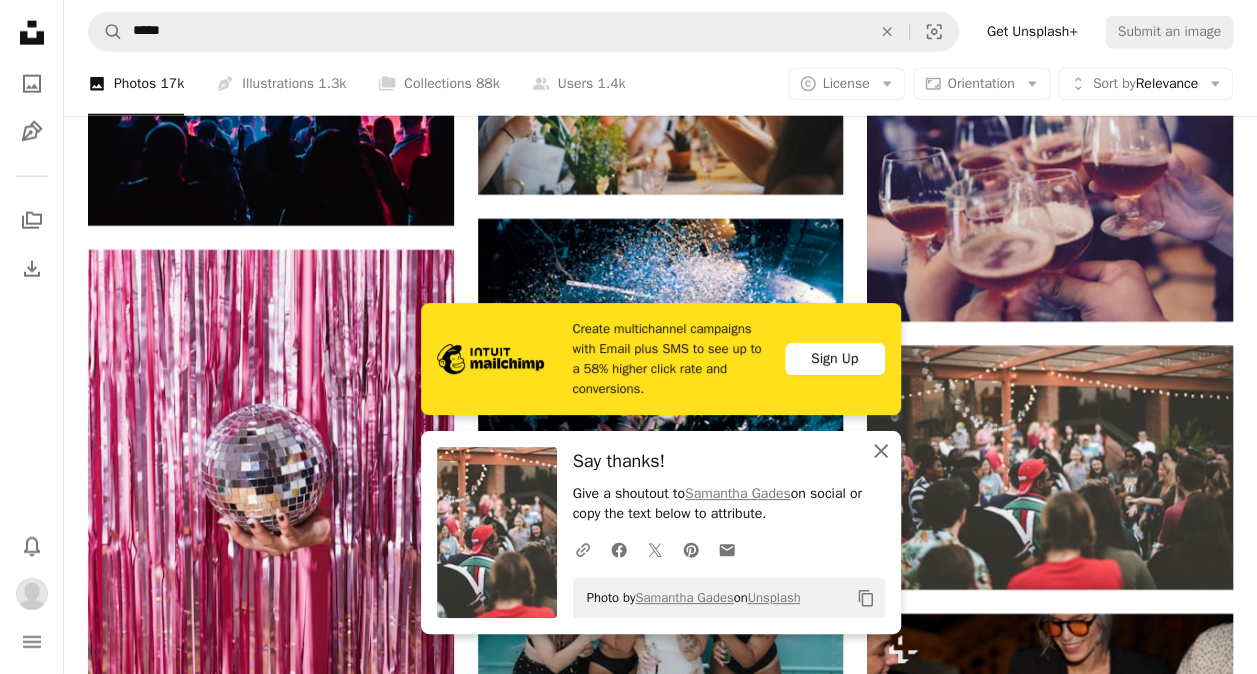 click 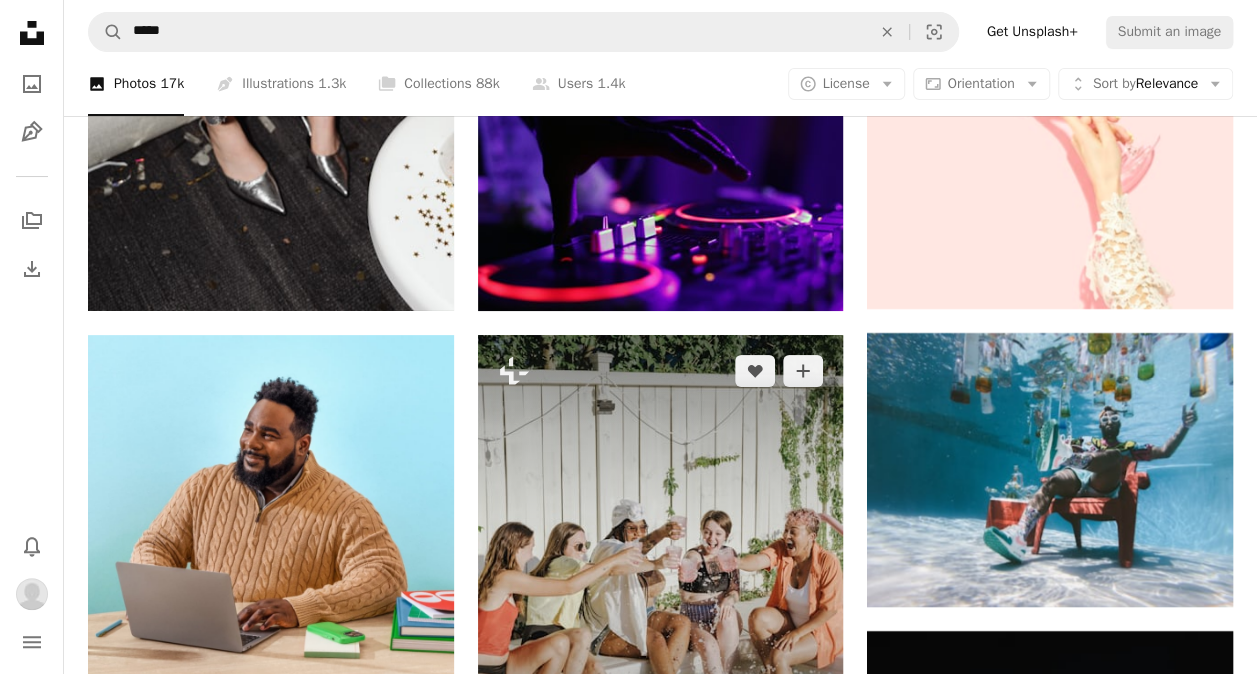 scroll, scrollTop: 3871, scrollLeft: 0, axis: vertical 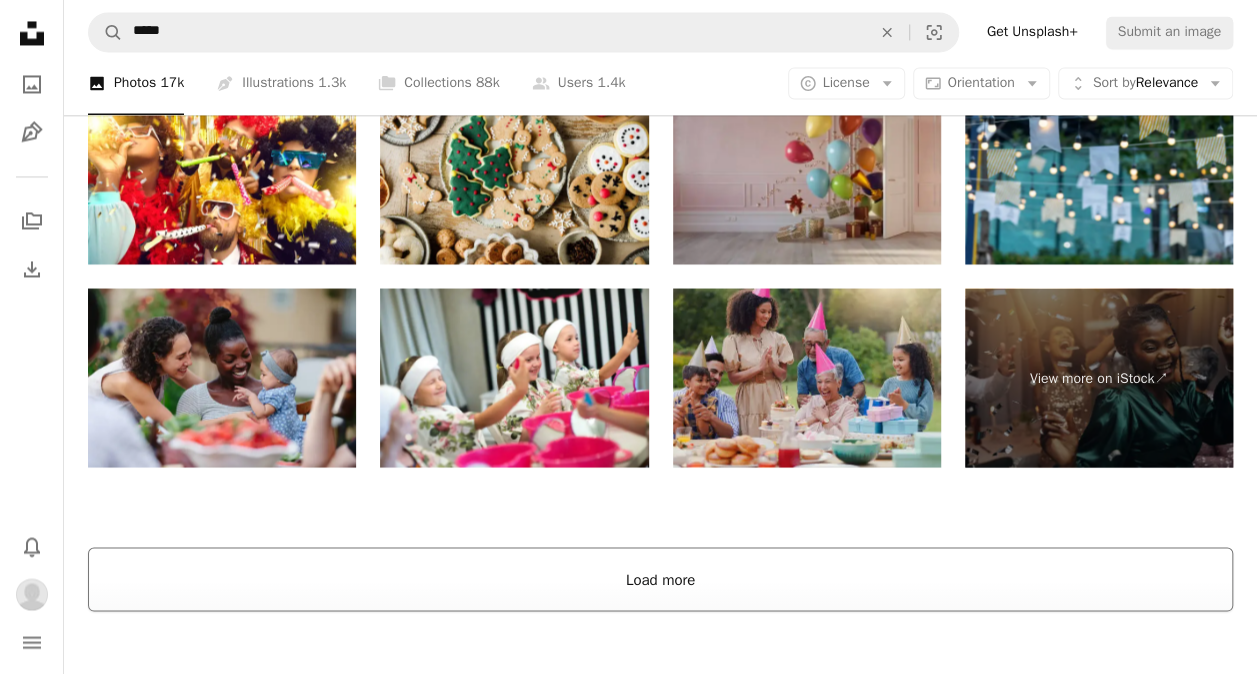 click on "Load more" at bounding box center [660, 579] 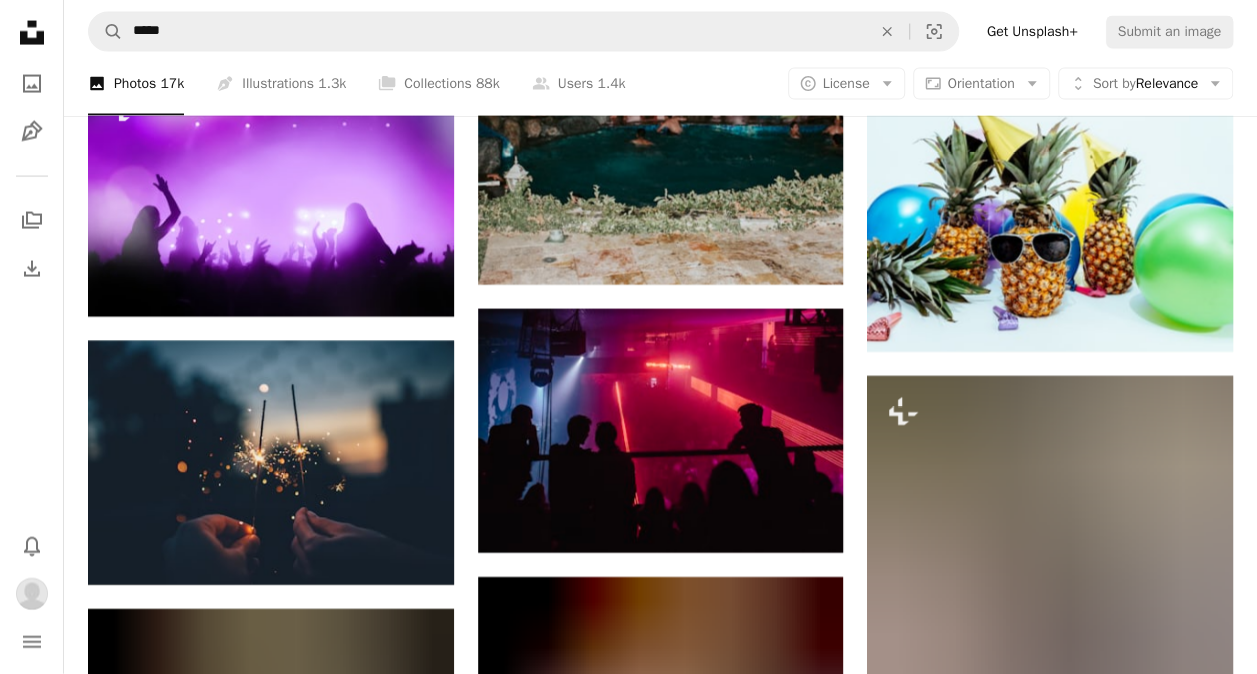 scroll, scrollTop: 5959, scrollLeft: 0, axis: vertical 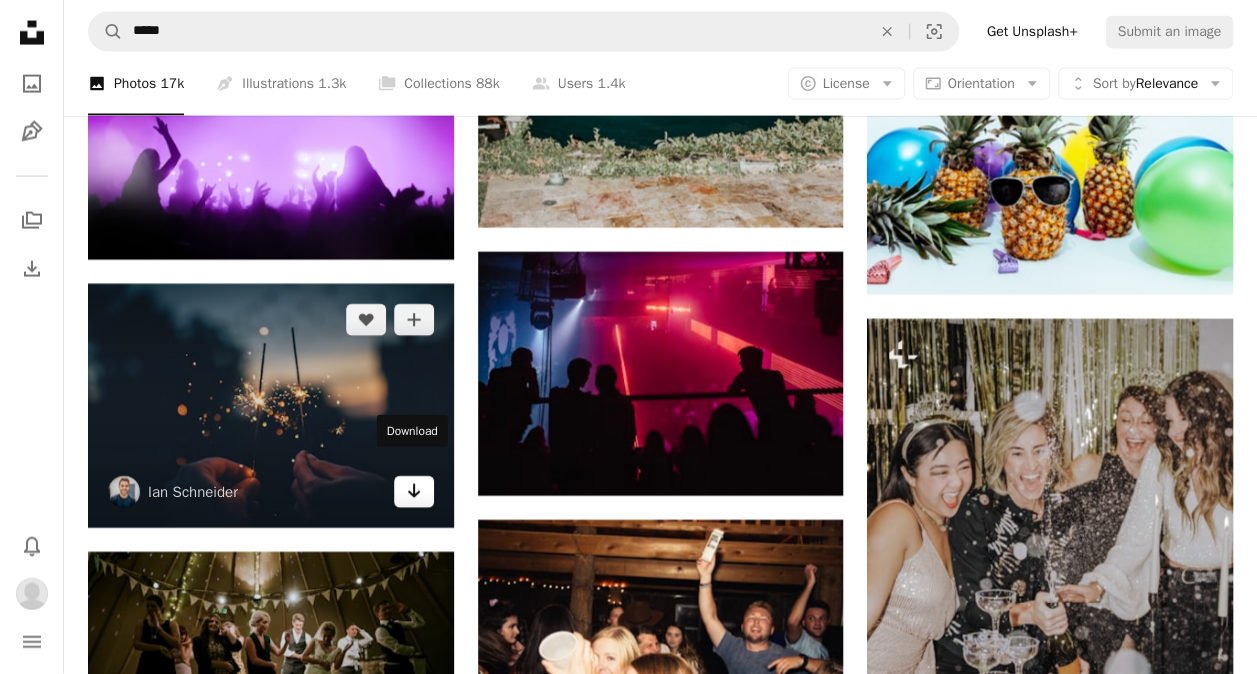 click on "Arrow pointing down" 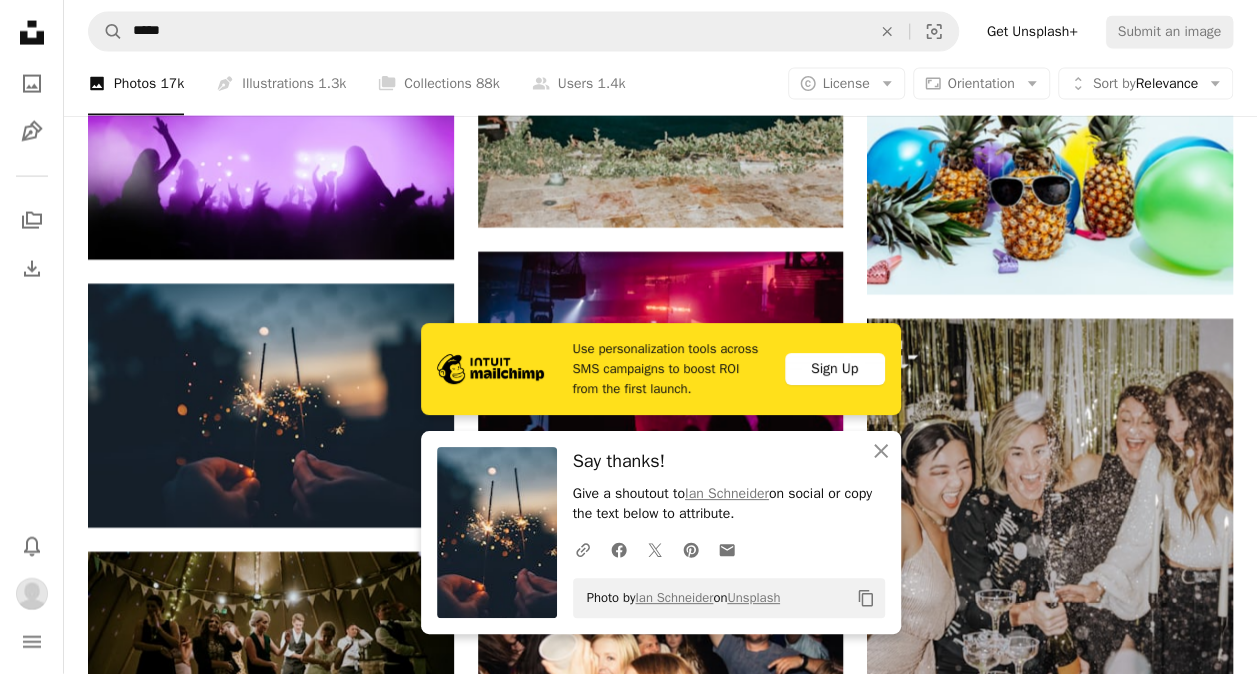click on "Say thanks!" at bounding box center [729, 461] 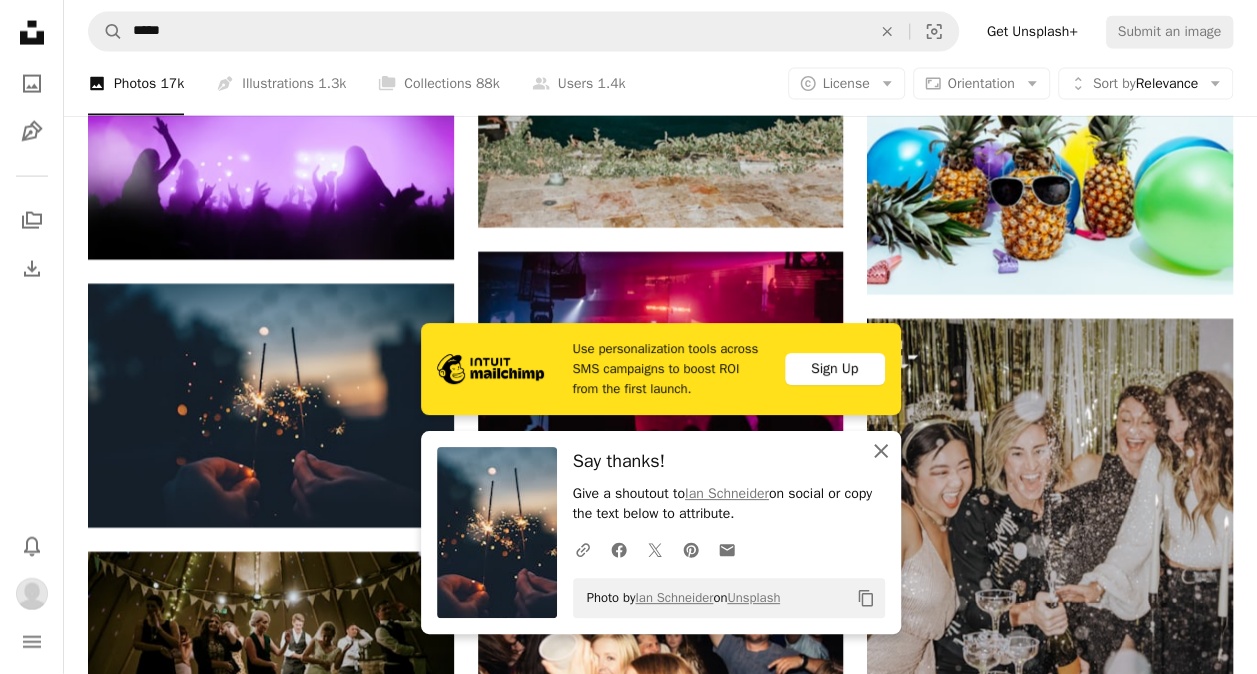 click on "An X shape" 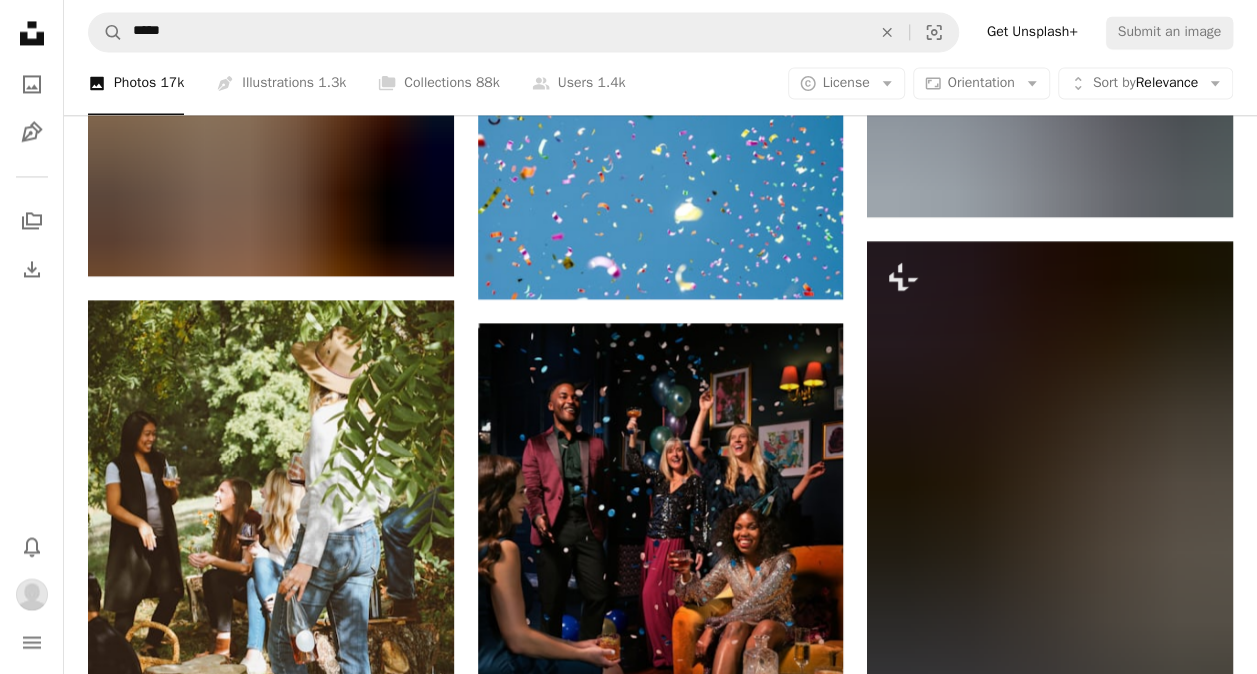 scroll, scrollTop: 12964, scrollLeft: 0, axis: vertical 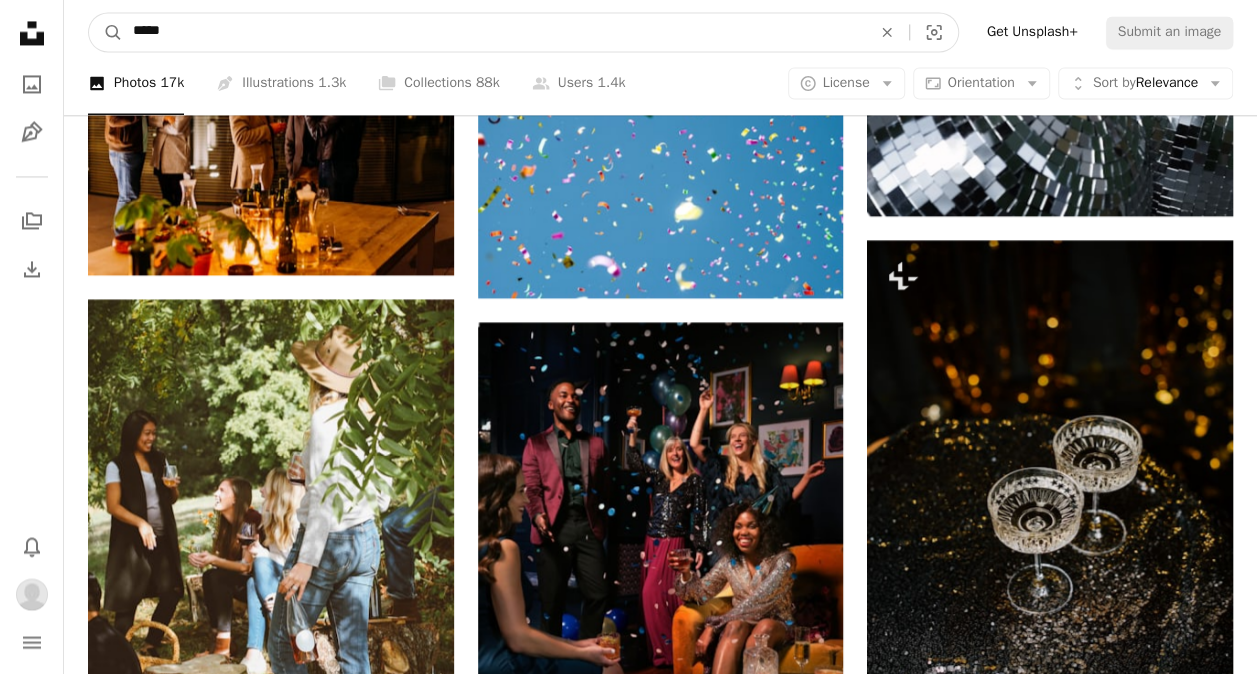 click on "*****" at bounding box center [494, 32] 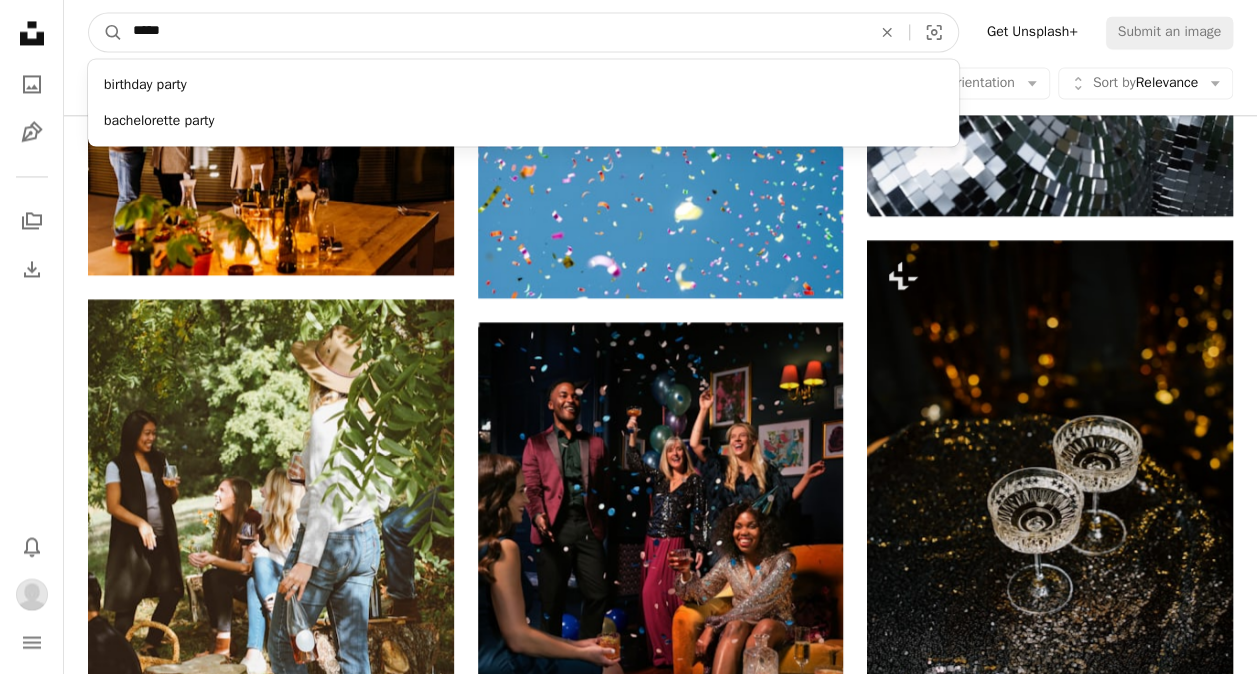 click on "*****" at bounding box center [494, 32] 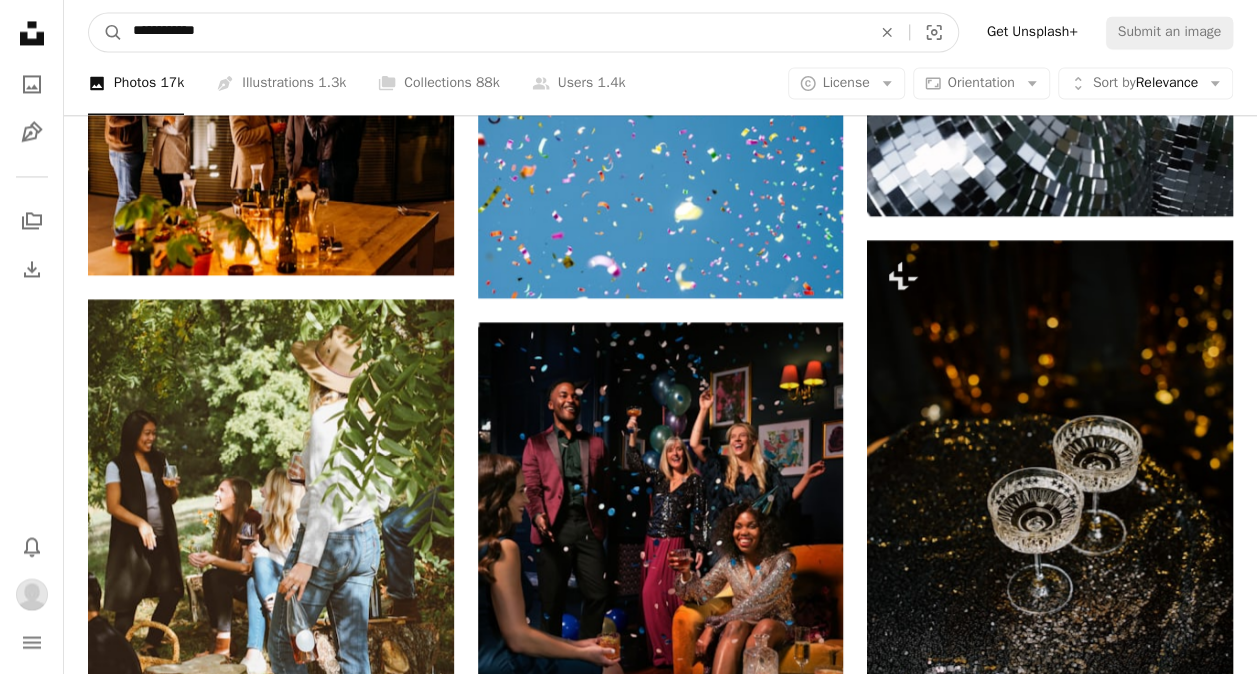 type on "**********" 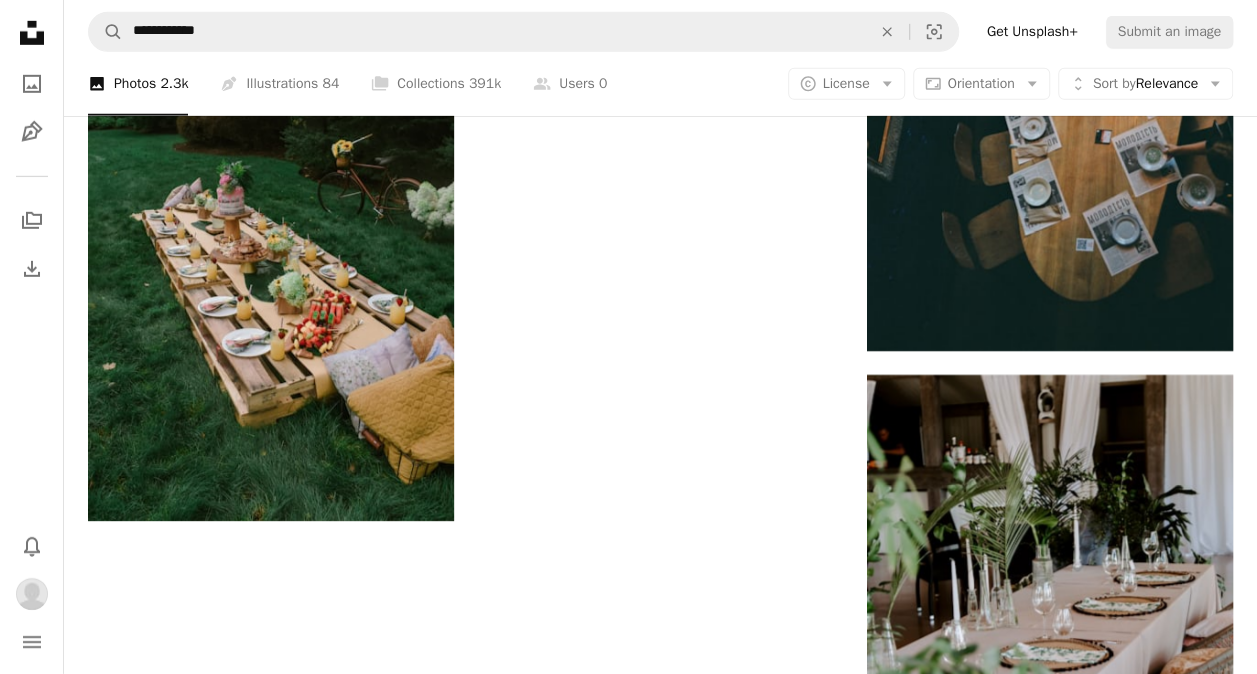 scroll, scrollTop: 3101, scrollLeft: 0, axis: vertical 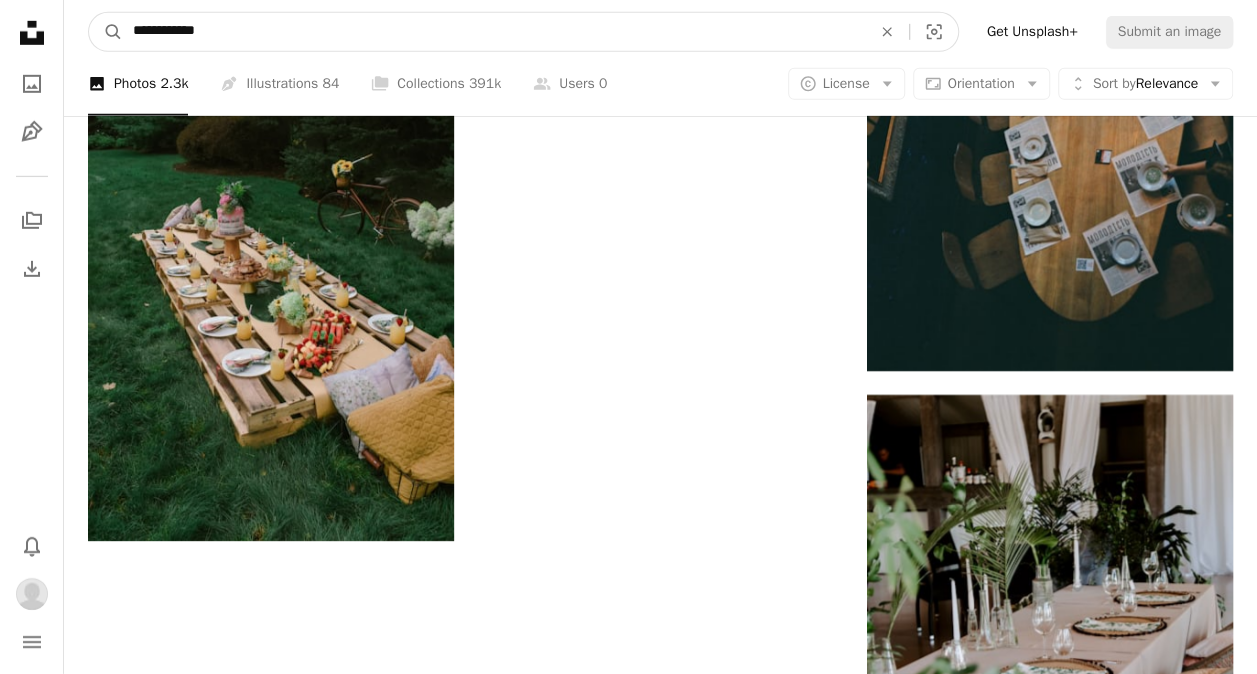 click on "**********" at bounding box center (494, 32) 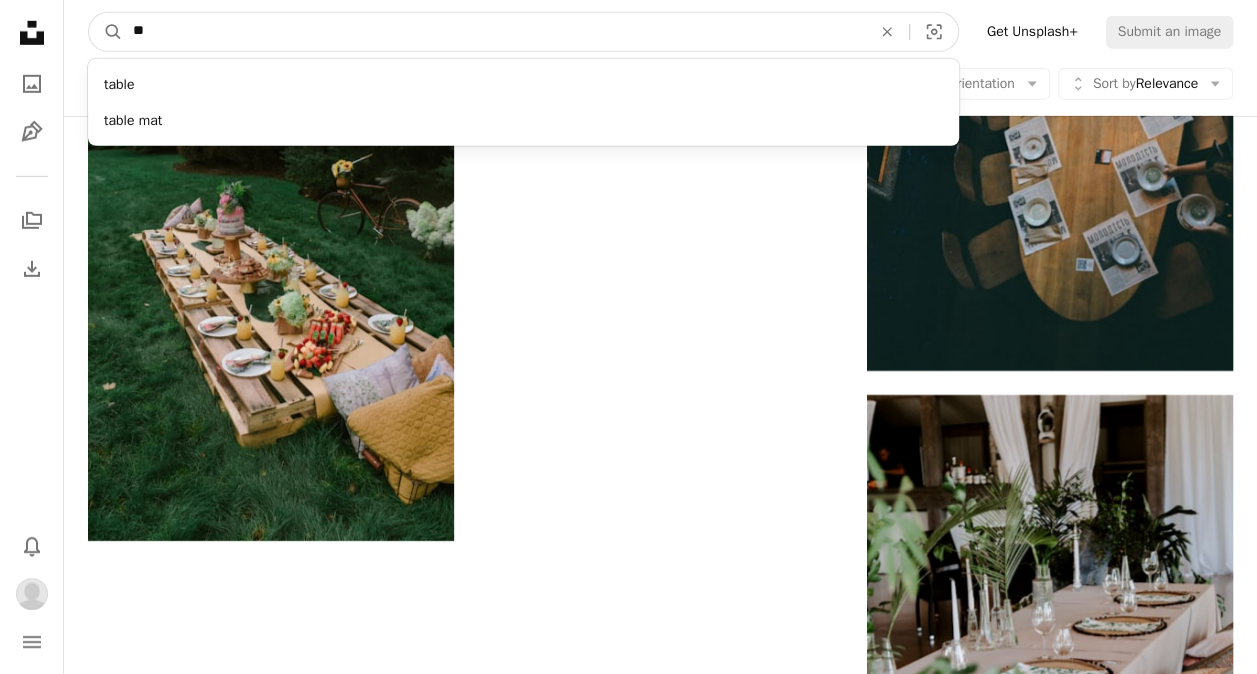 type on "*" 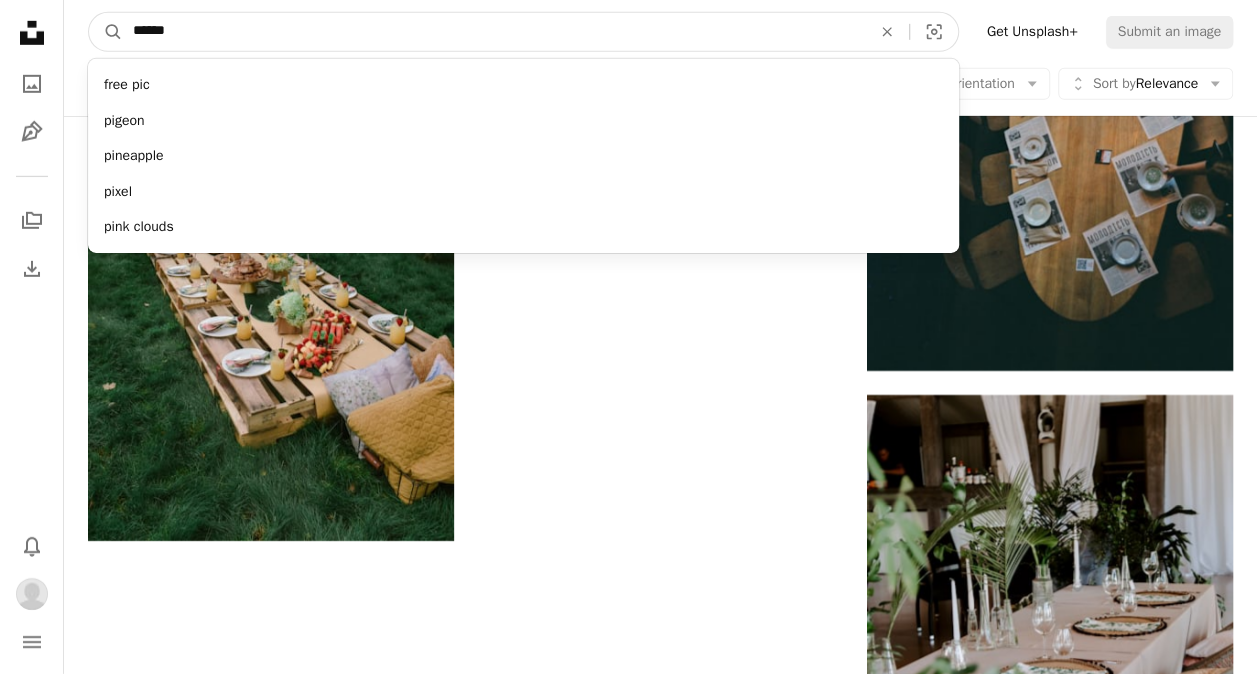 type on "******" 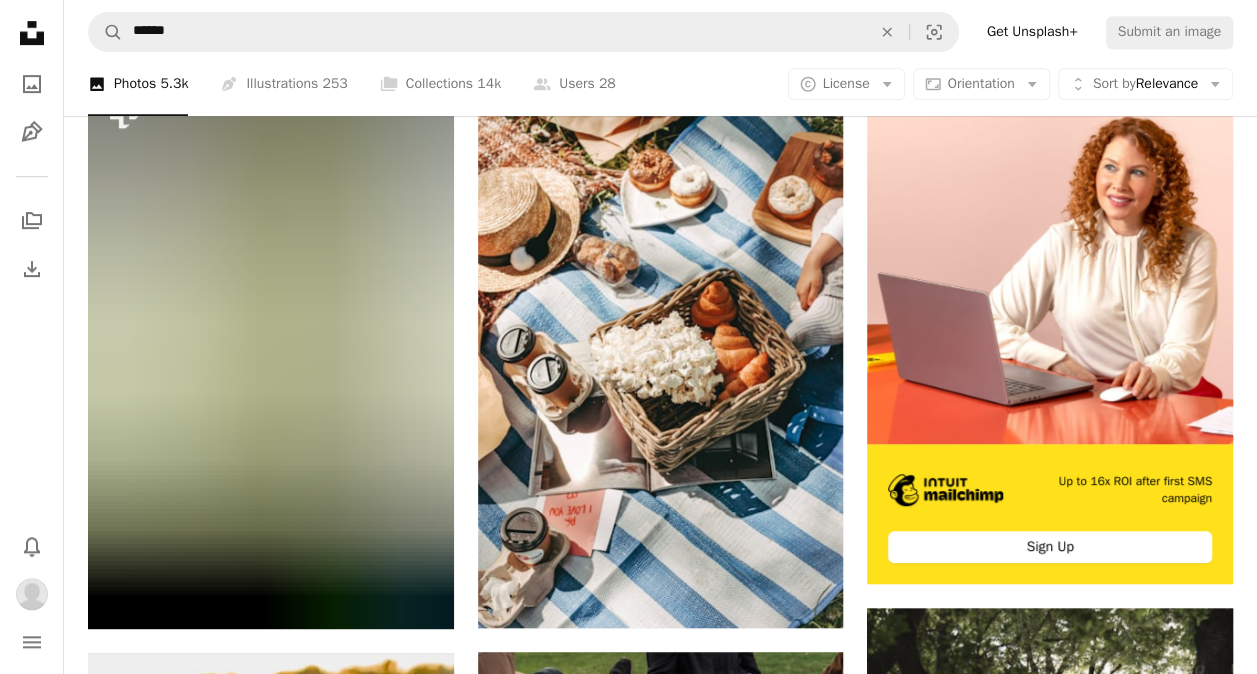 scroll, scrollTop: 460, scrollLeft: 0, axis: vertical 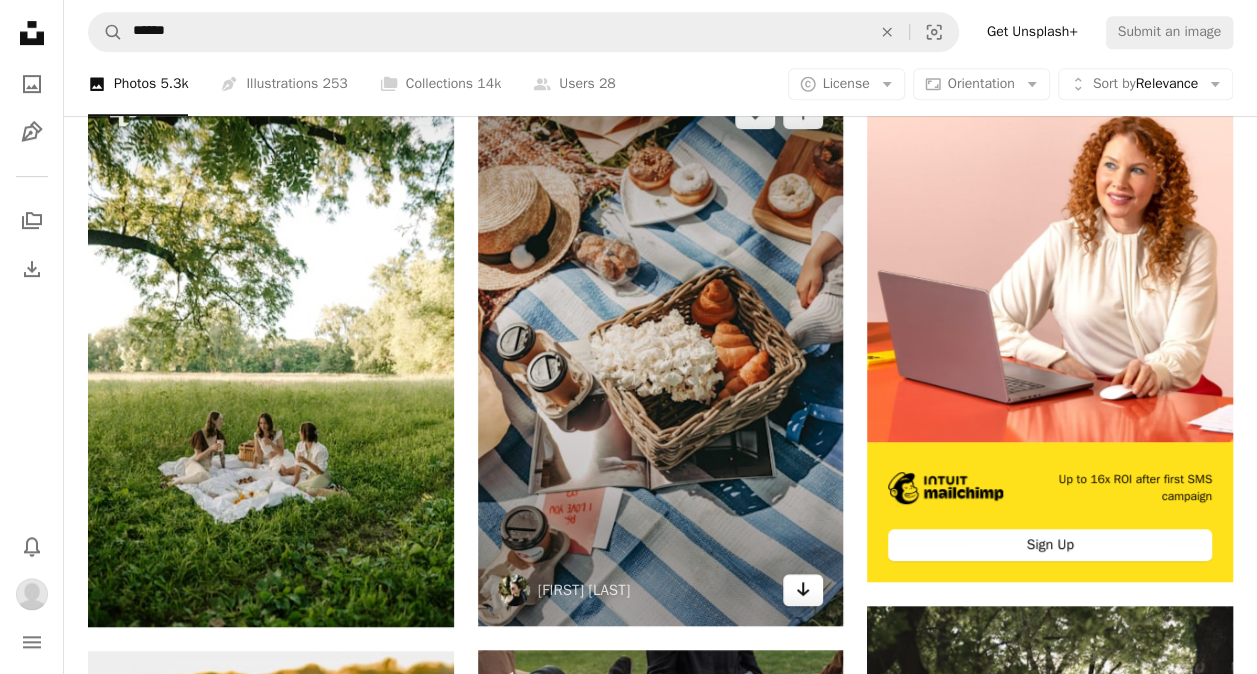 click 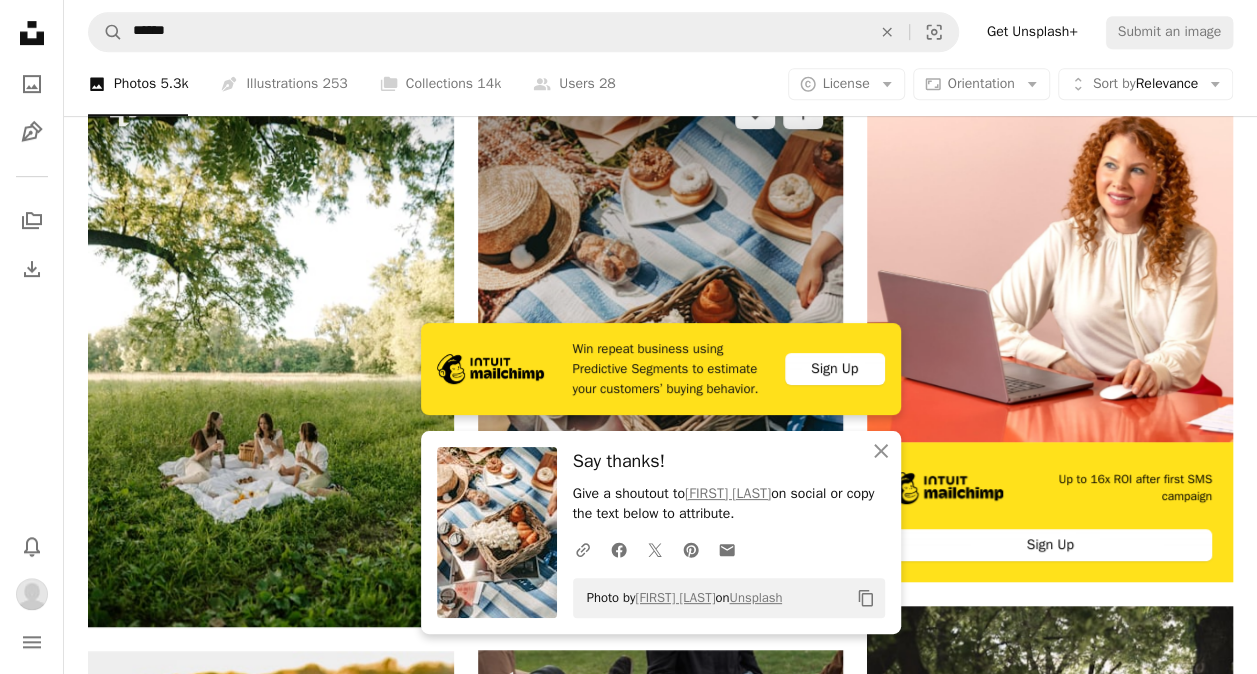 click at bounding box center (661, 351) 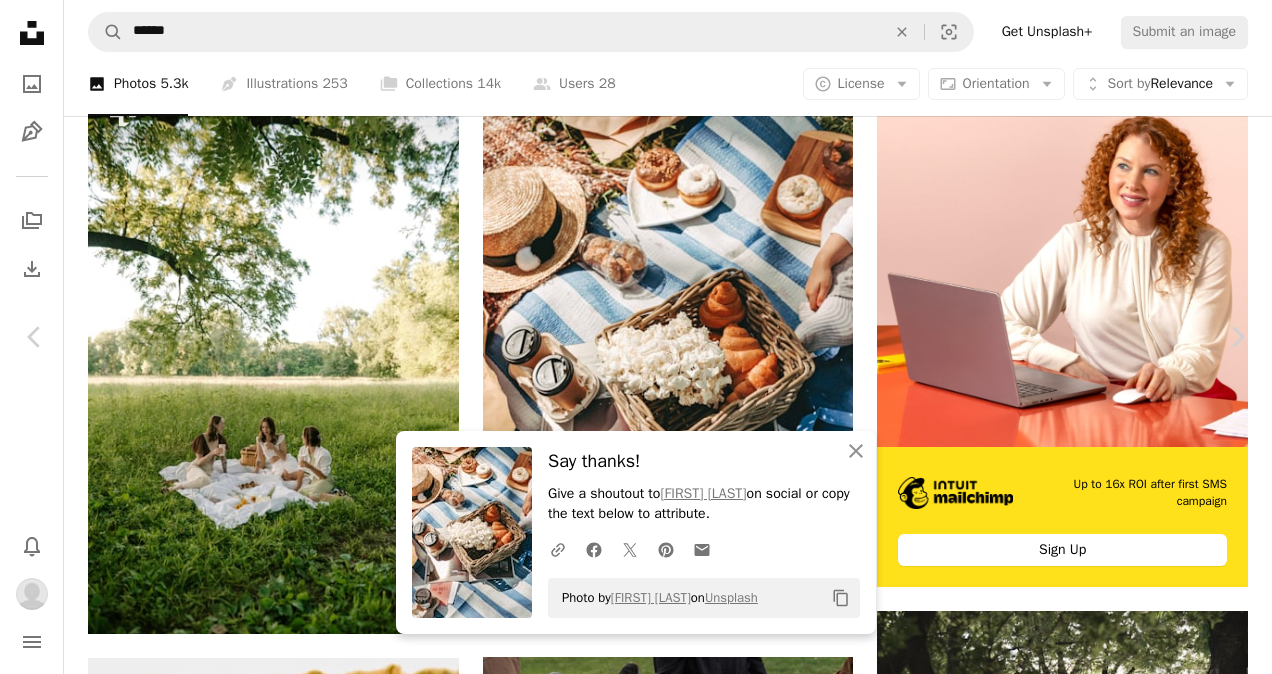click on "An X shape" at bounding box center (20, 20) 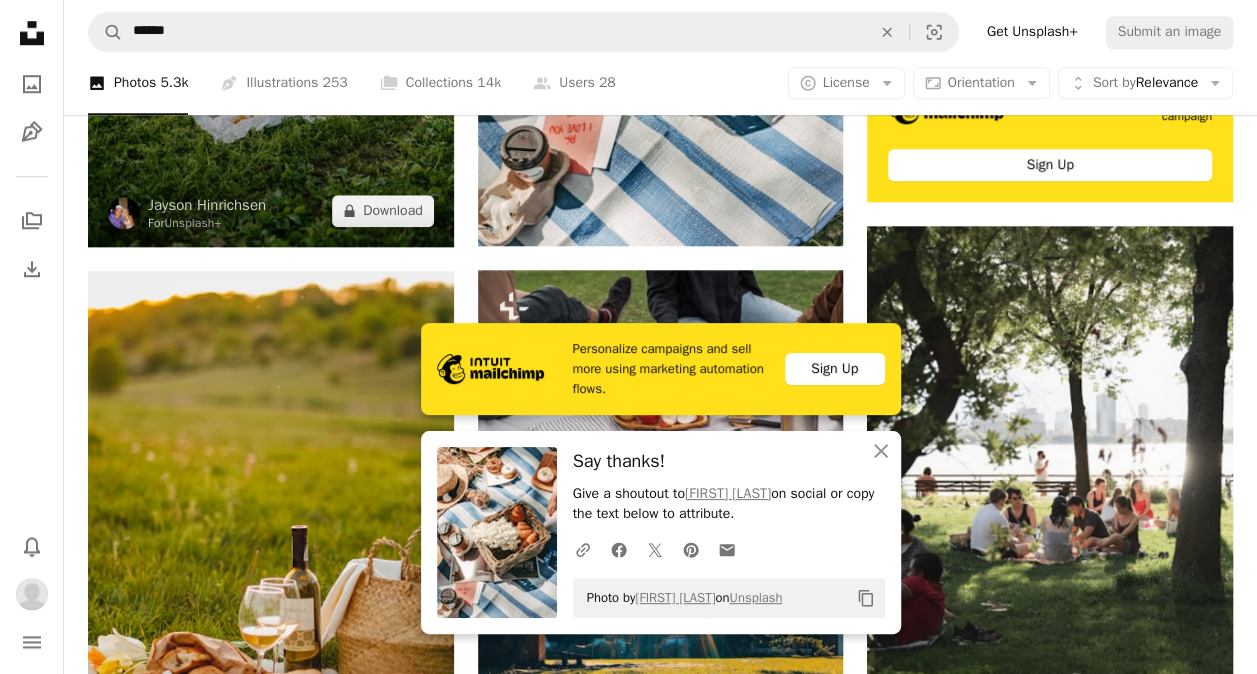 scroll, scrollTop: 847, scrollLeft: 0, axis: vertical 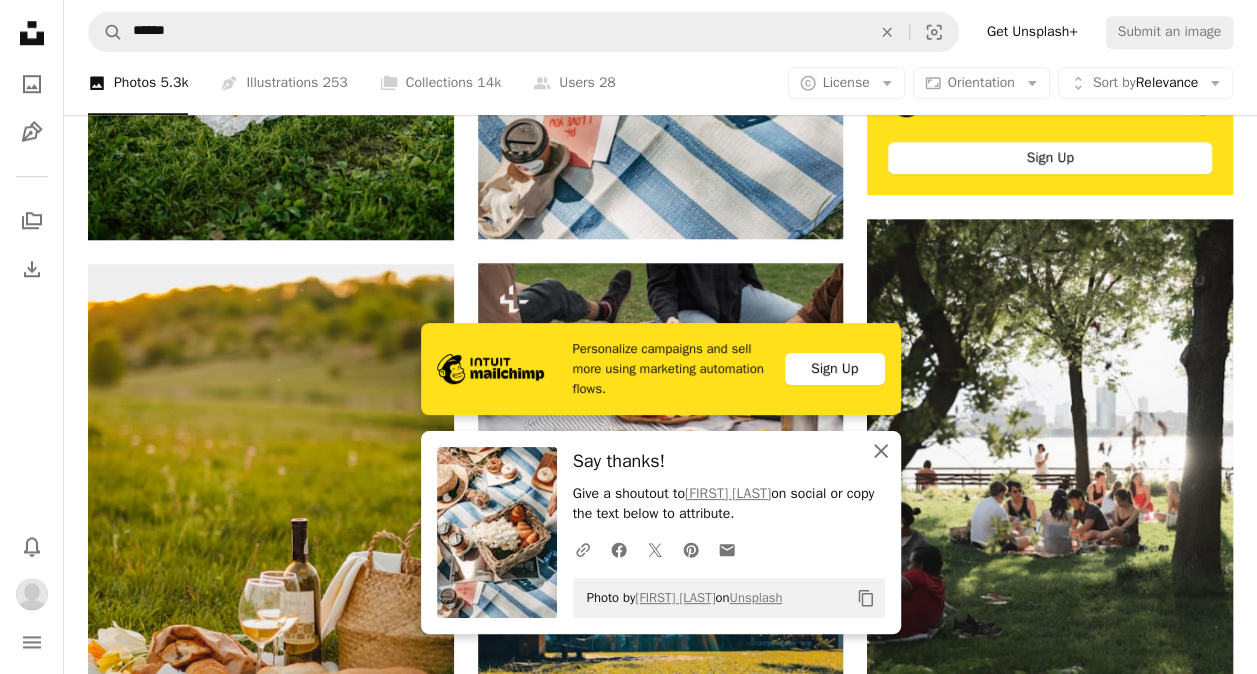 click on "An X shape" 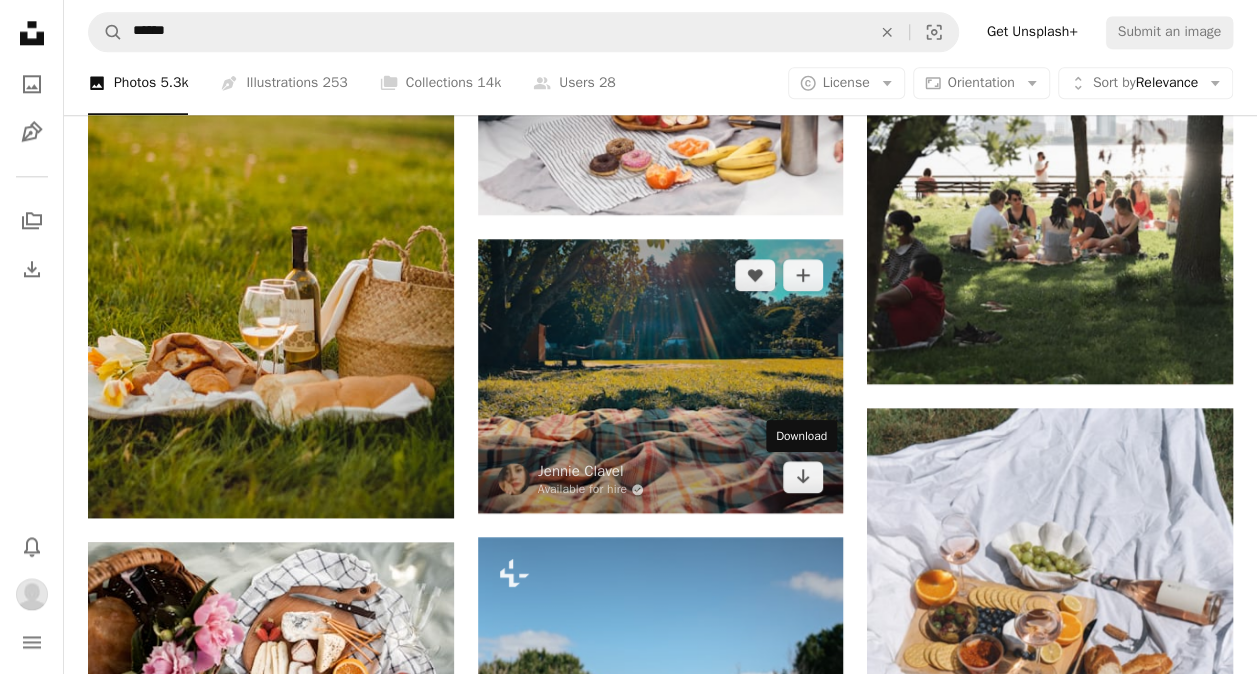 scroll, scrollTop: 1140, scrollLeft: 0, axis: vertical 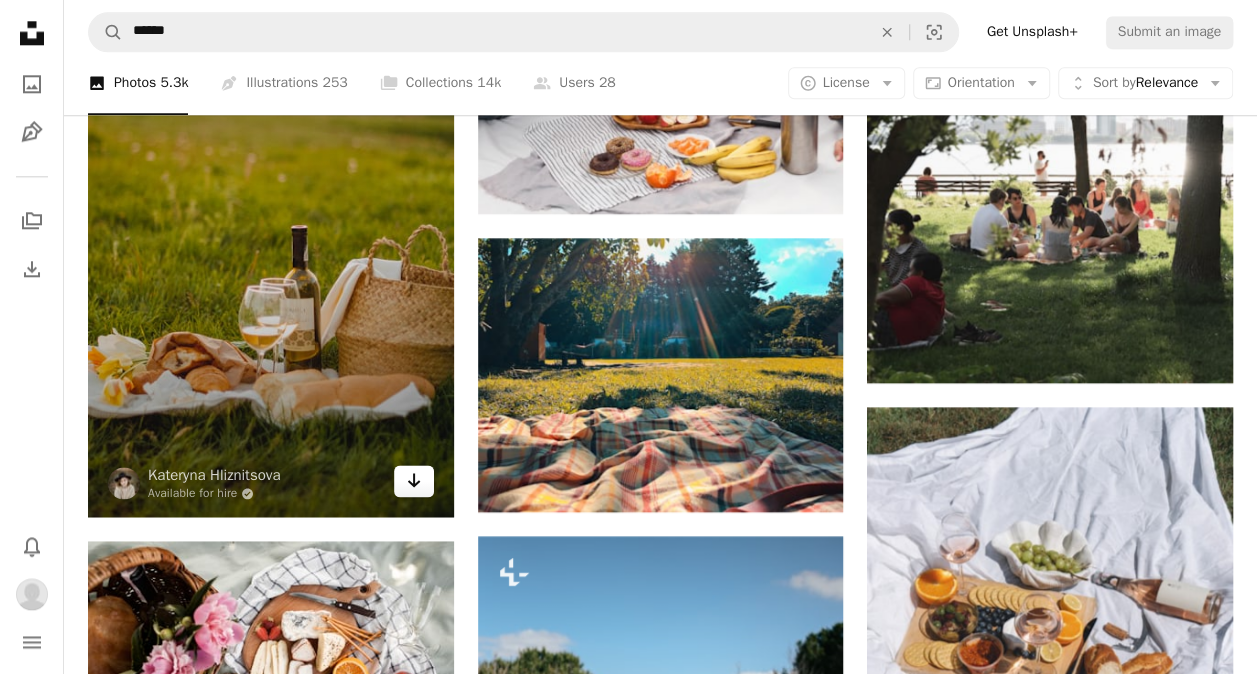 click on "Arrow pointing down" 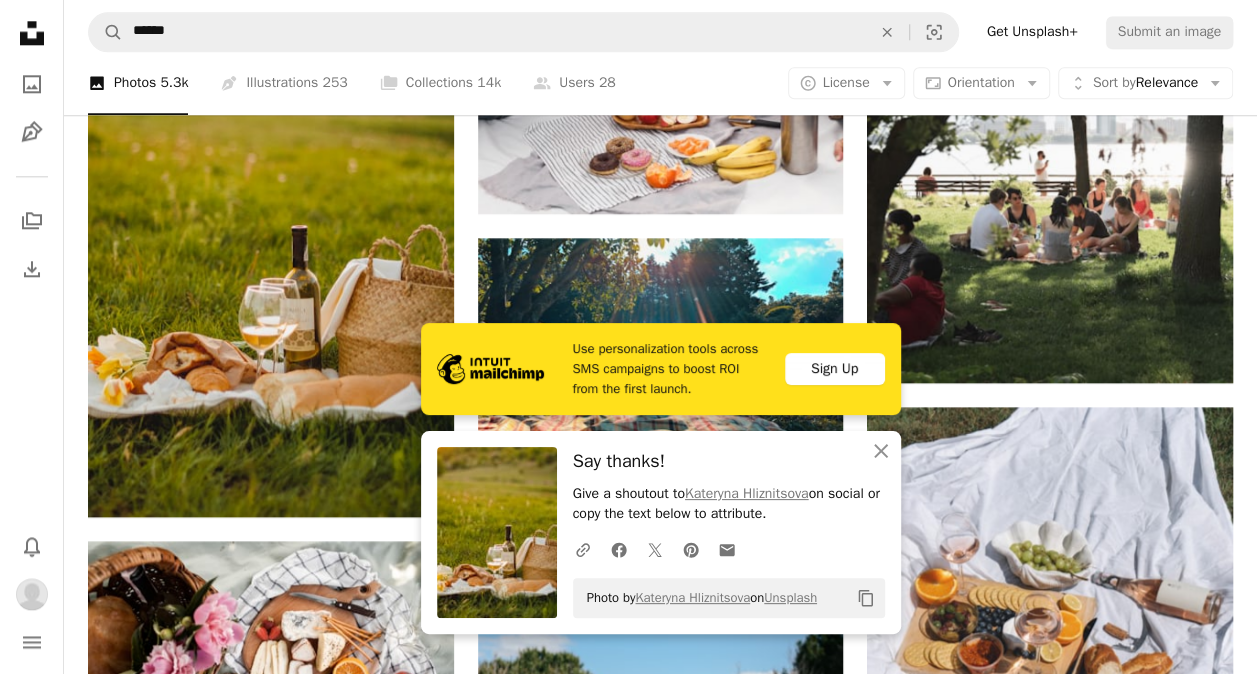 click on "Say thanks!" at bounding box center [729, 461] 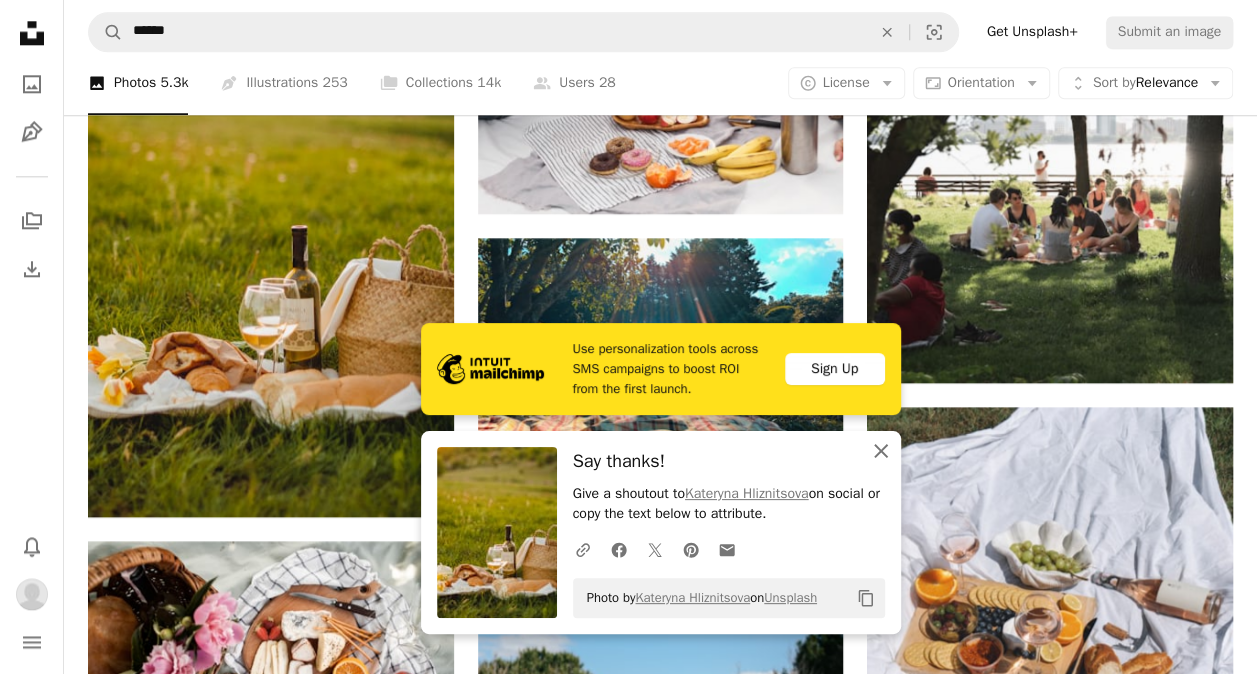 click on "An X shape" 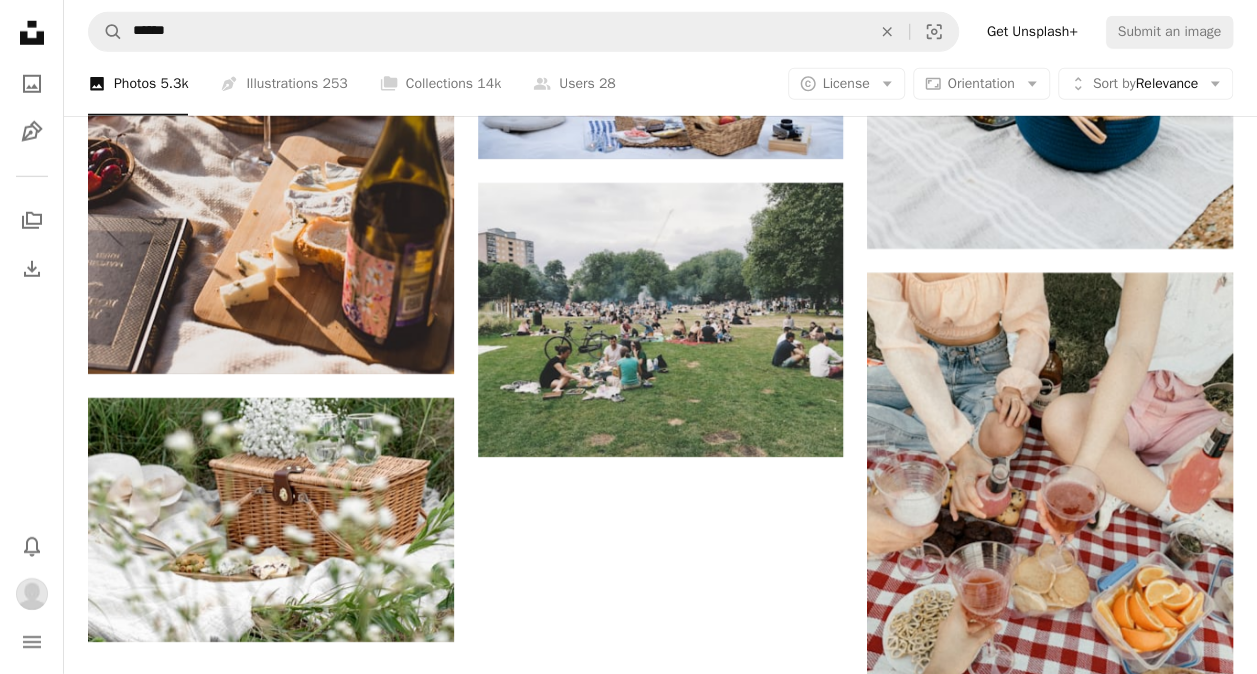 scroll, scrollTop: 2900, scrollLeft: 0, axis: vertical 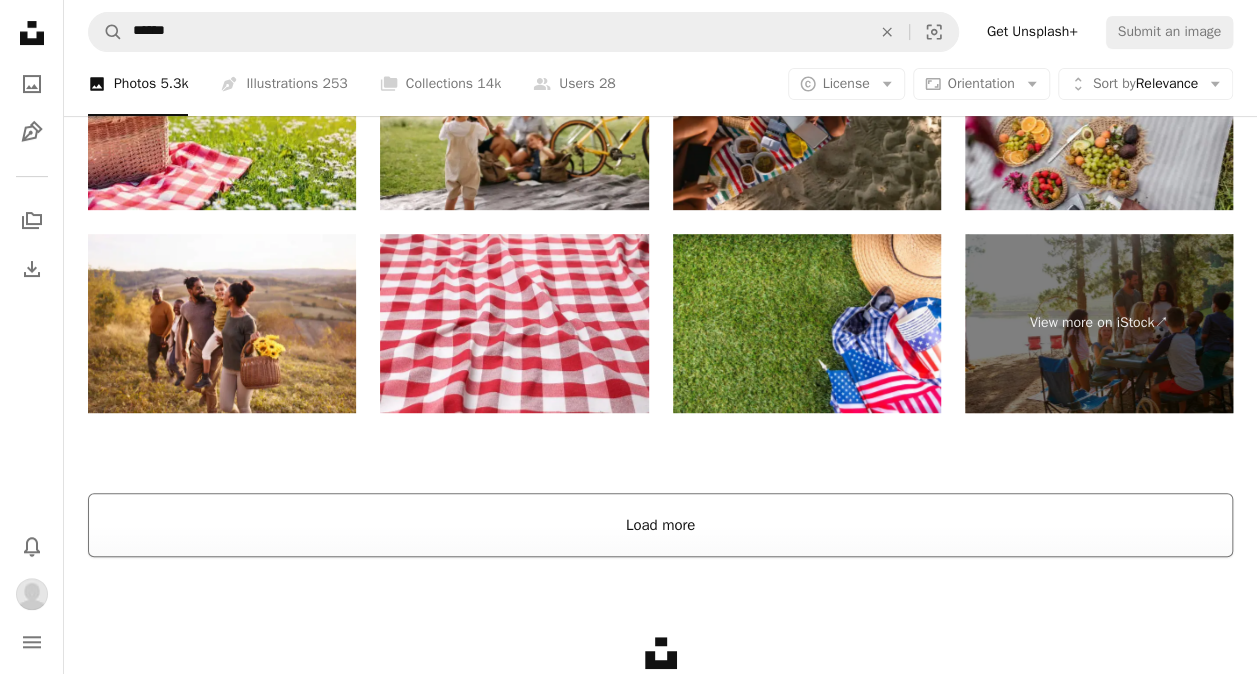 click on "Load more" at bounding box center (660, 525) 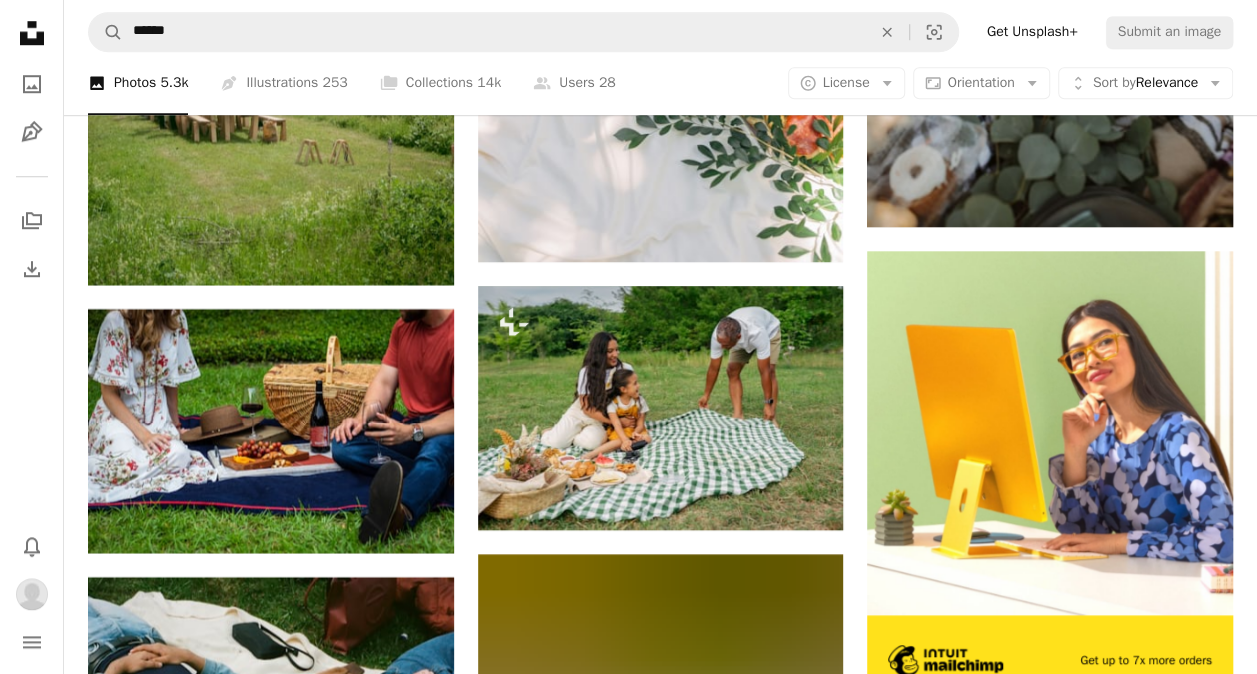 scroll, scrollTop: 8448, scrollLeft: 0, axis: vertical 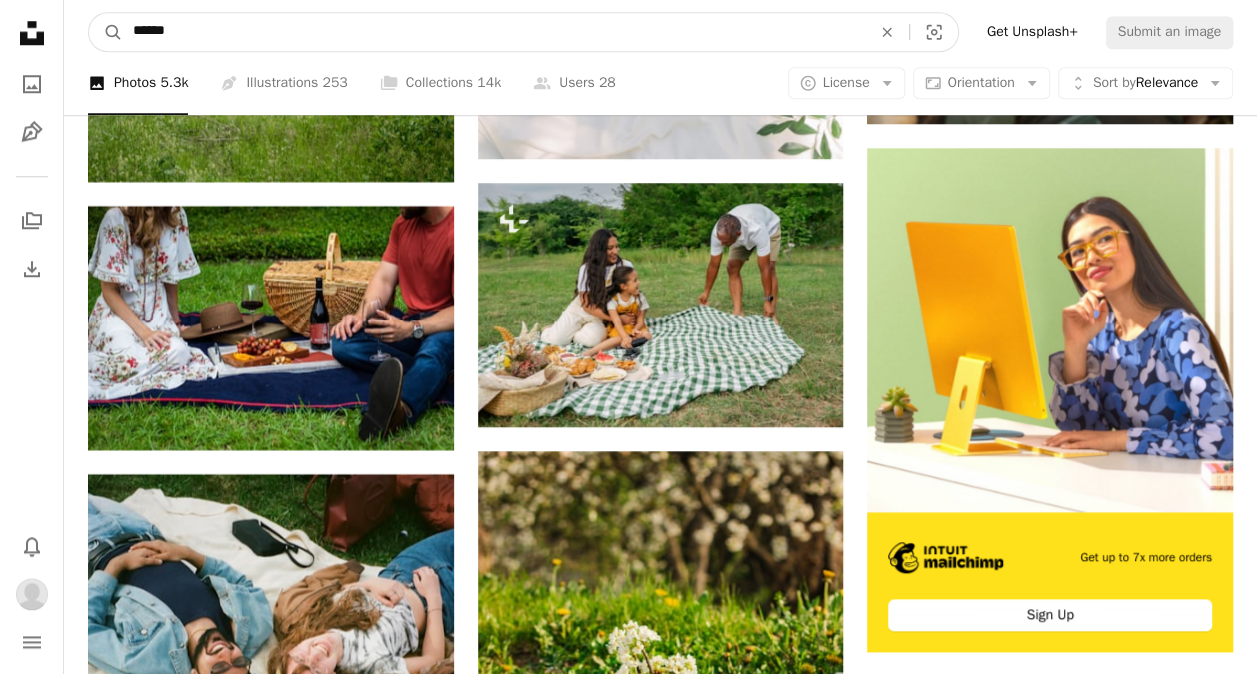 click on "******" at bounding box center [494, 32] 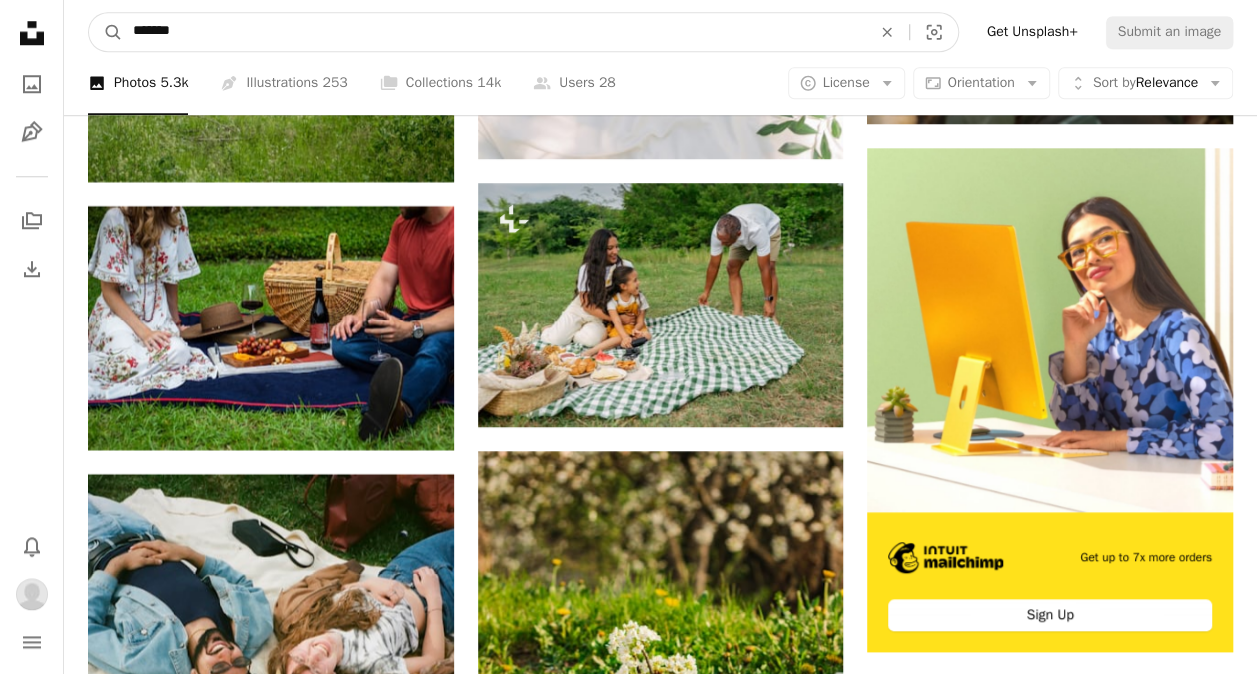 type on "*******" 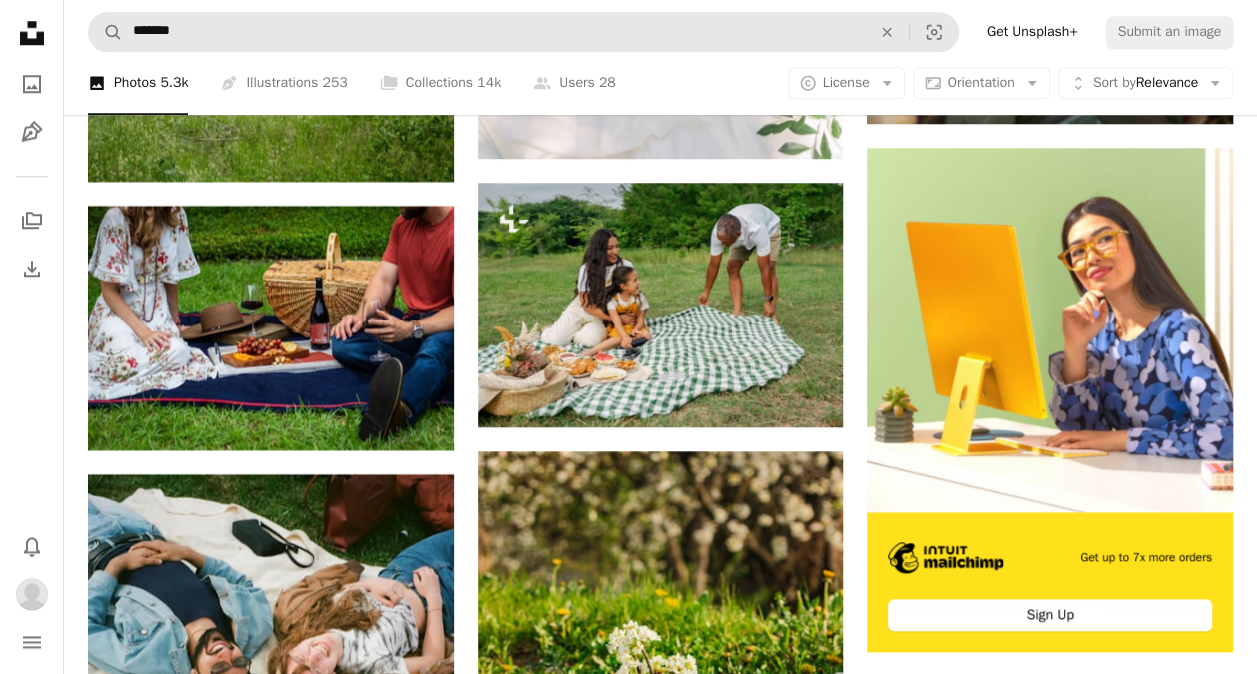 scroll, scrollTop: 0, scrollLeft: 0, axis: both 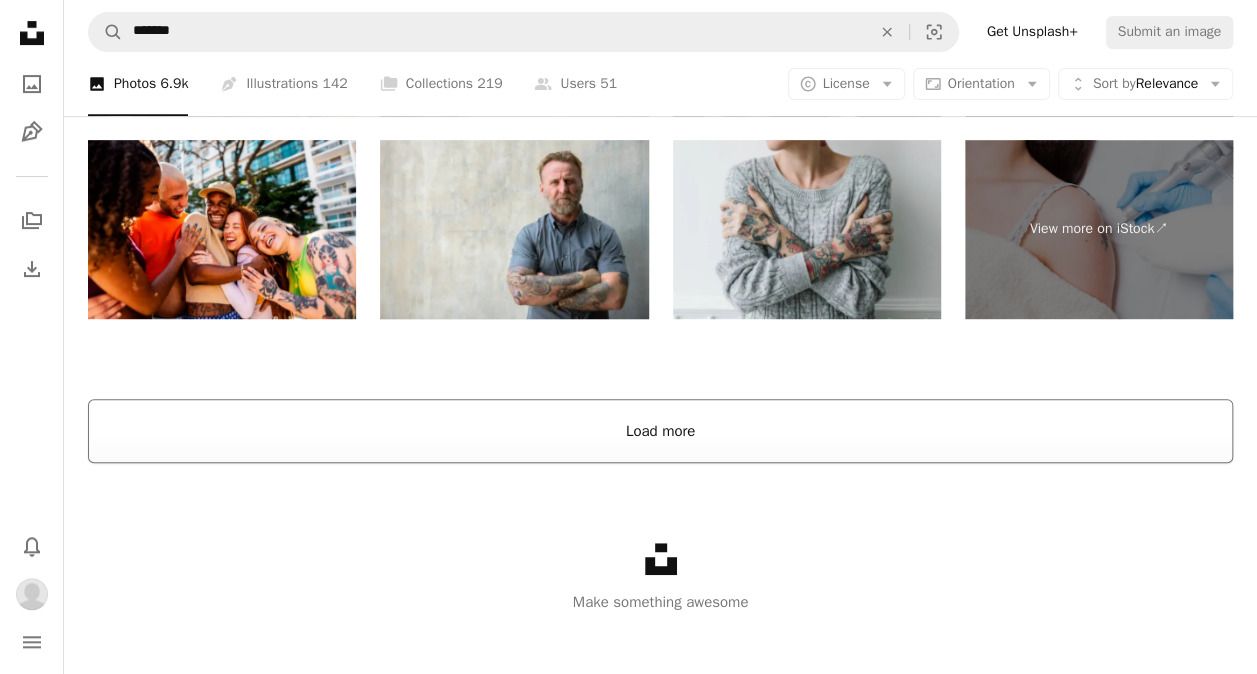 click on "Load more" at bounding box center (660, 431) 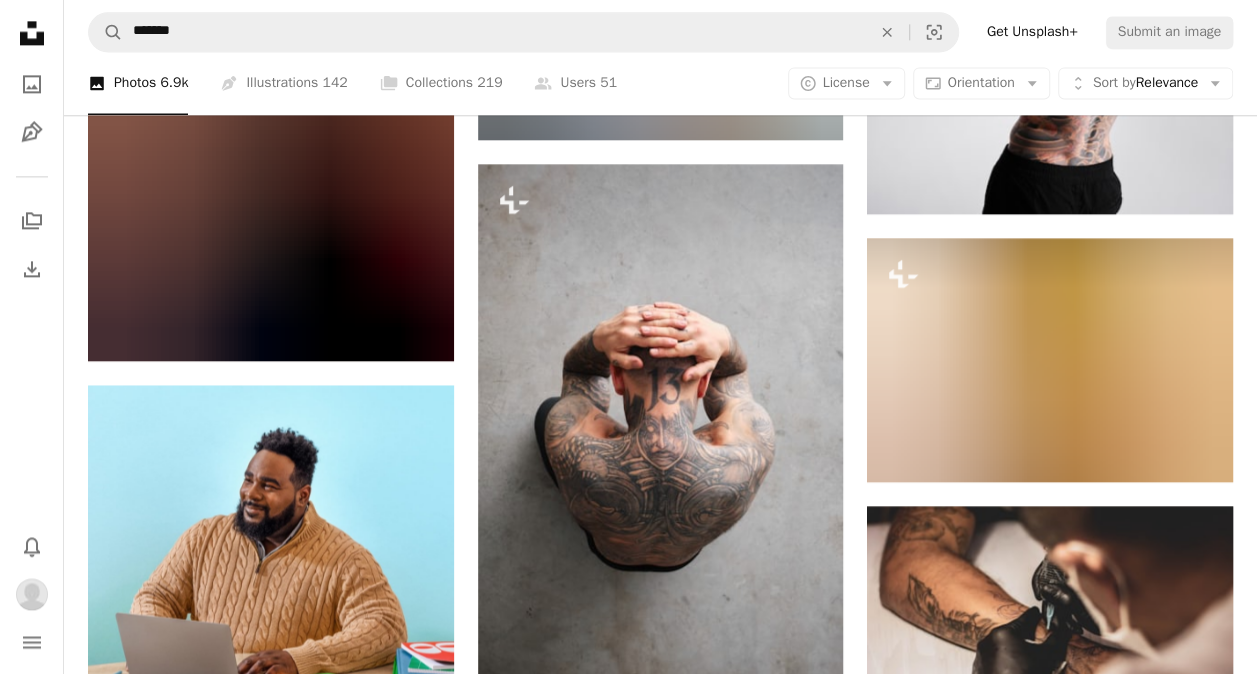 scroll, scrollTop: 5142, scrollLeft: 0, axis: vertical 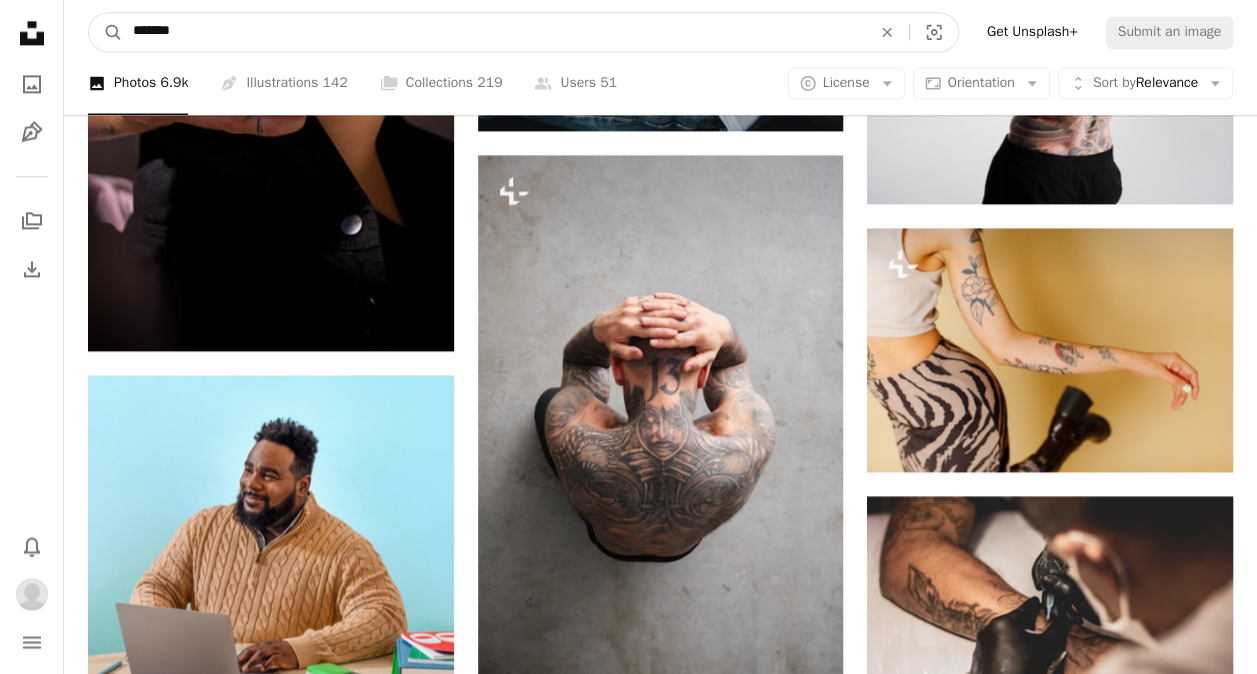 click on "*******" at bounding box center (494, 32) 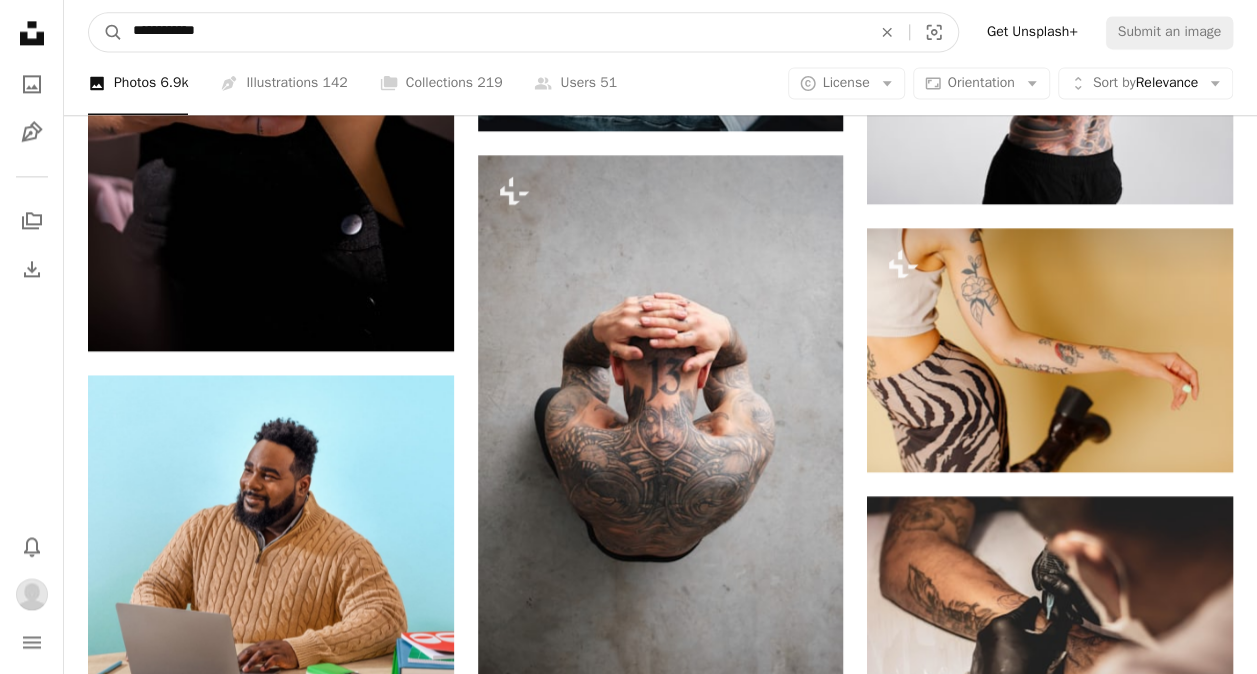type on "**********" 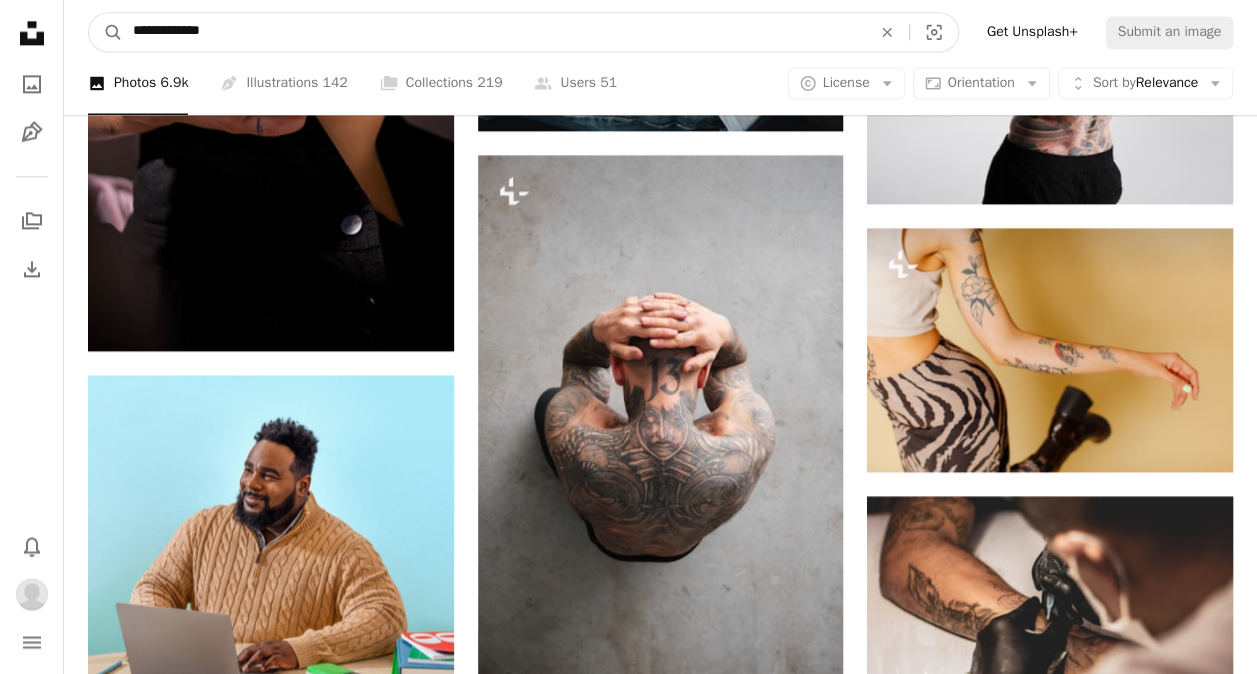 click on "A magnifying glass" at bounding box center [106, 32] 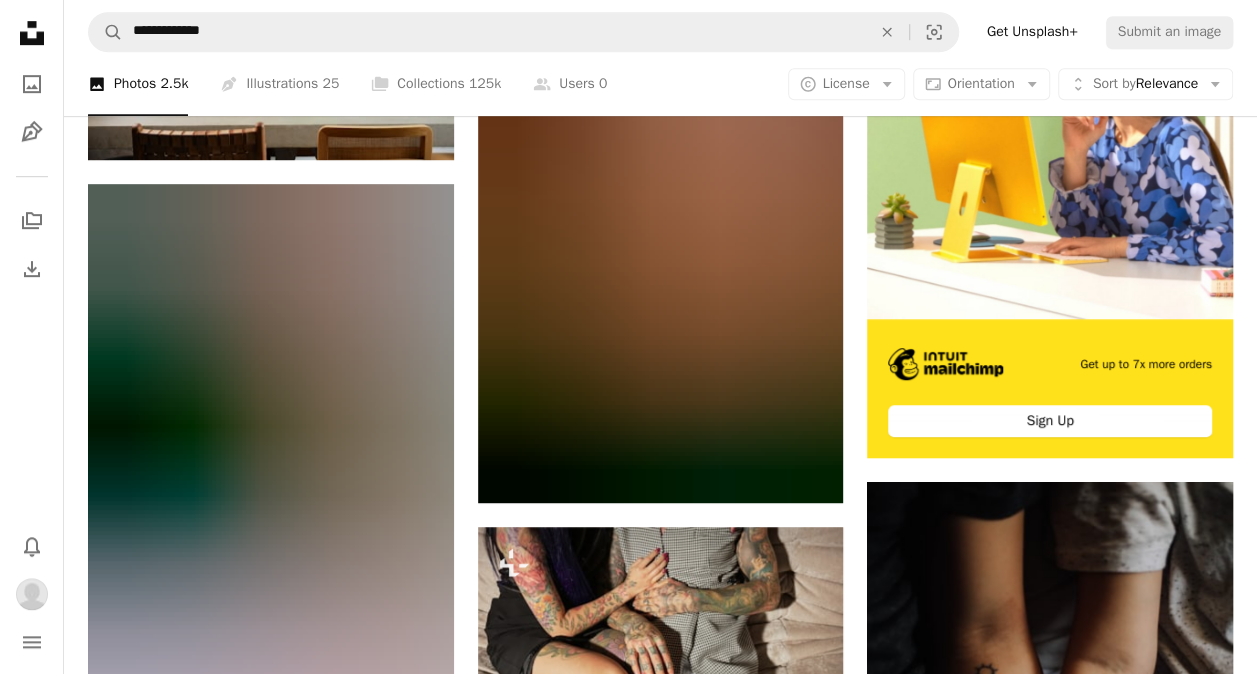 scroll, scrollTop: 582, scrollLeft: 0, axis: vertical 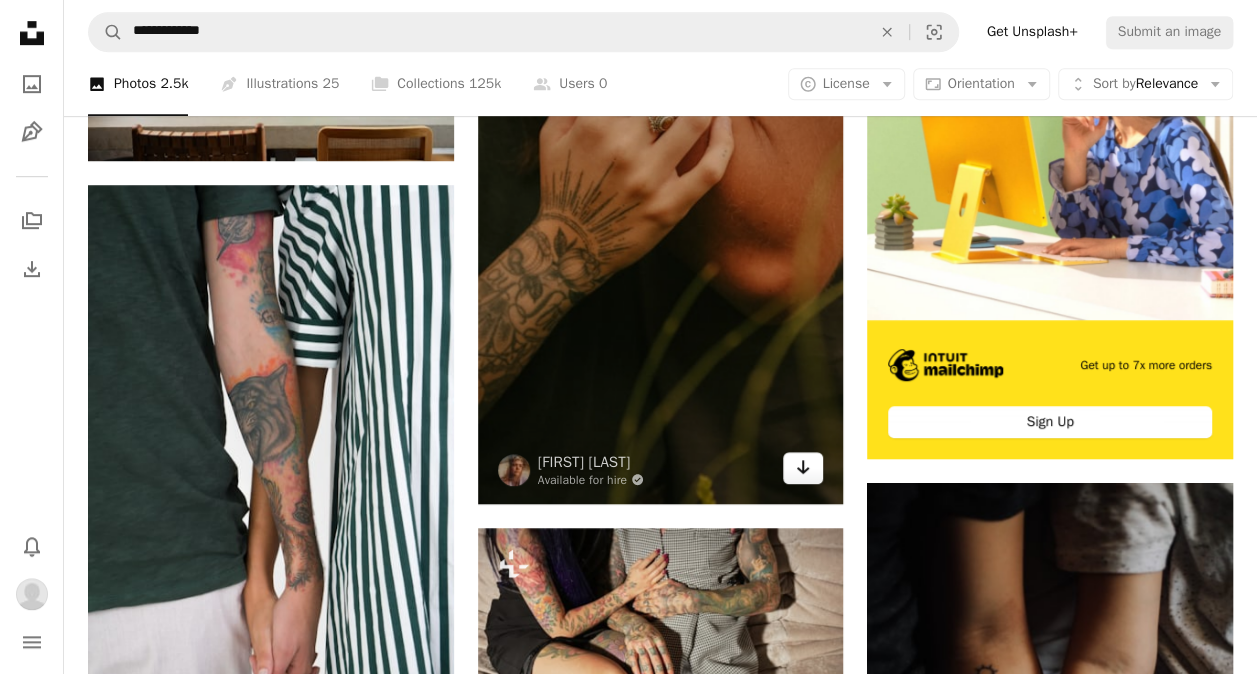 click on "Arrow pointing down" at bounding box center [803, 468] 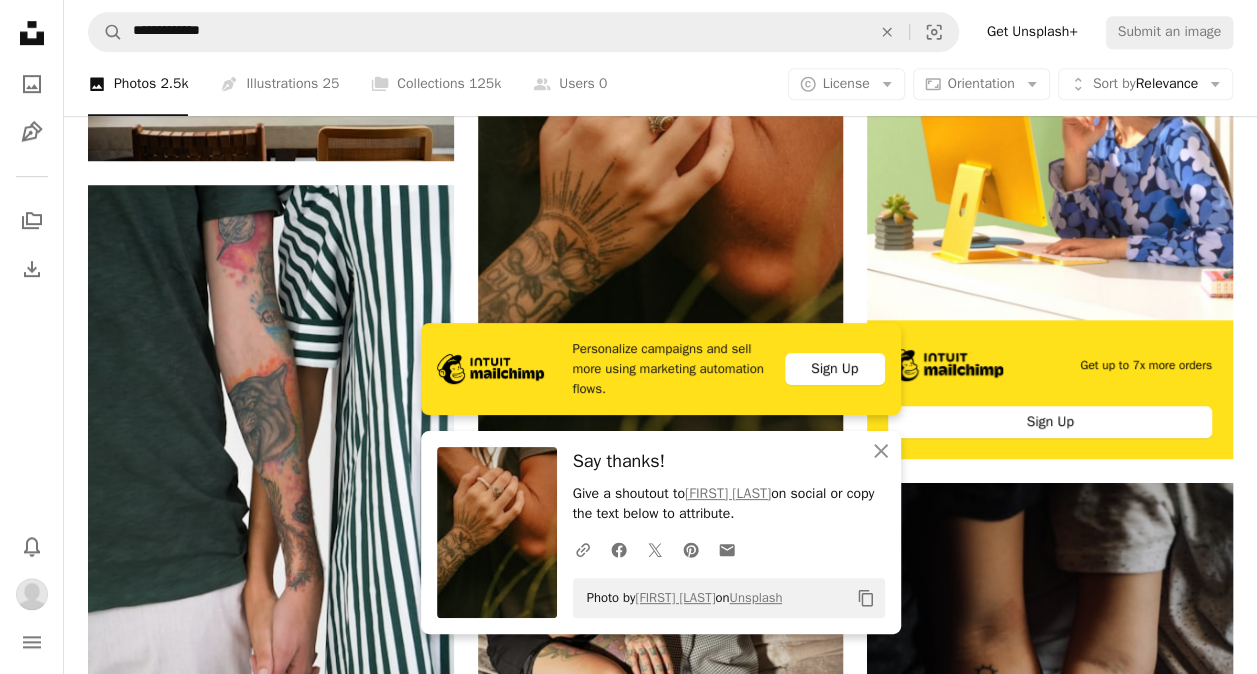 click on "Say thanks!" at bounding box center (729, 461) 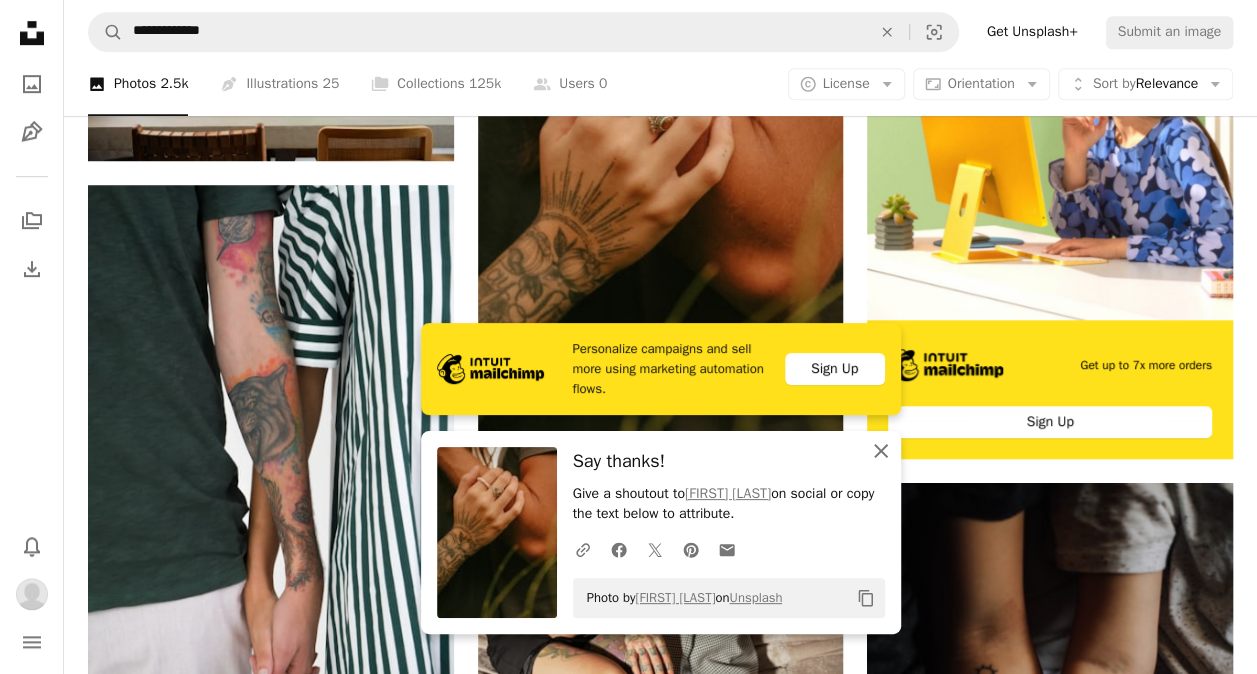 click on "An X shape" 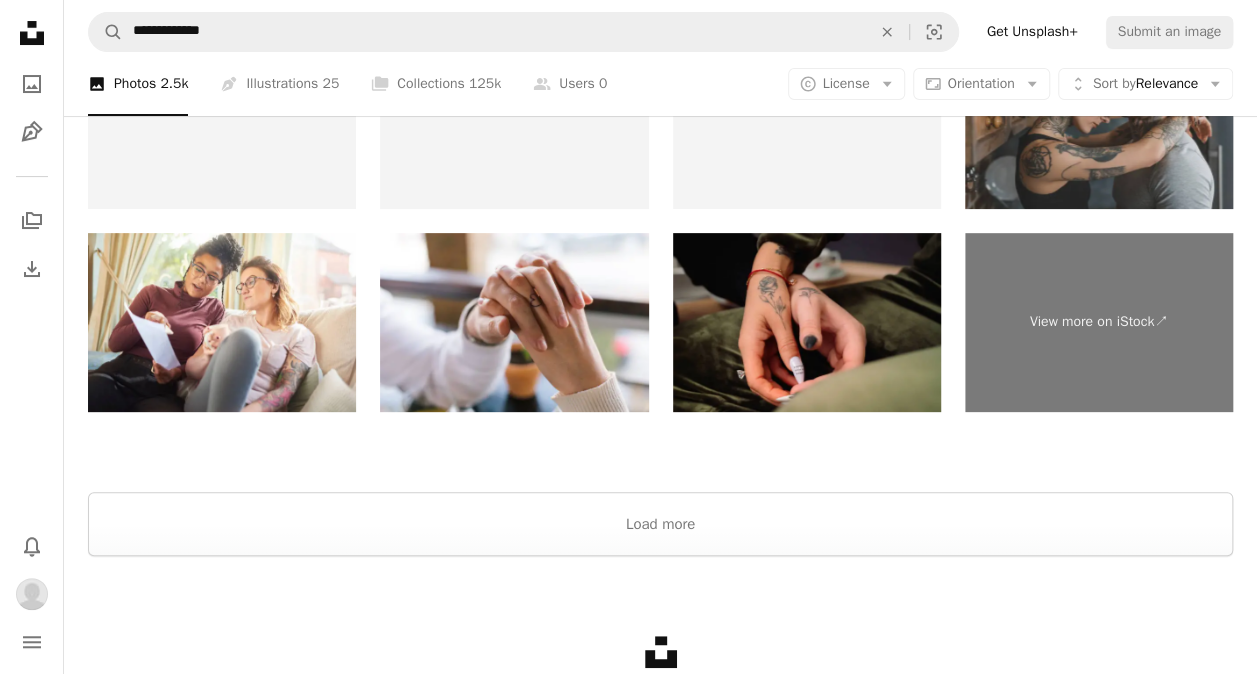 scroll, scrollTop: 4014, scrollLeft: 0, axis: vertical 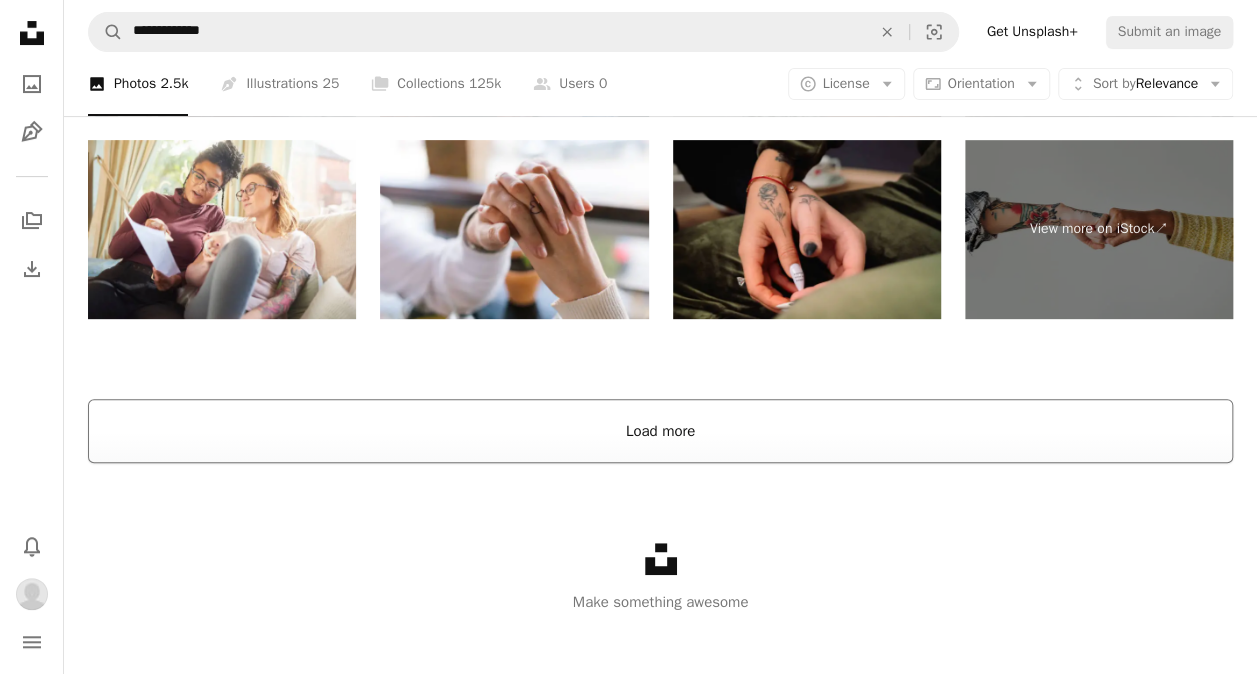 click on "Load more" at bounding box center (660, 431) 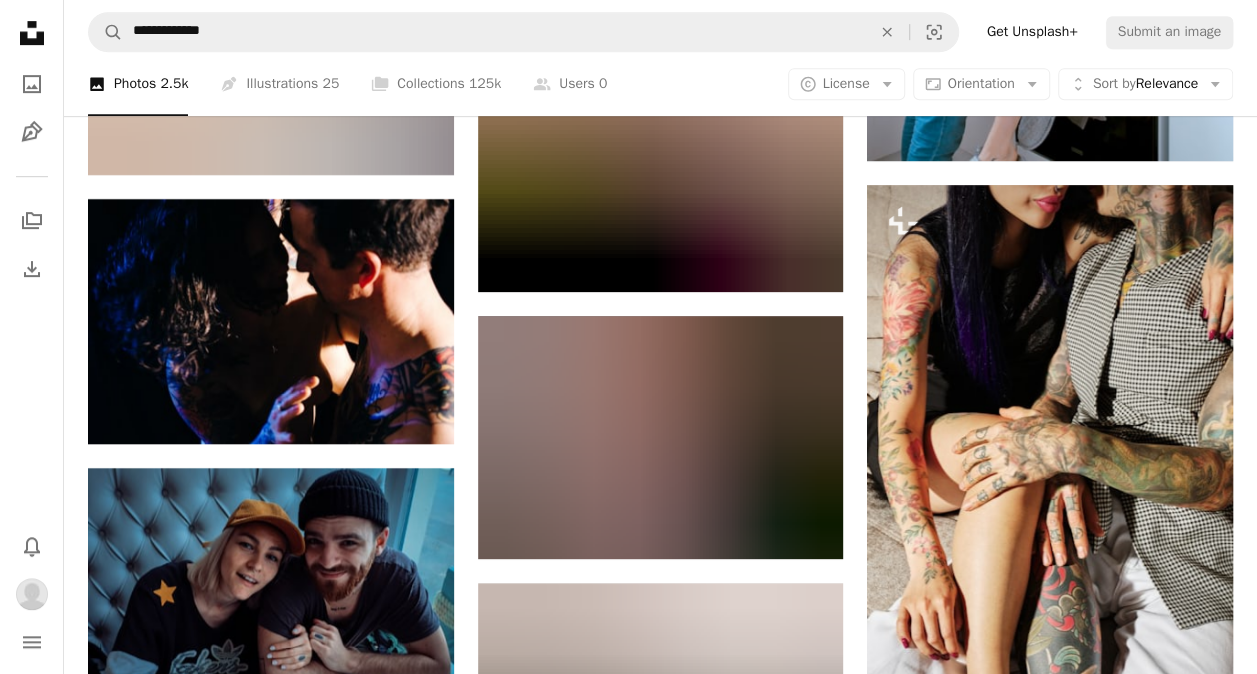 scroll, scrollTop: 8038, scrollLeft: 0, axis: vertical 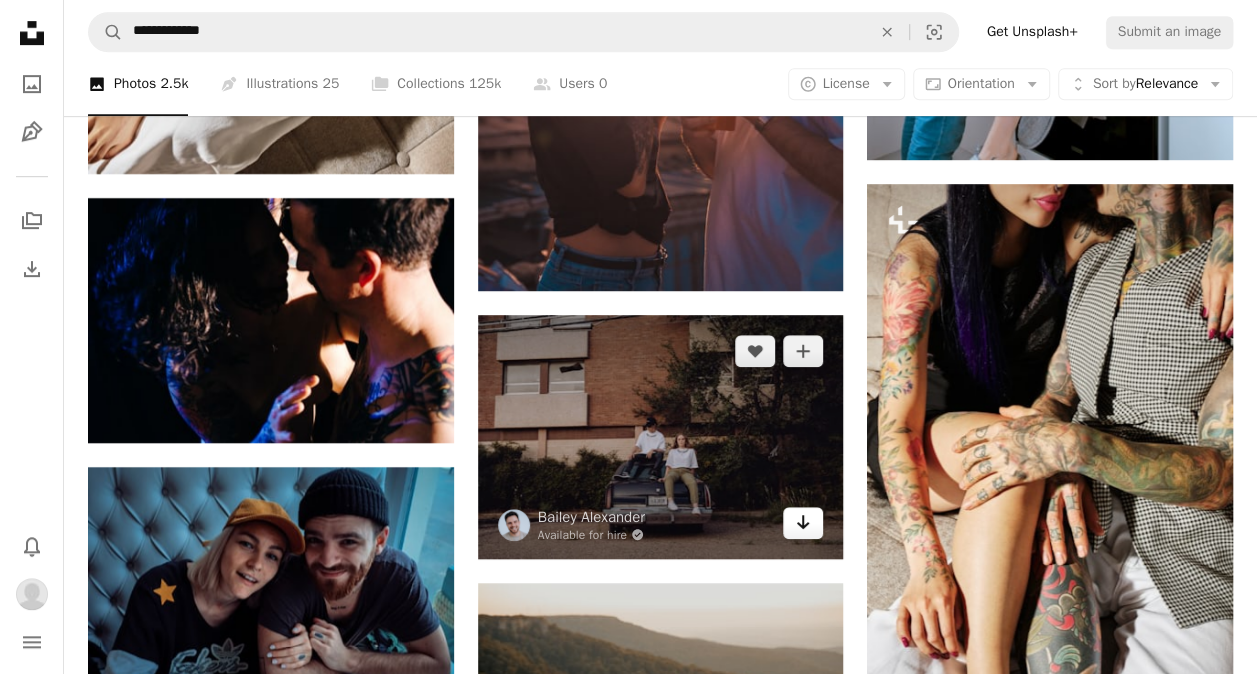 click on "Arrow pointing down" 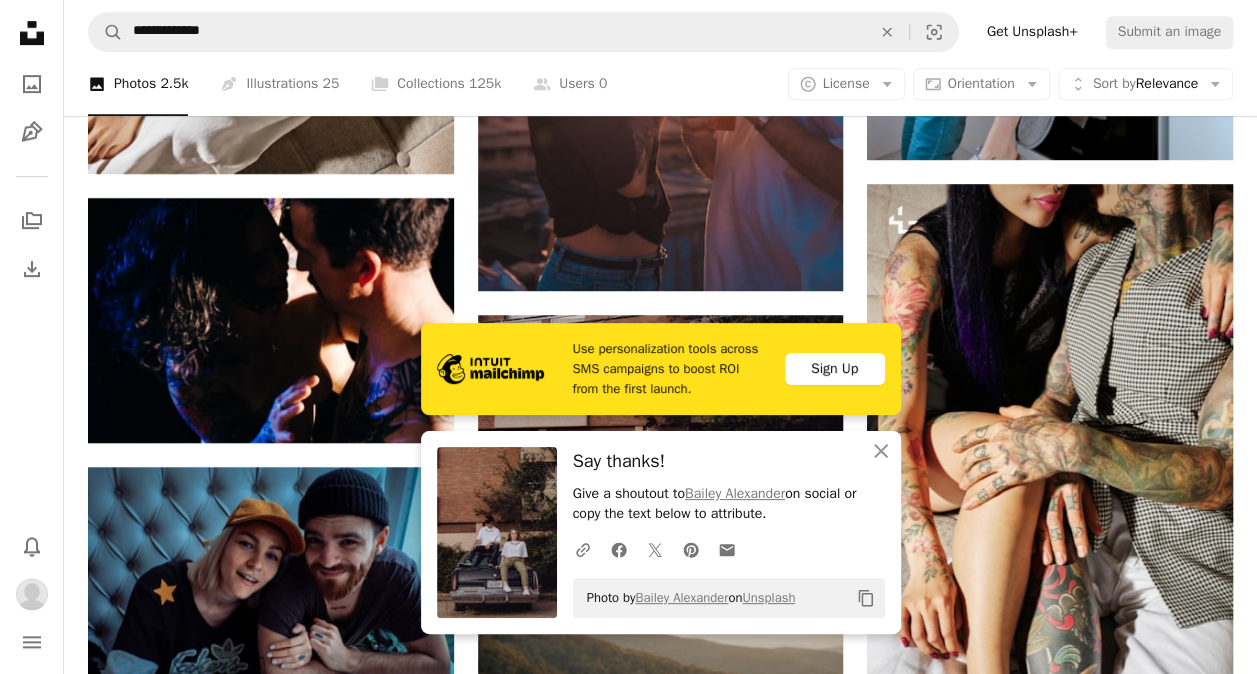 click on "Say thanks!" at bounding box center (729, 461) 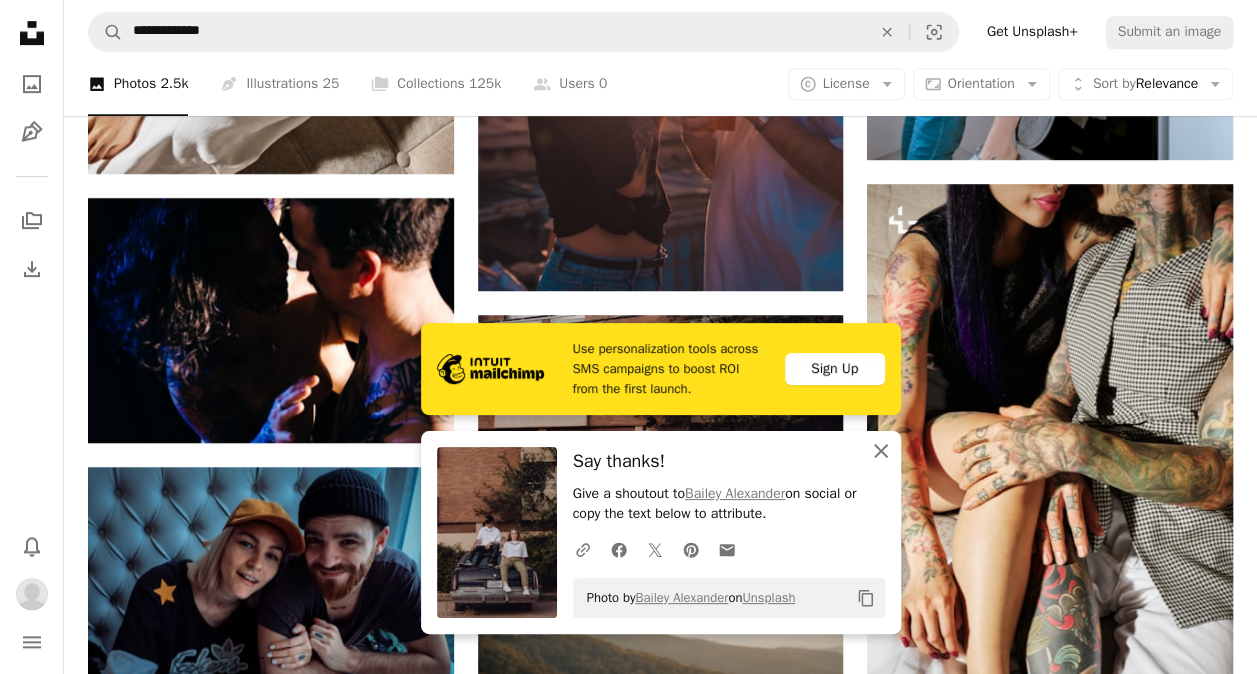 click on "An X shape" 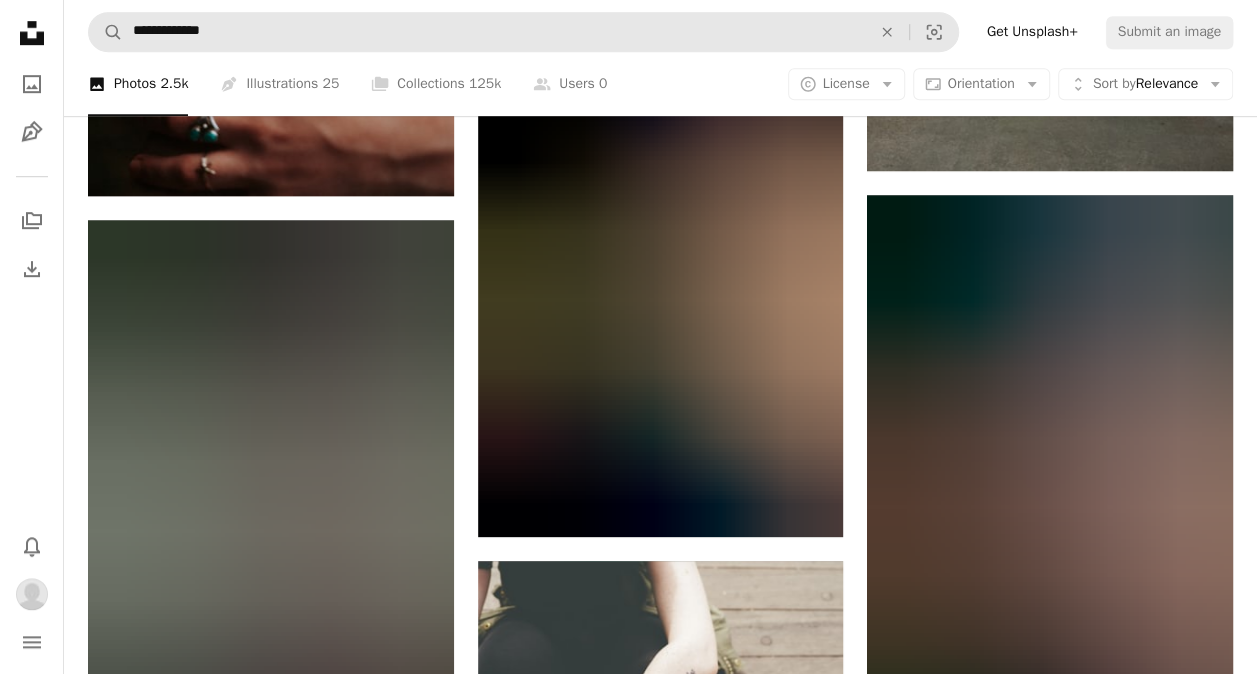 scroll, scrollTop: 23276, scrollLeft: 0, axis: vertical 